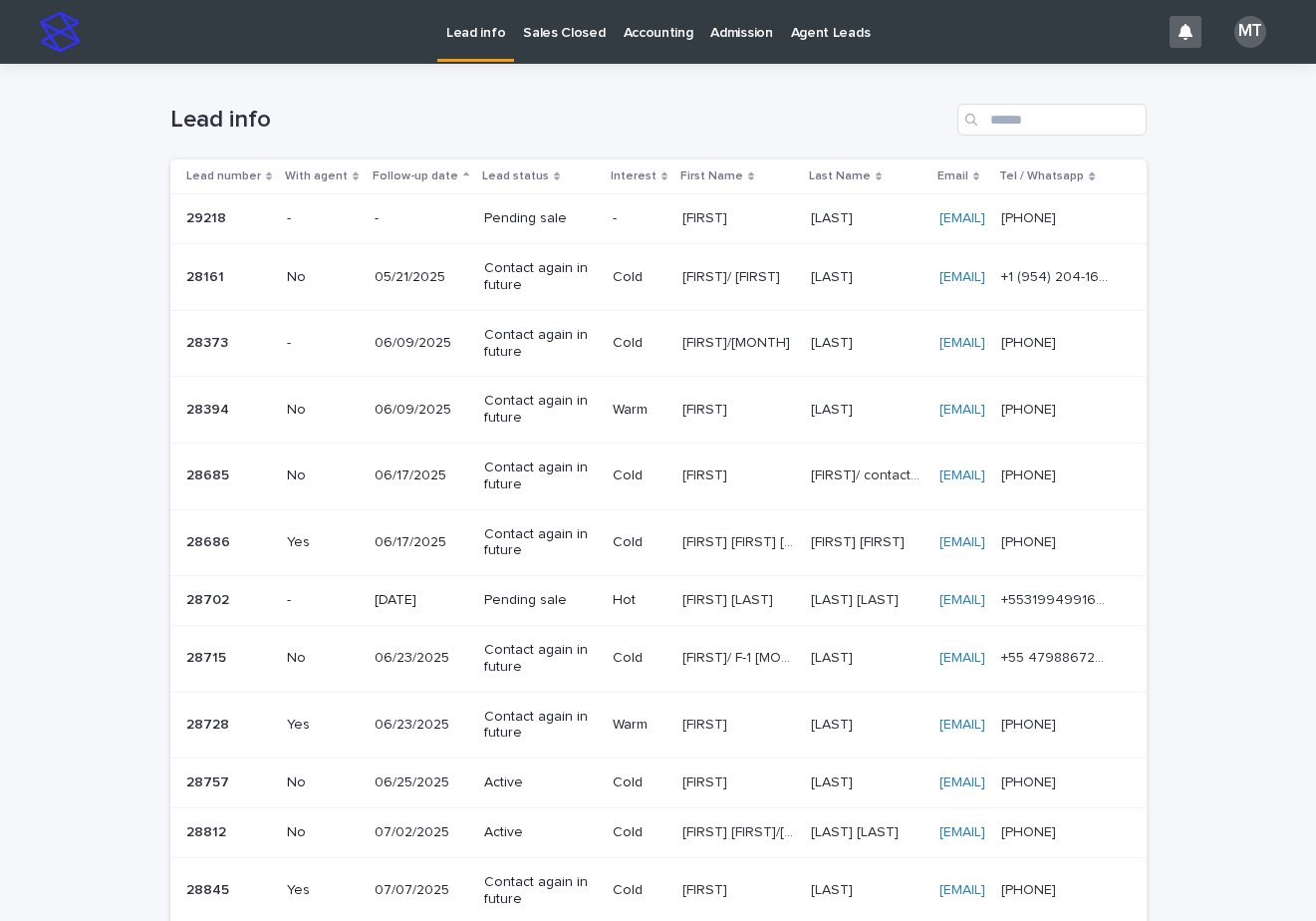 scroll, scrollTop: 0, scrollLeft: 0, axis: both 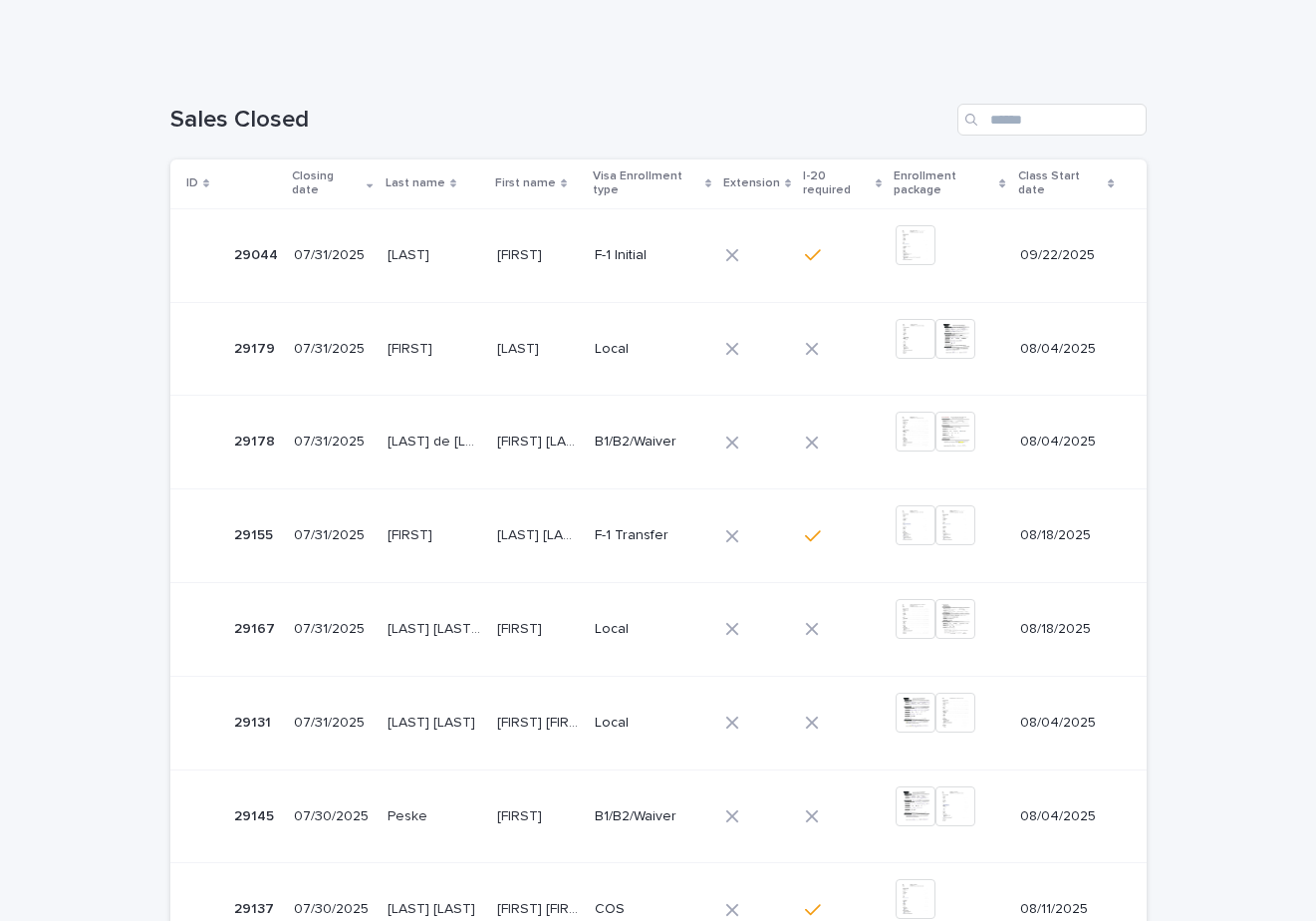 click on "[FIRST]" at bounding box center [521, 627] 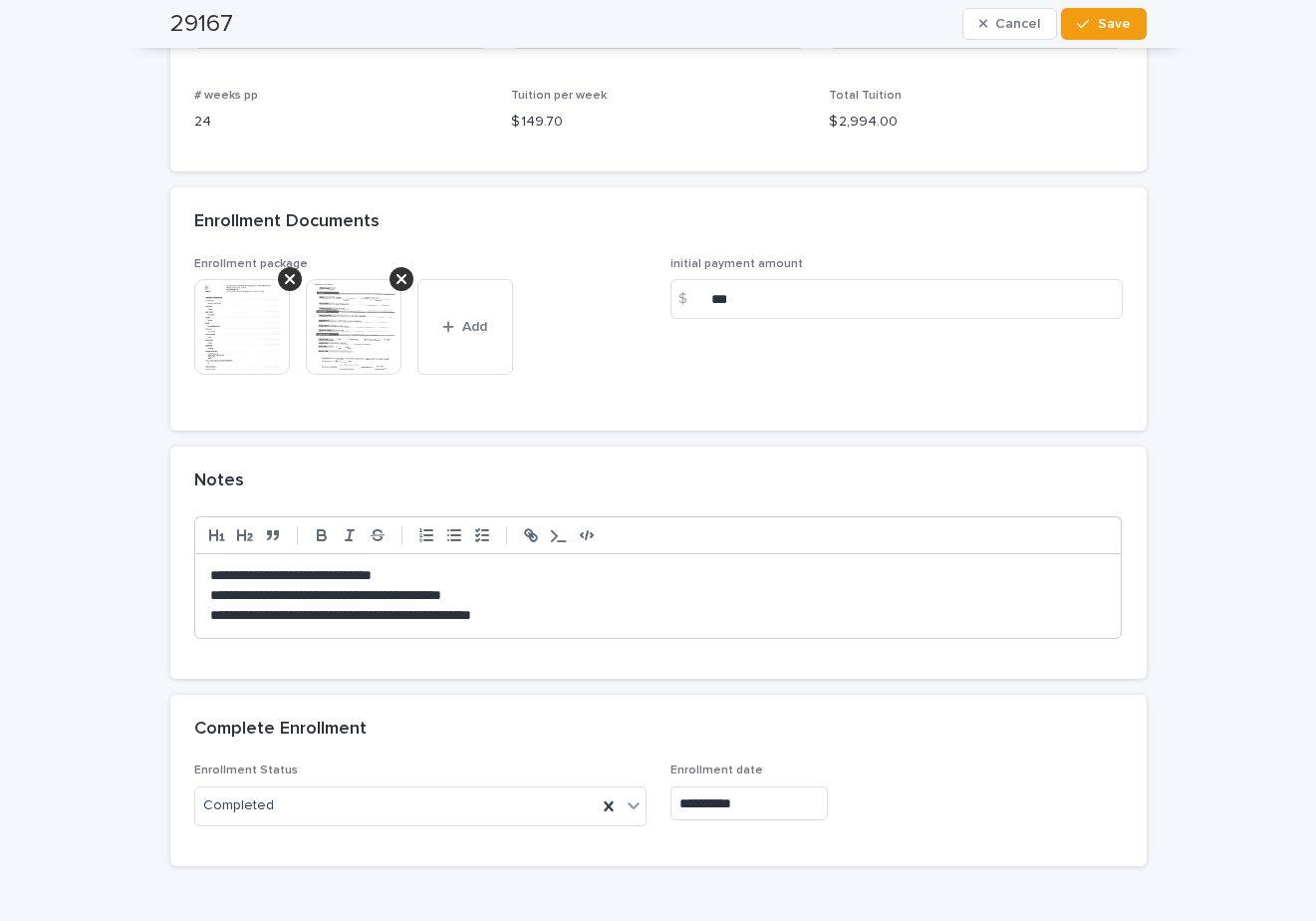 scroll, scrollTop: 1694, scrollLeft: 0, axis: vertical 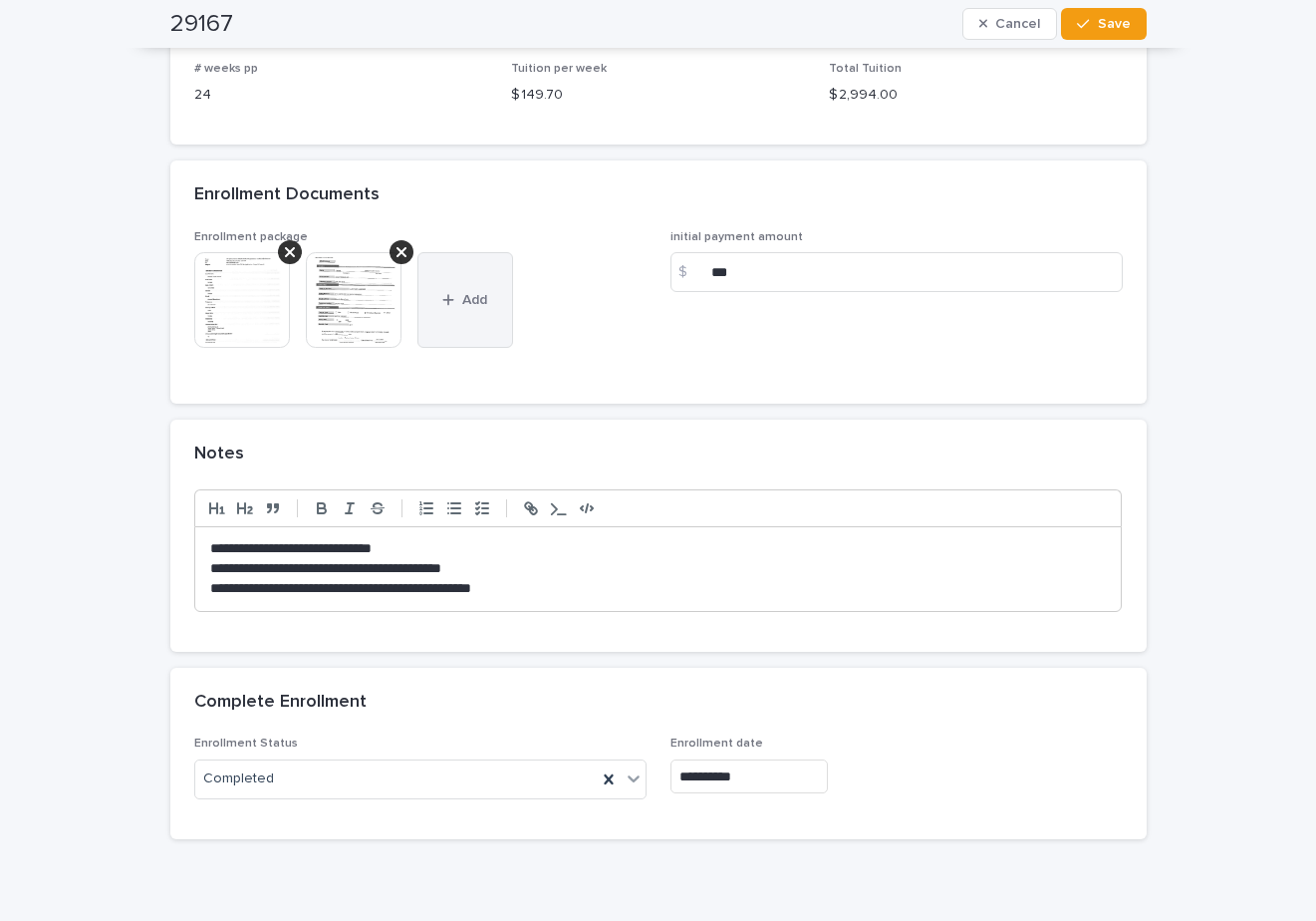 click at bounding box center (452, 300) 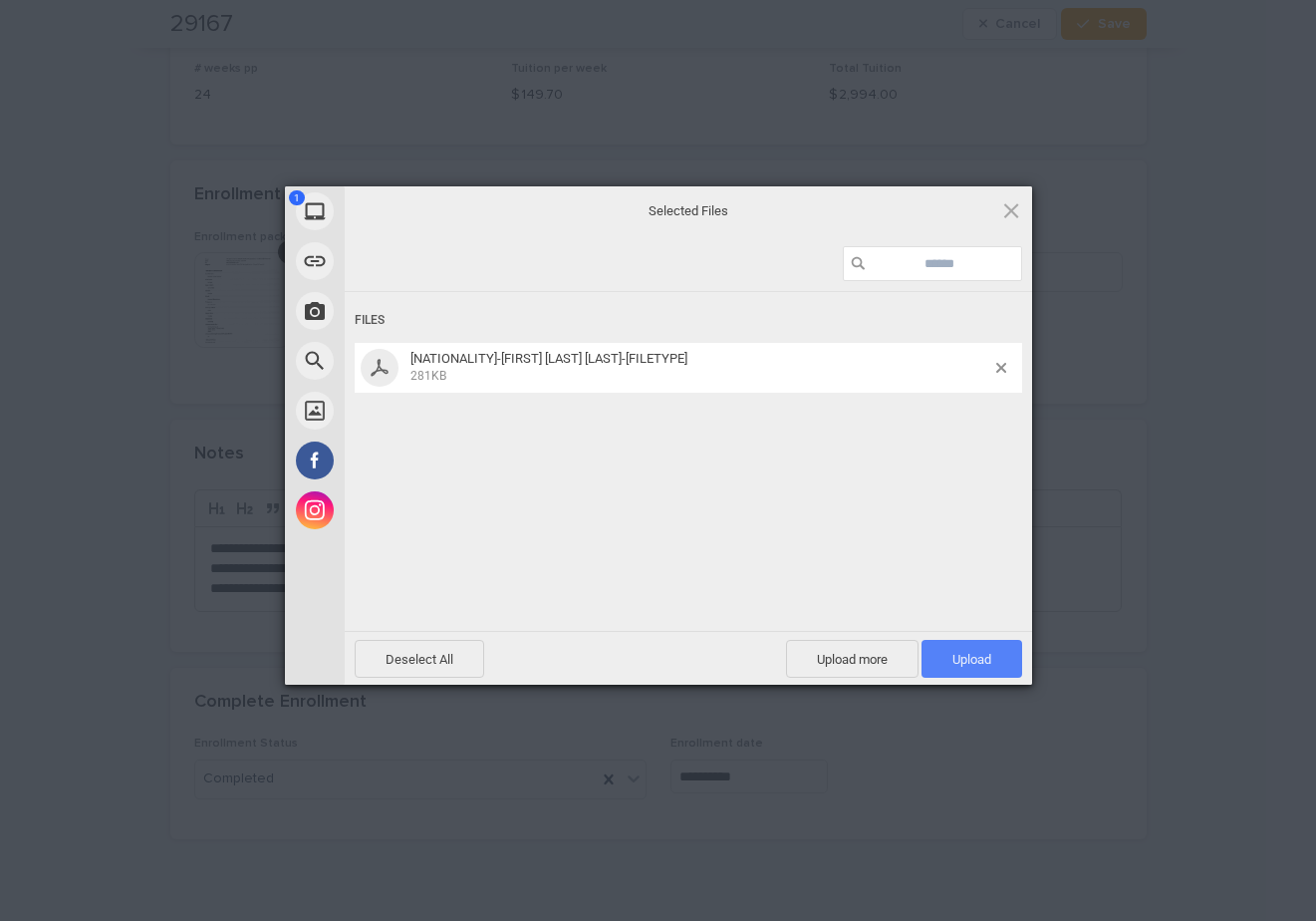click on "Upload
1" at bounding box center [971, 659] 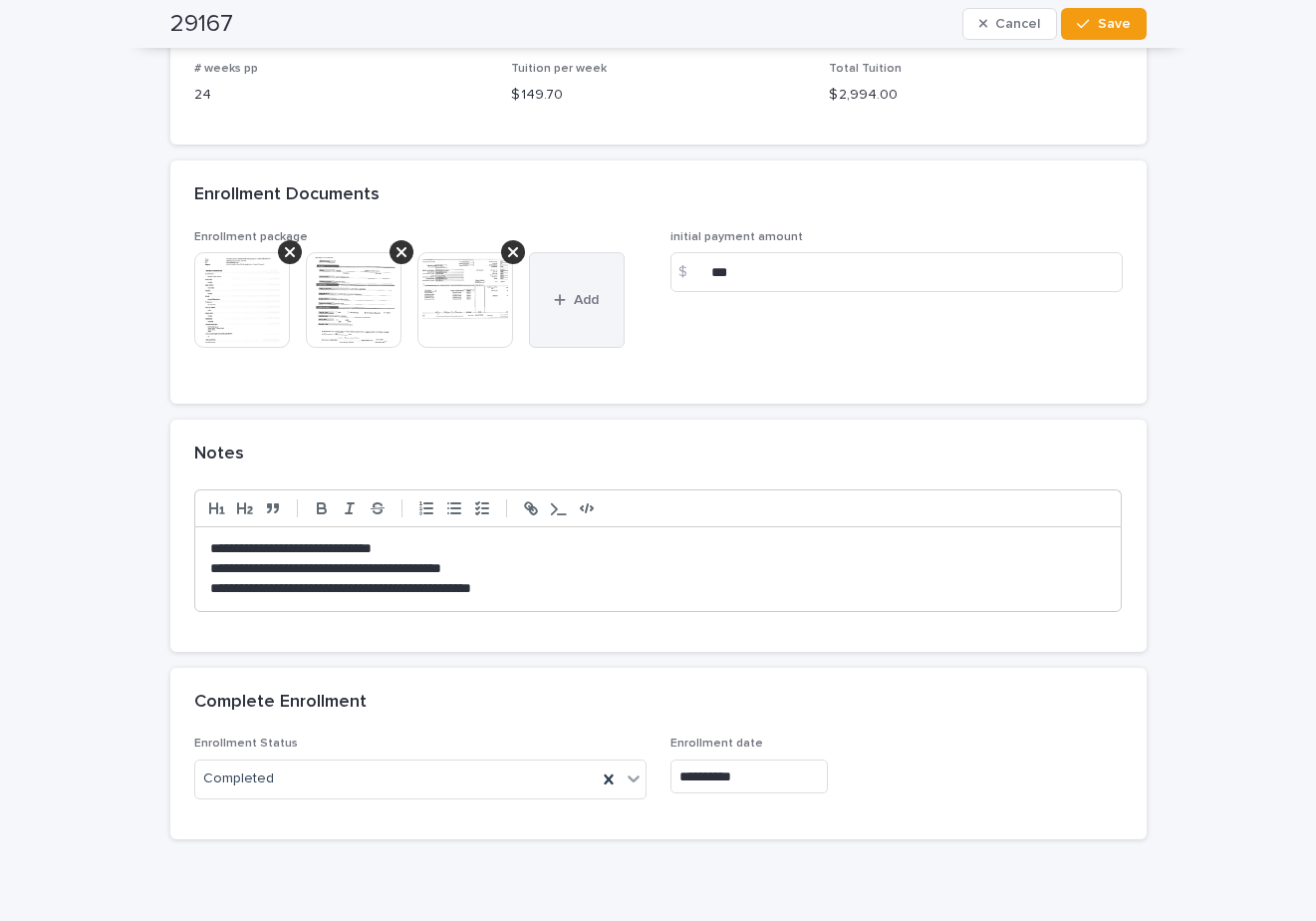 click at bounding box center (564, 300) 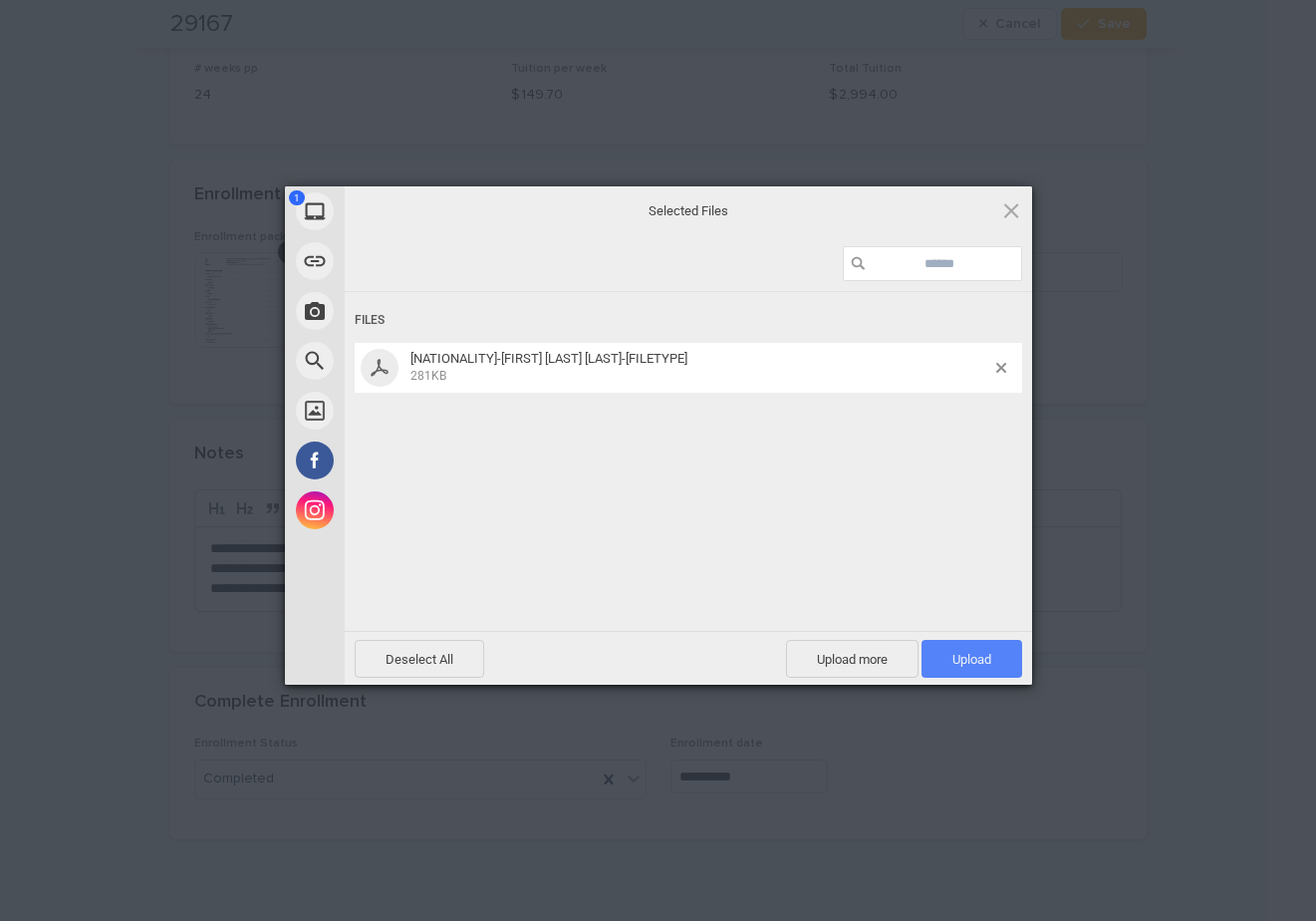 click on "Upload
1" at bounding box center [971, 659] 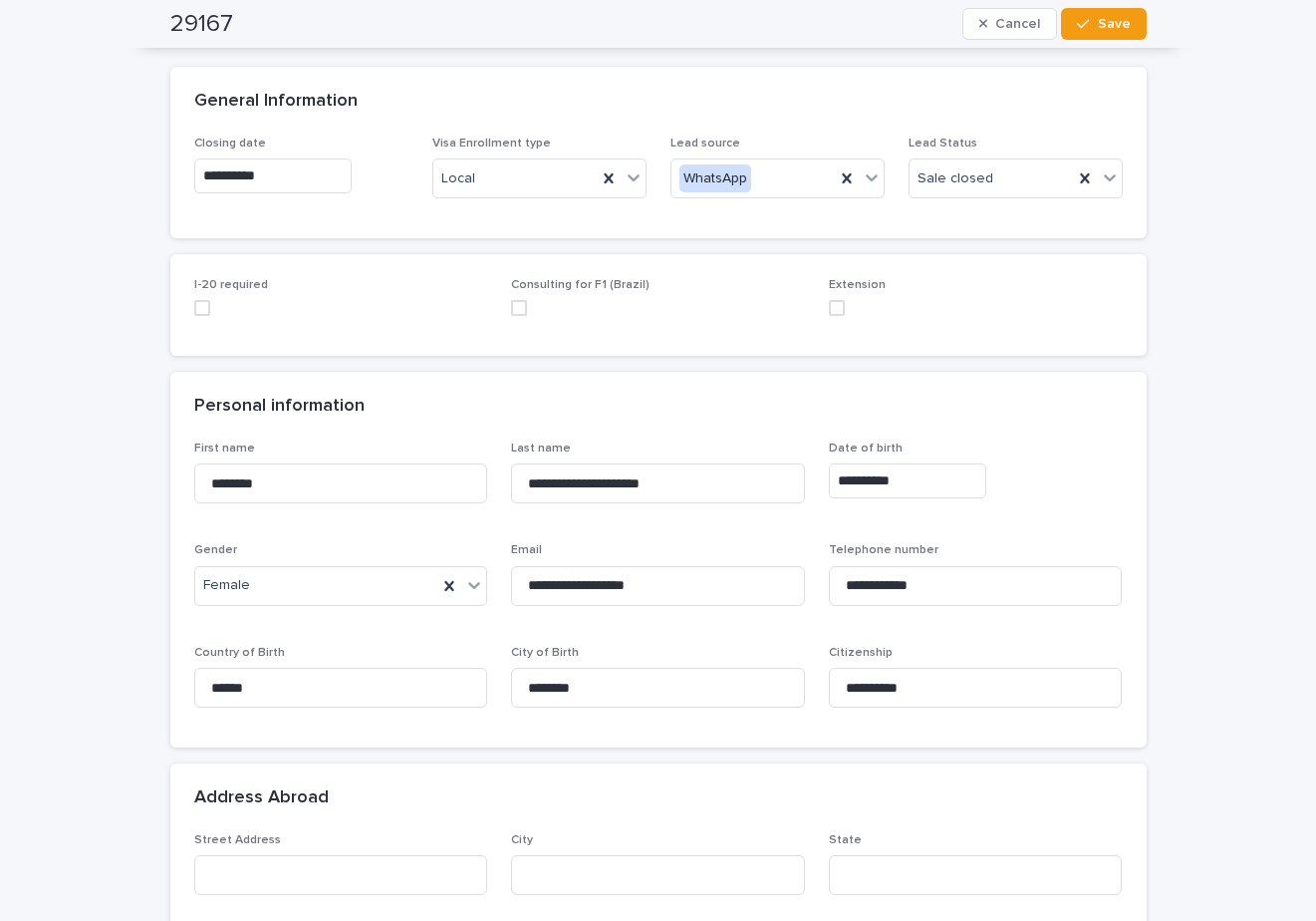 scroll, scrollTop: 0, scrollLeft: 0, axis: both 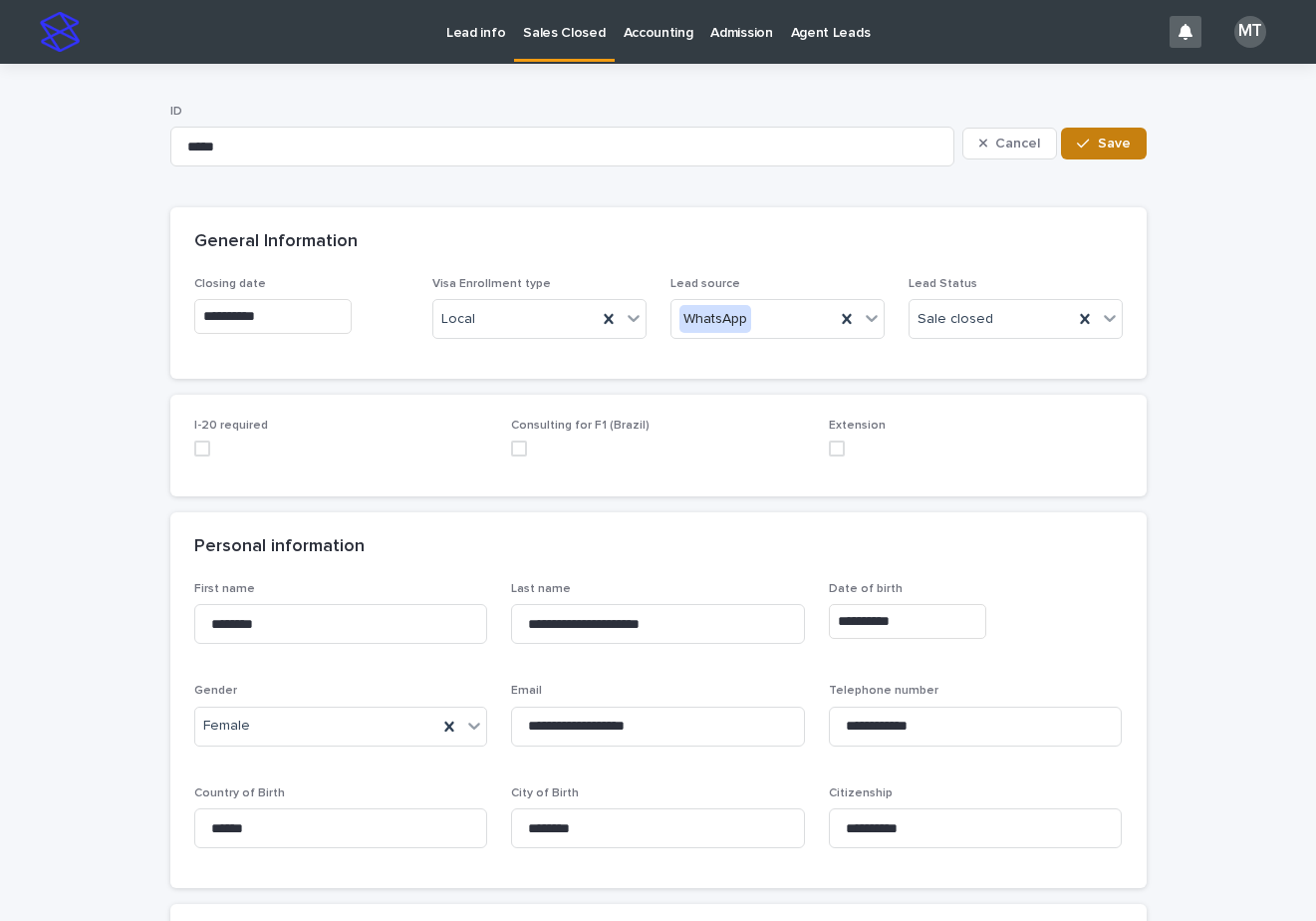 click on "Save" at bounding box center (1114, 144) 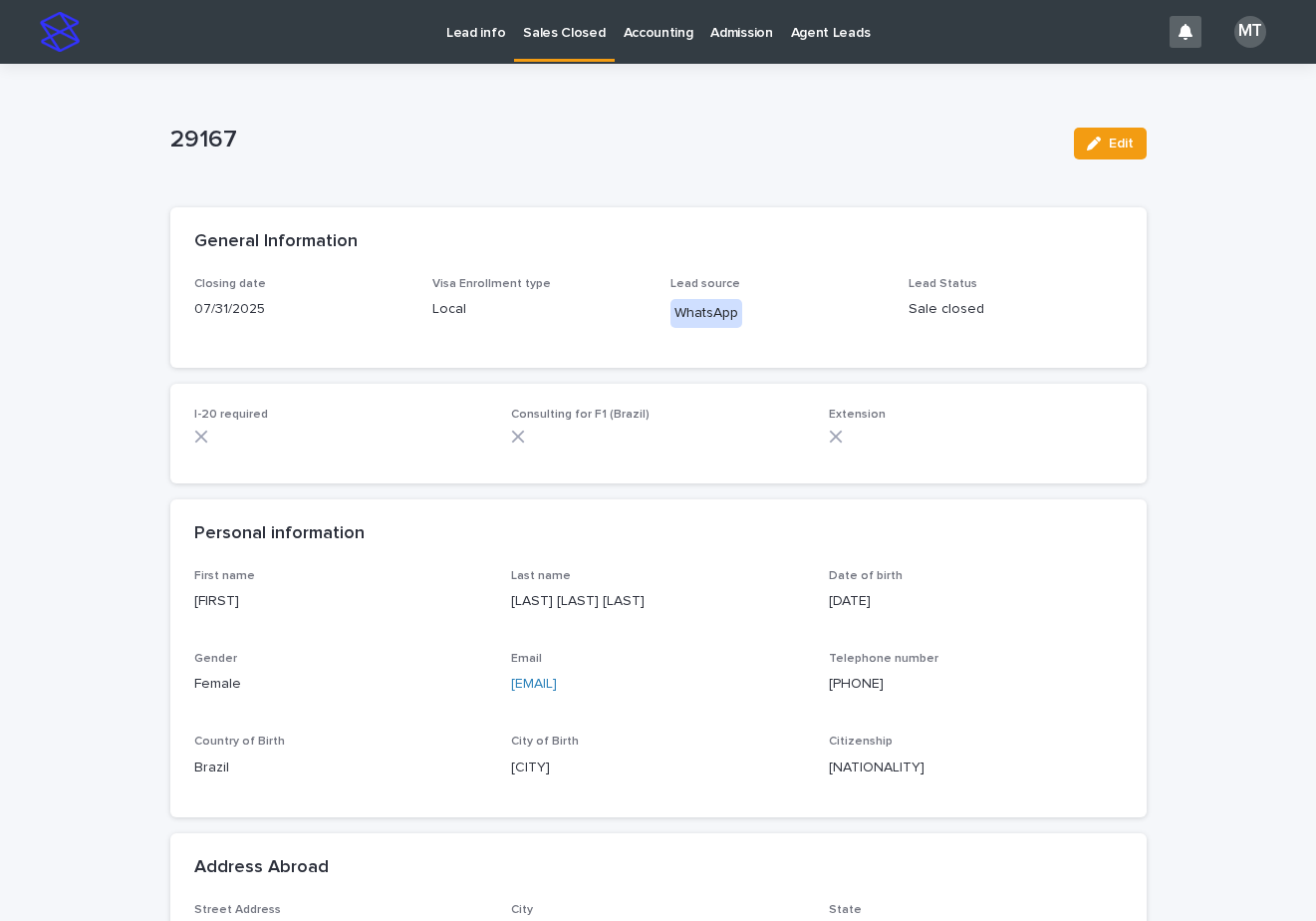 click on "Sales Closed" at bounding box center (564, 21) 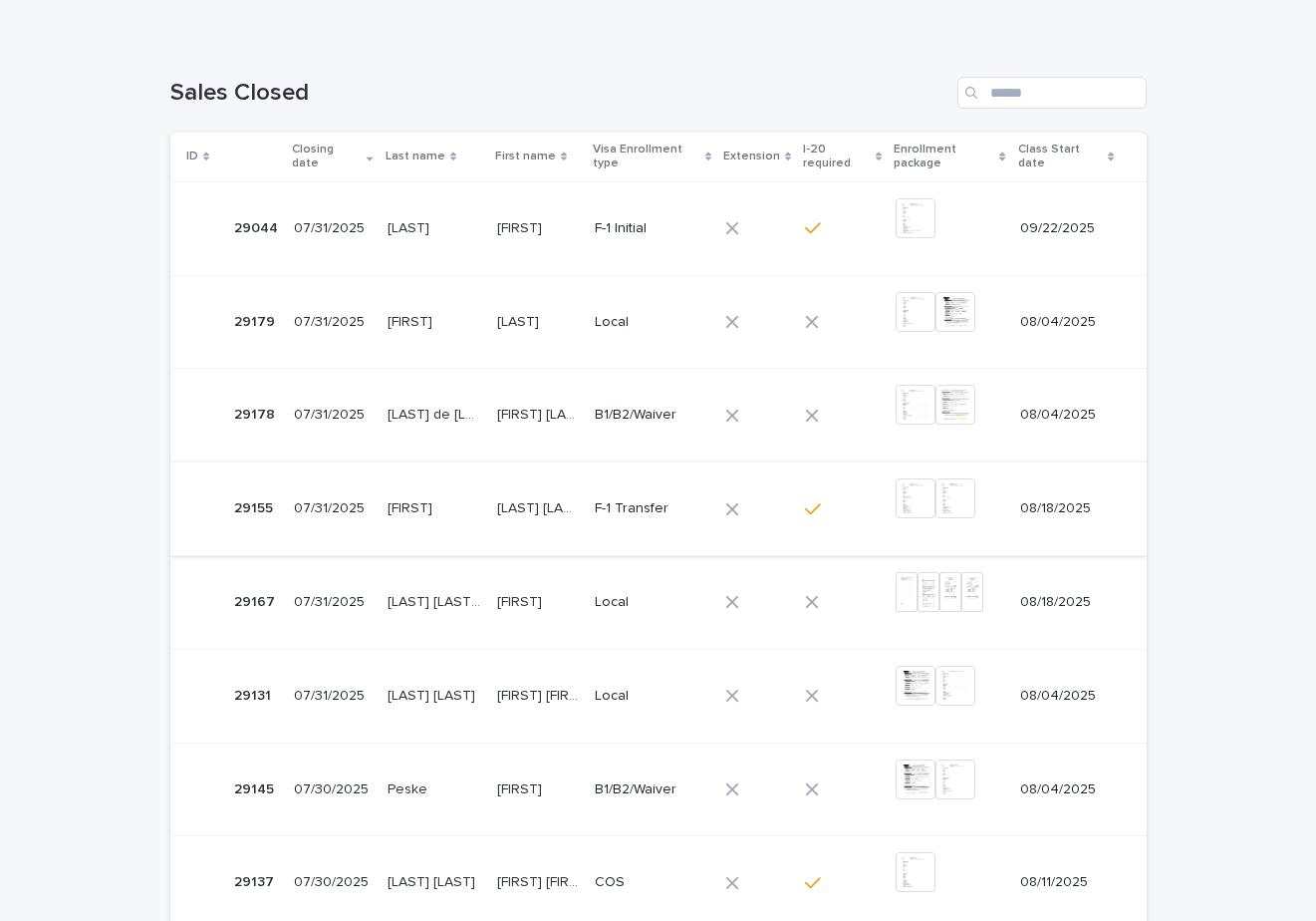 scroll, scrollTop: 299, scrollLeft: 0, axis: vertical 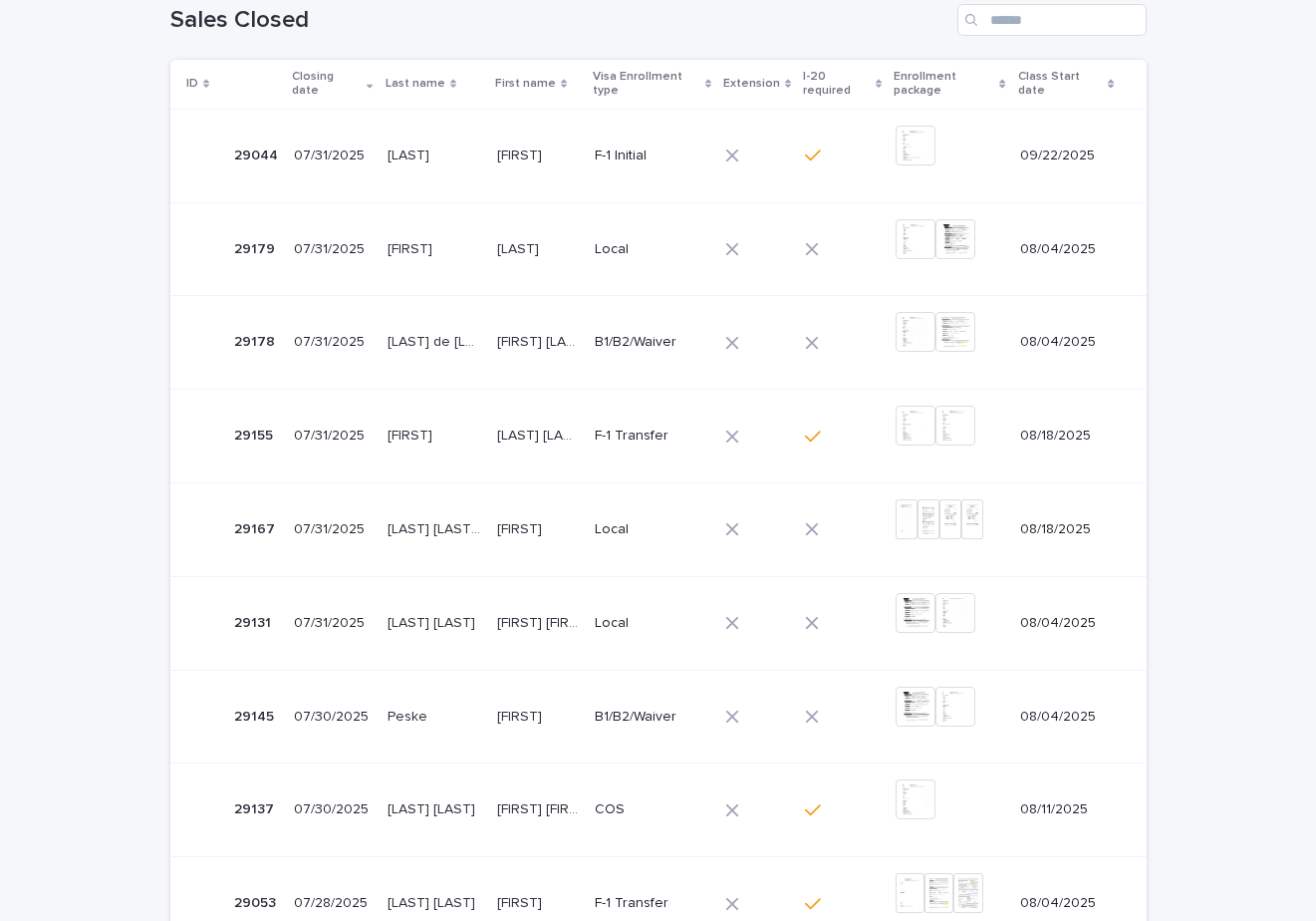 click on "[LAST] [LAST]" at bounding box center [540, 434] 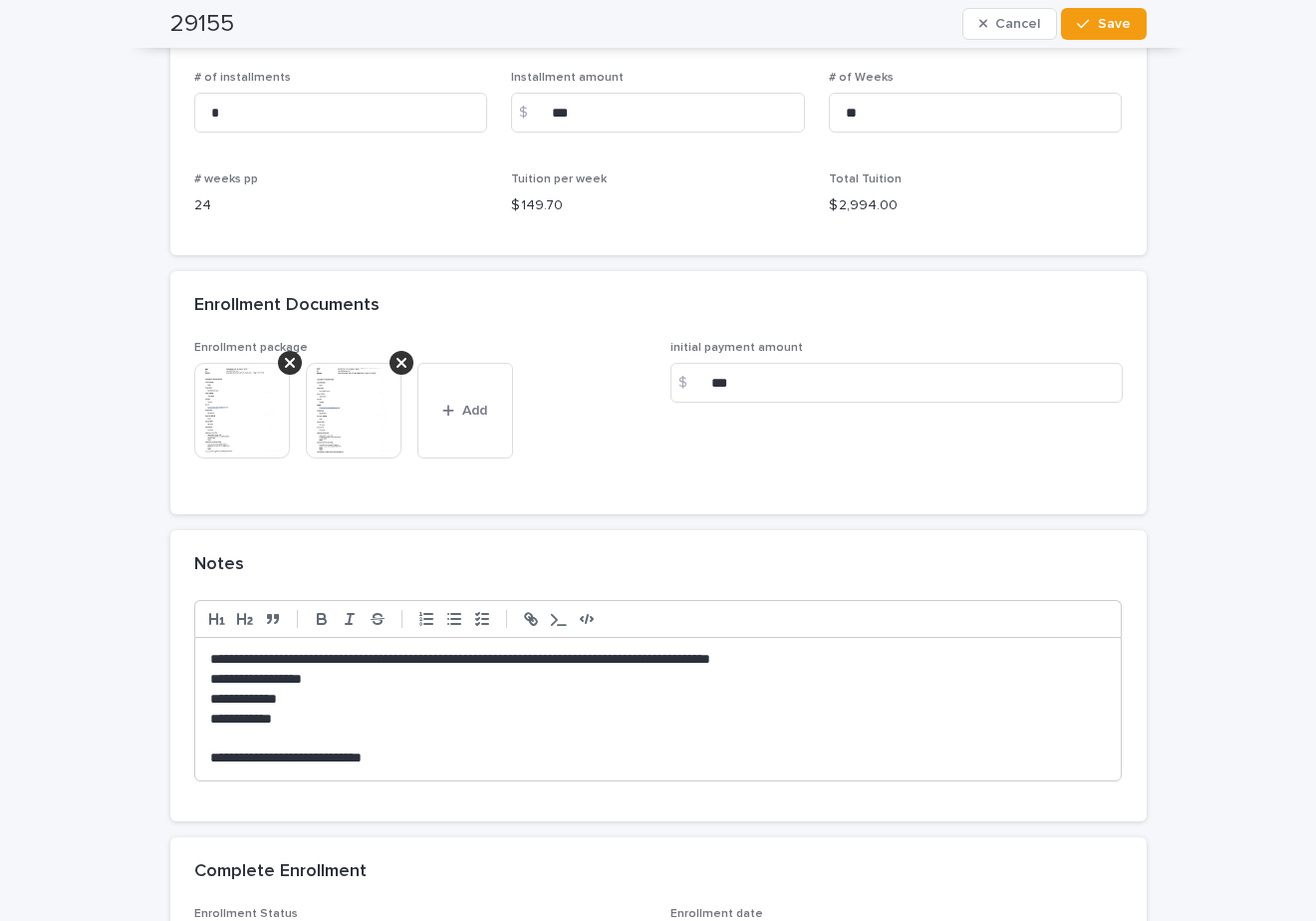scroll, scrollTop: 1595, scrollLeft: 0, axis: vertical 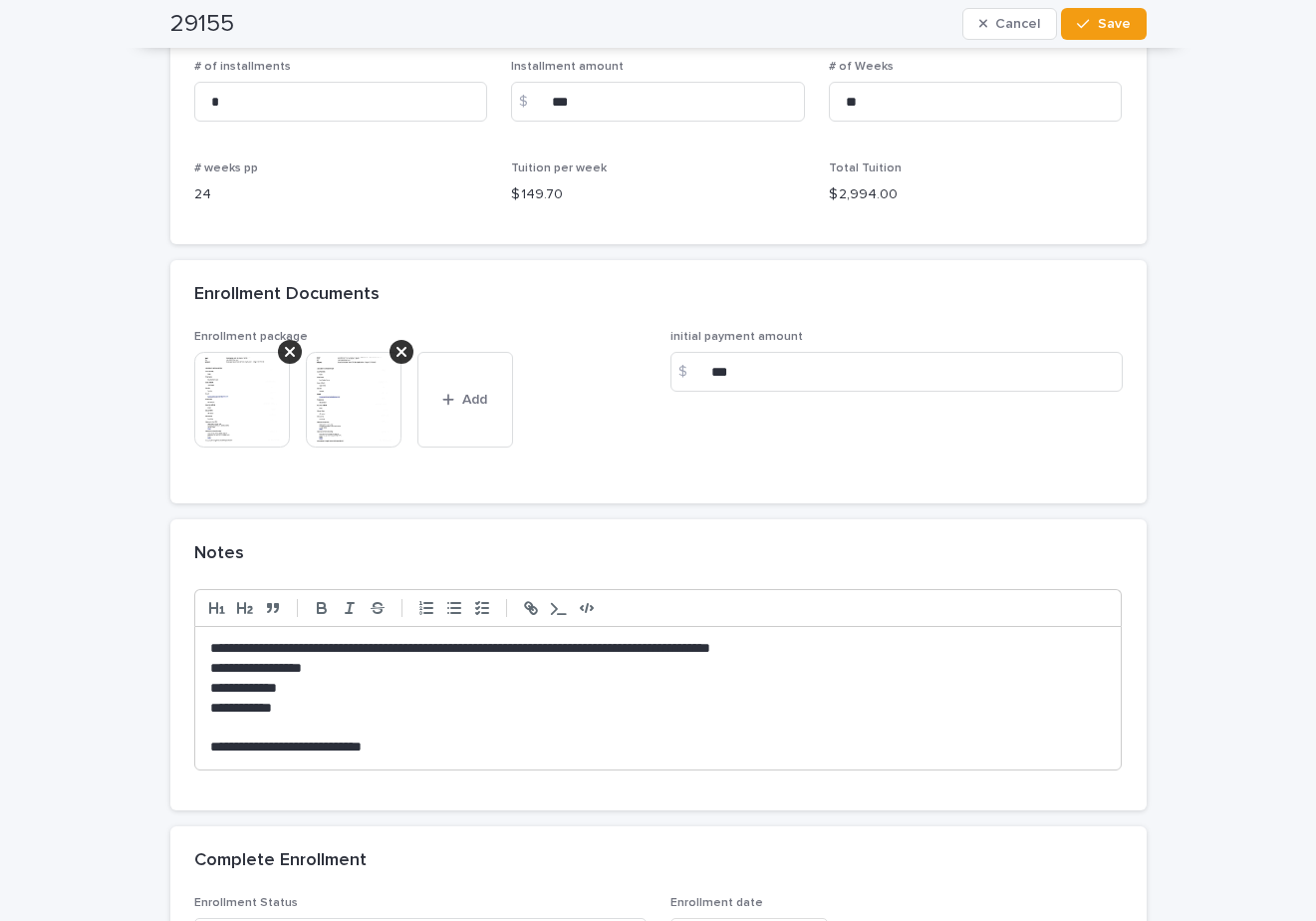 click on "**********" at bounding box center (658, 748) 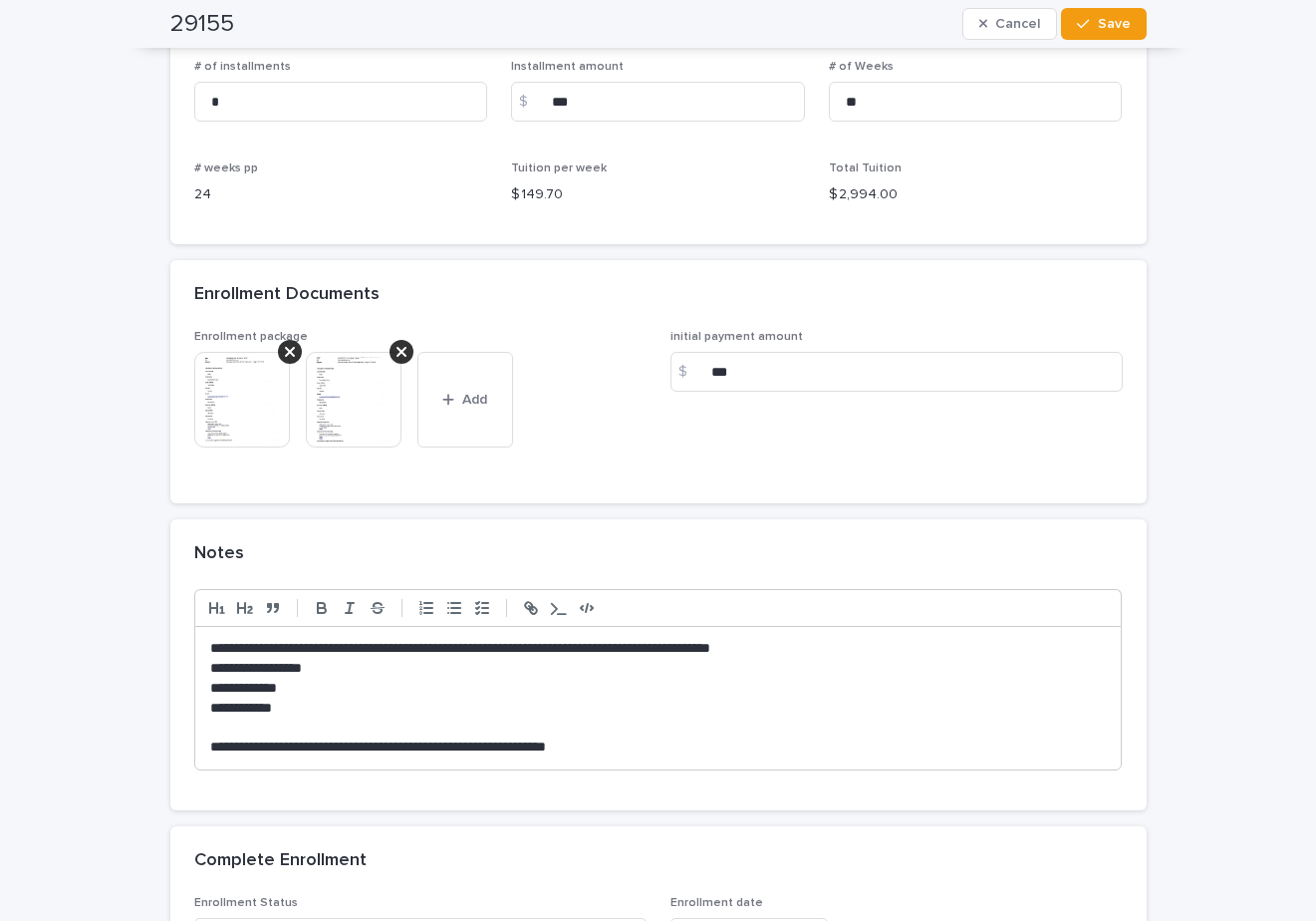click on "Notes" at bounding box center (658, 554) 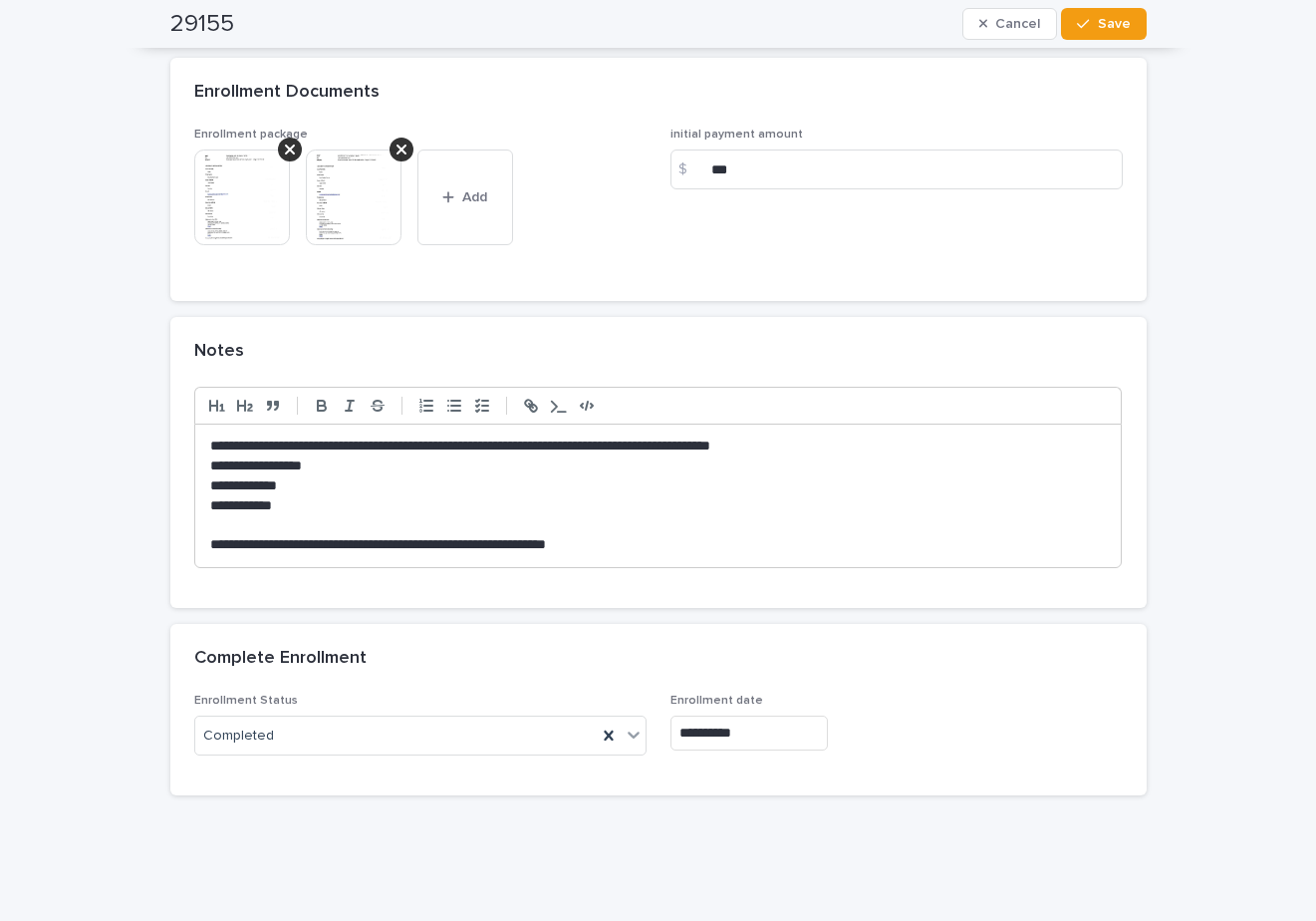 scroll, scrollTop: 1844, scrollLeft: 0, axis: vertical 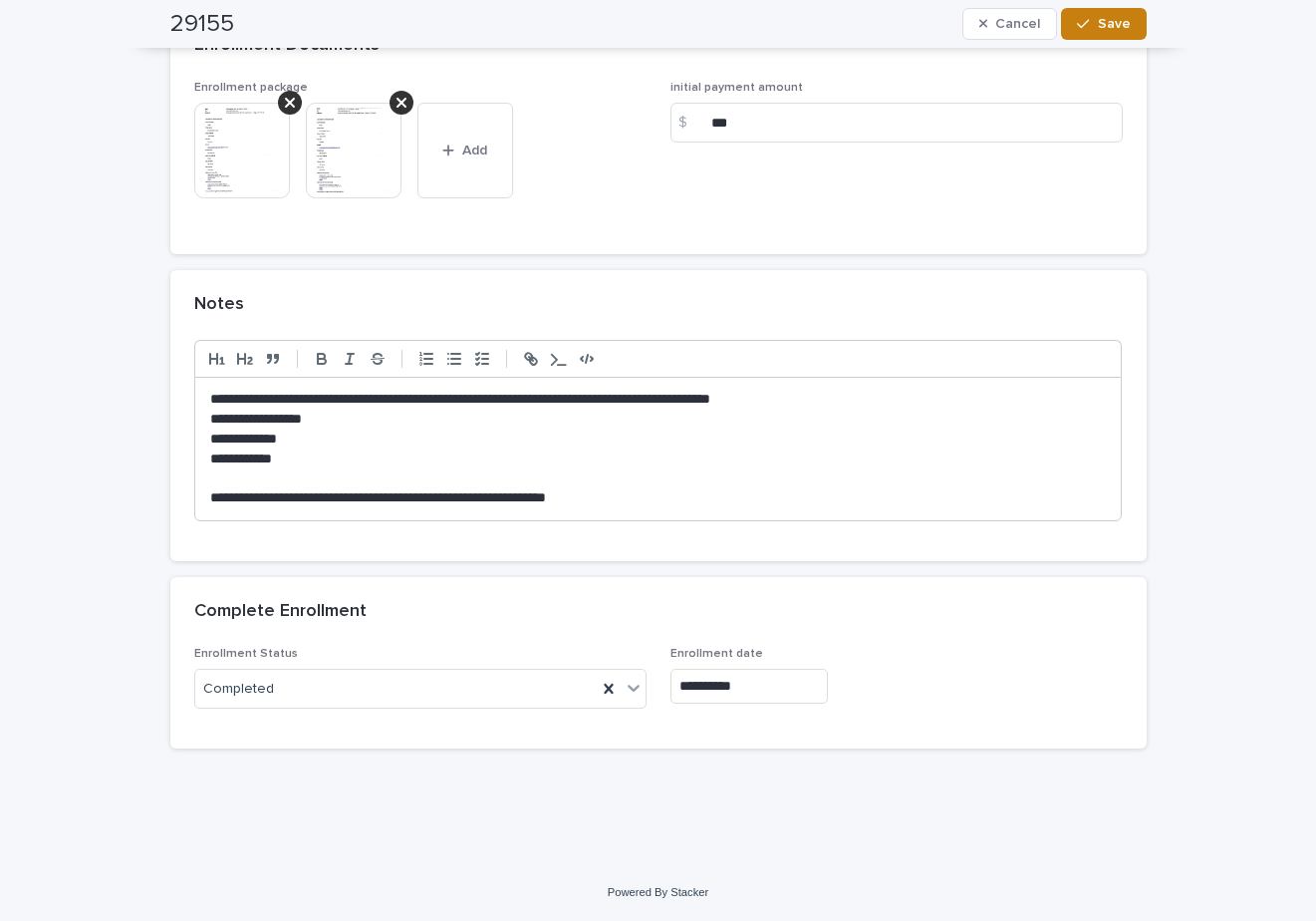 click on "Save" at bounding box center [1114, 24] 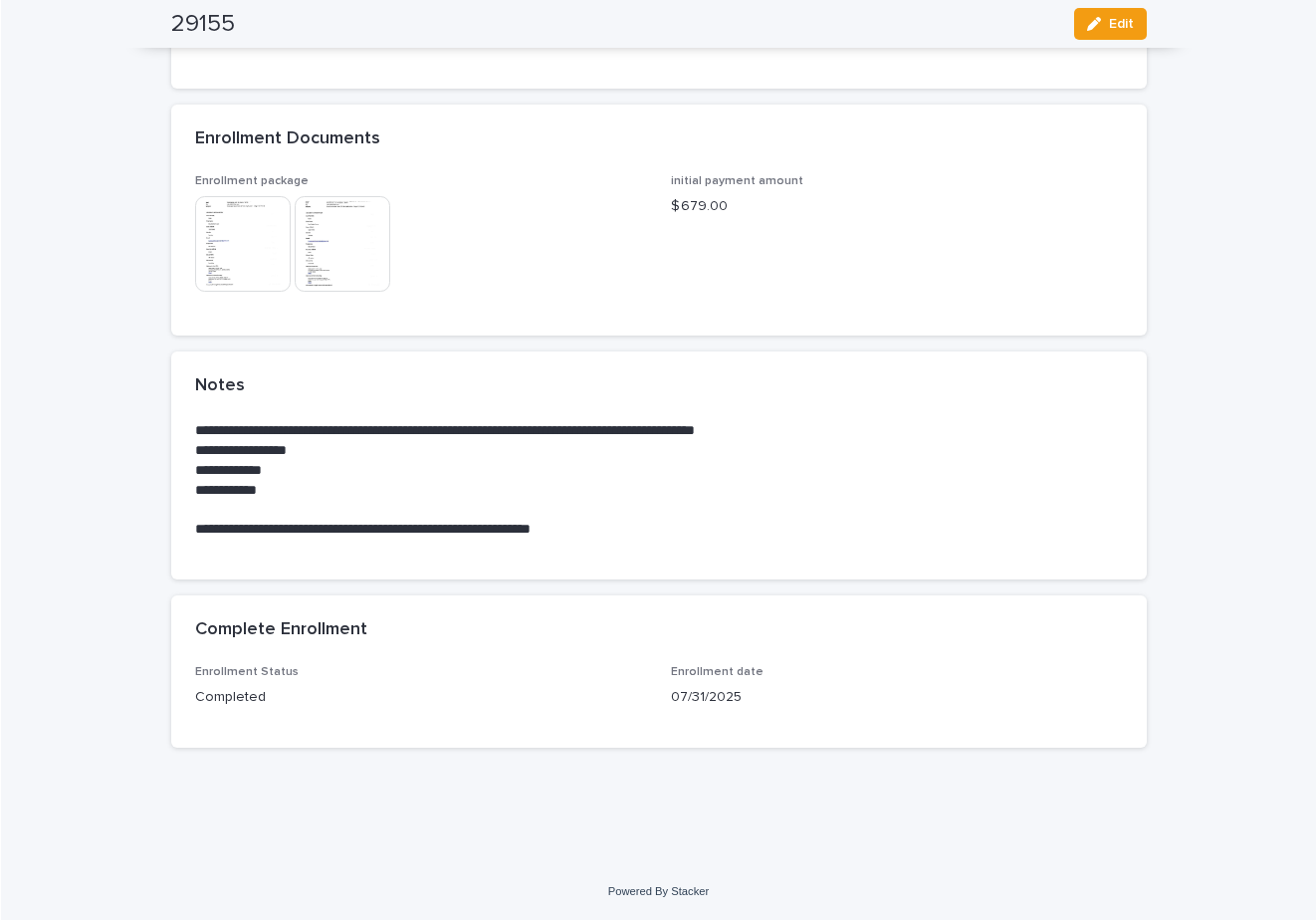 scroll, scrollTop: 1567, scrollLeft: 0, axis: vertical 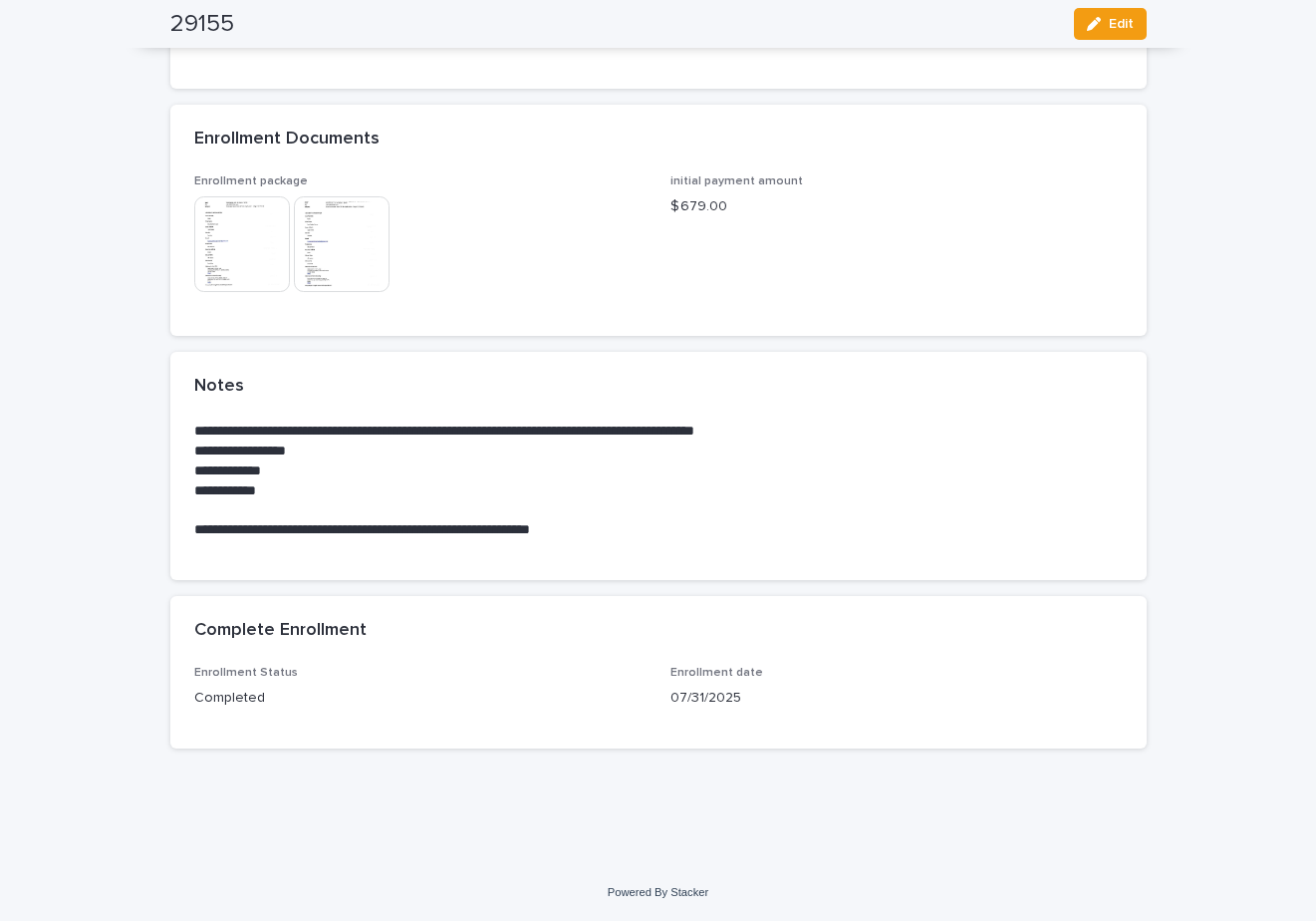 click at bounding box center [242, 244] 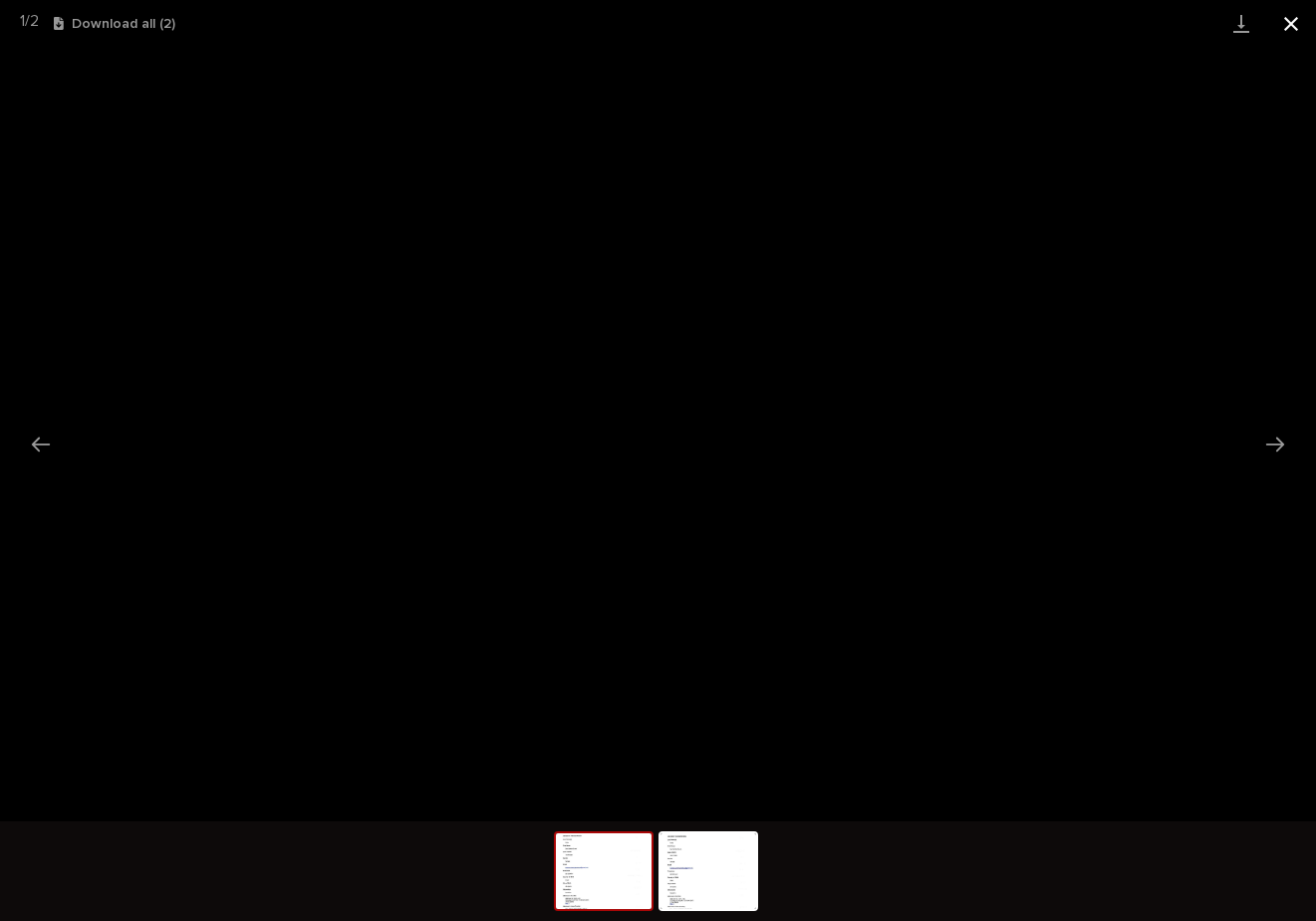 click at bounding box center (1291, 23) 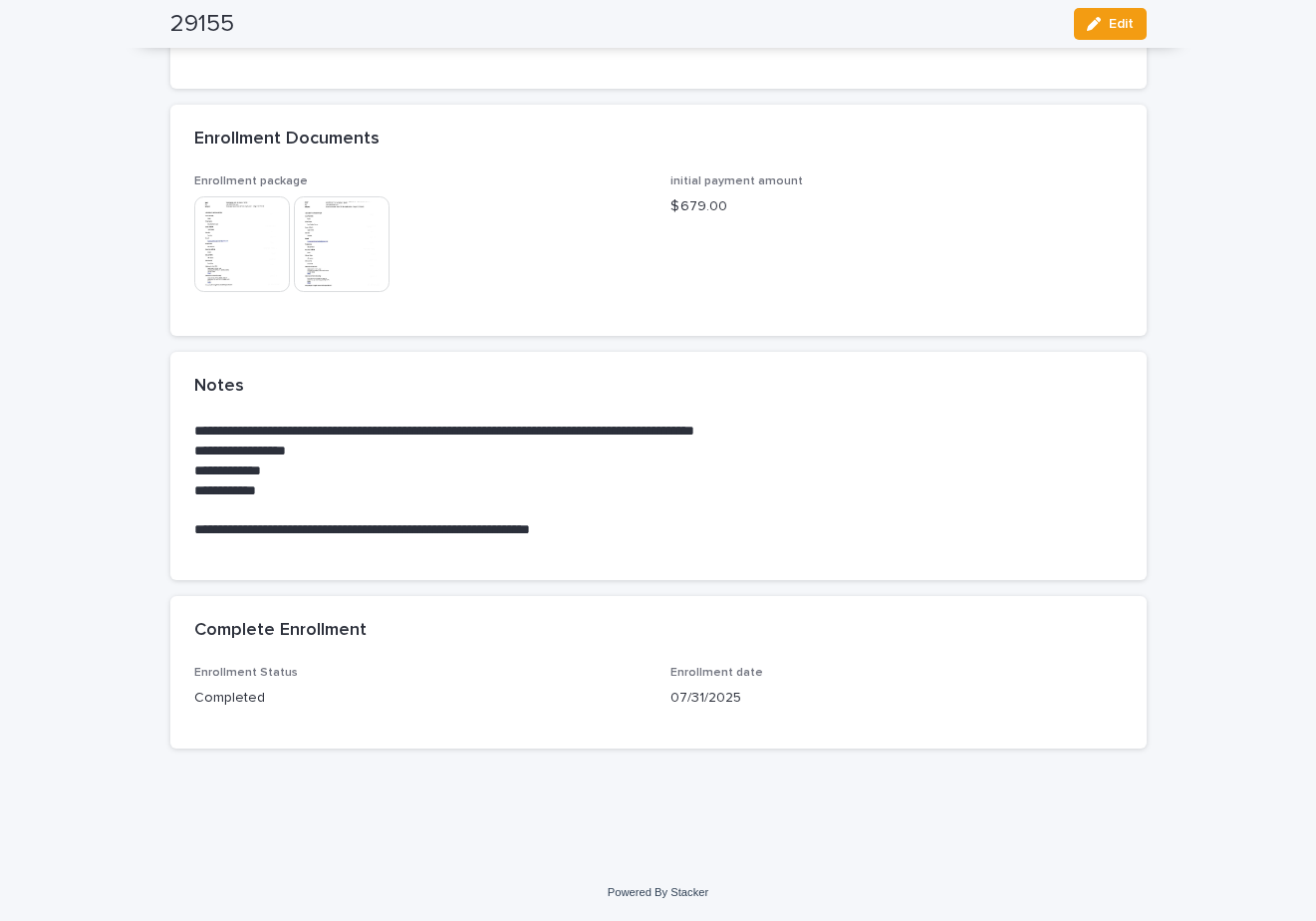 click at bounding box center (342, 244) 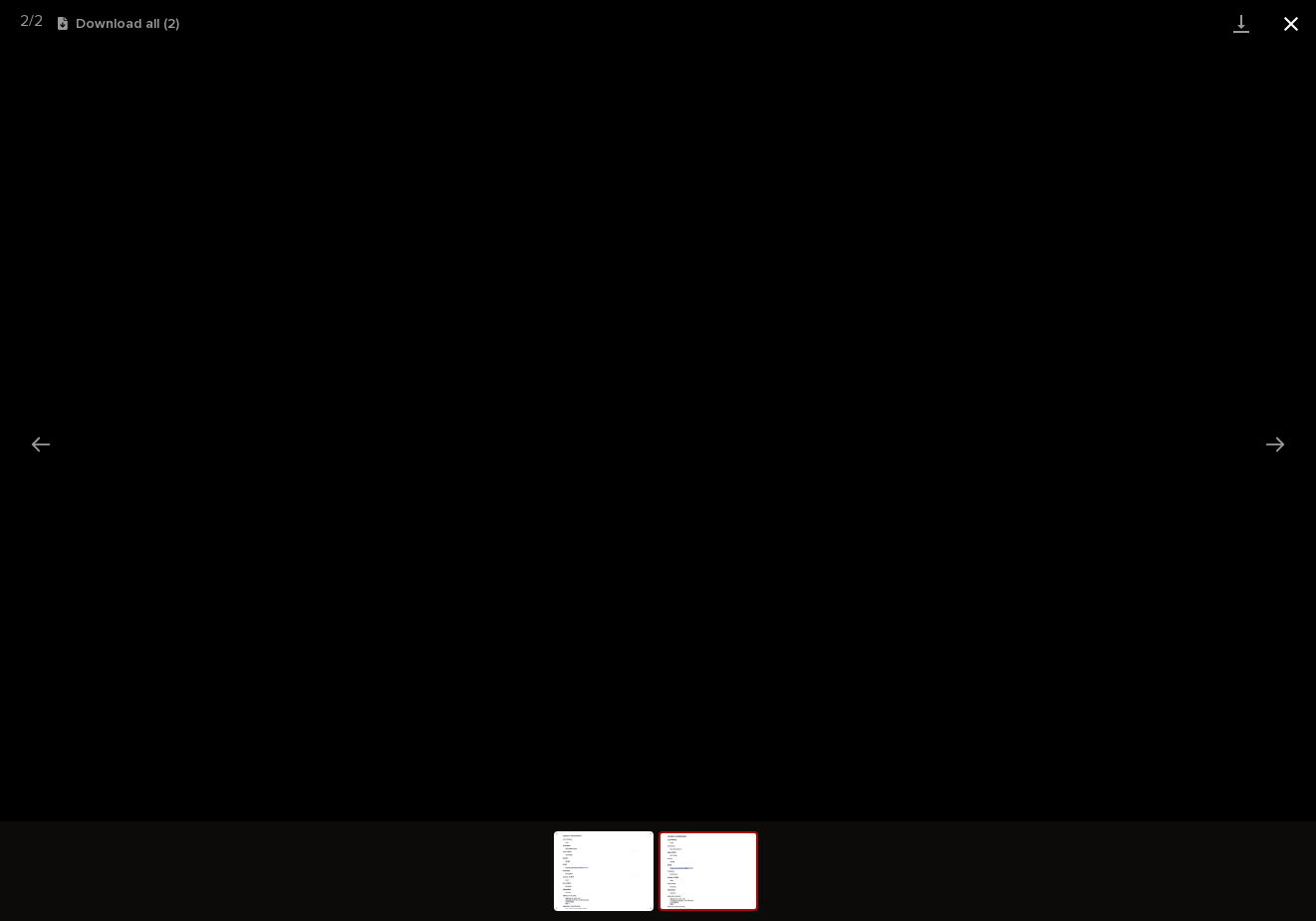 click at bounding box center [1291, 23] 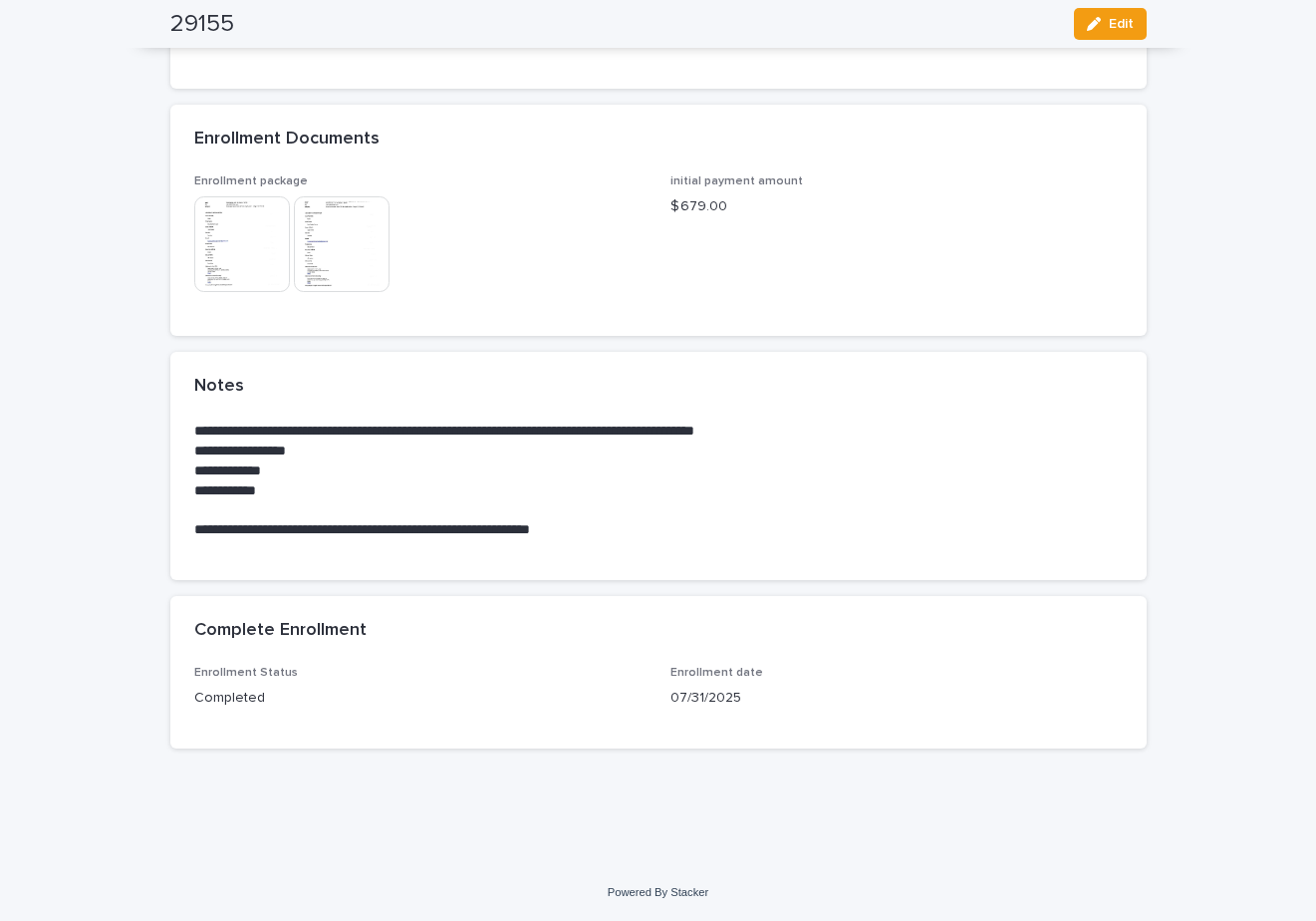 click at bounding box center (242, 244) 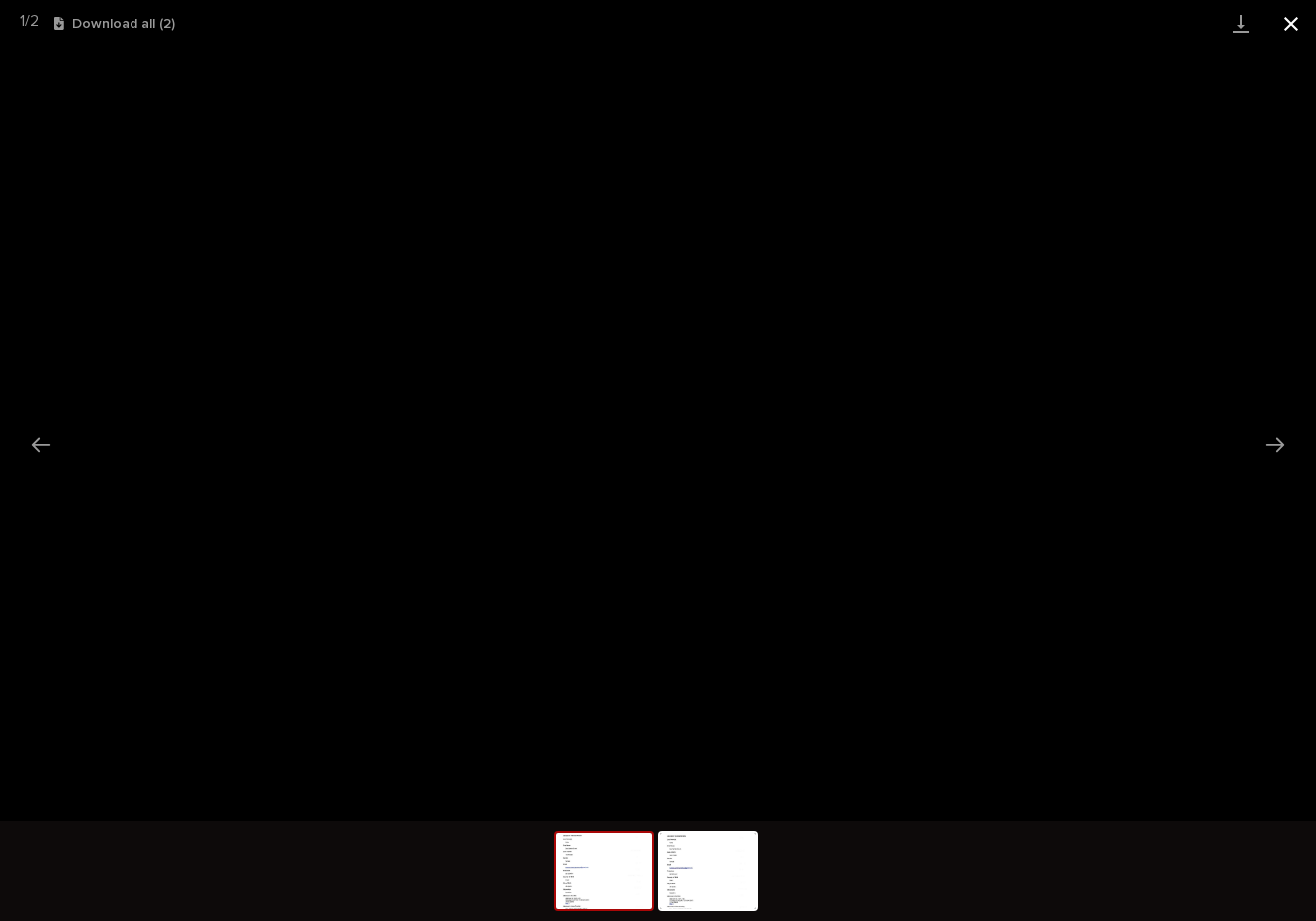 click at bounding box center (1291, 23) 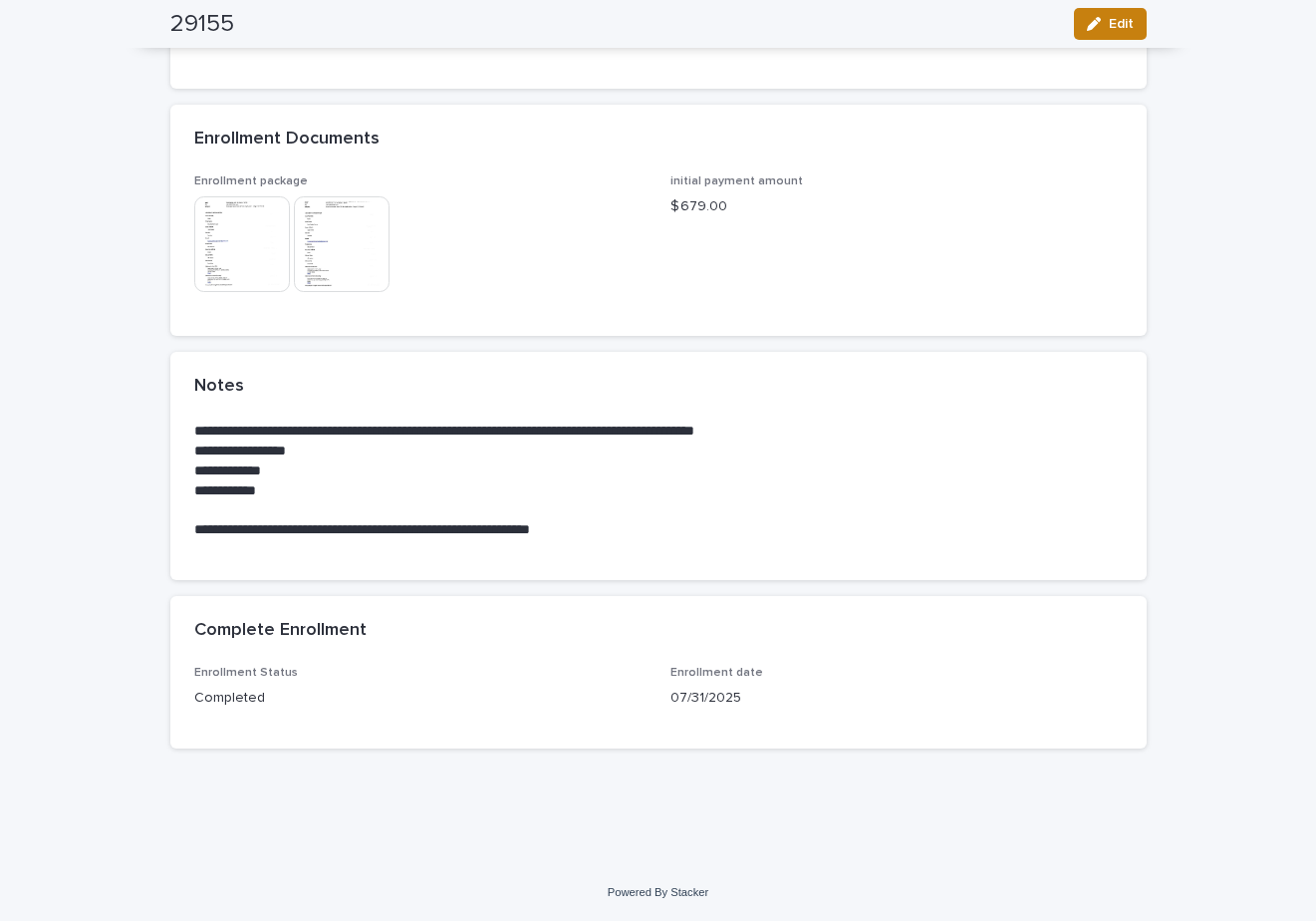 click 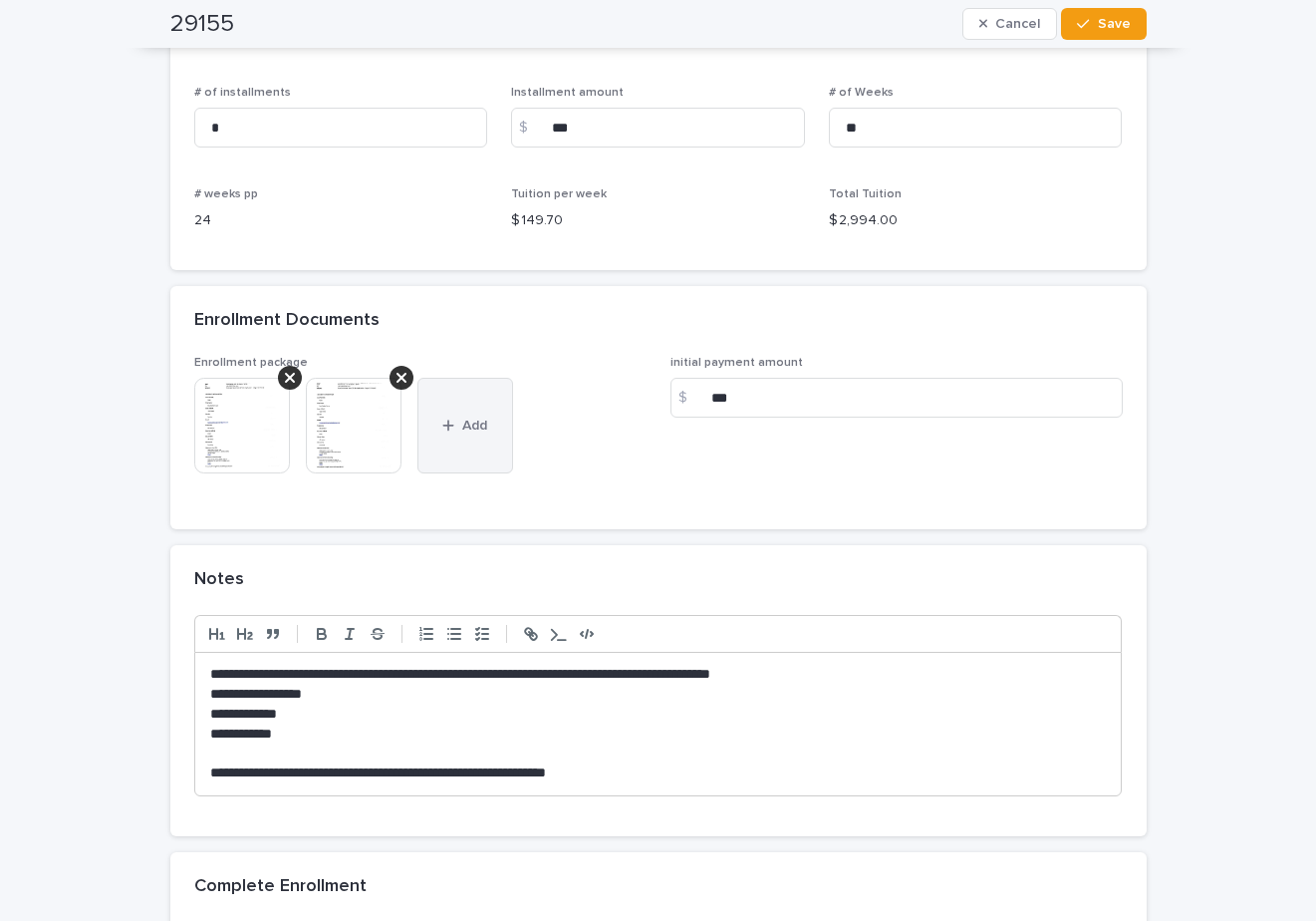 click 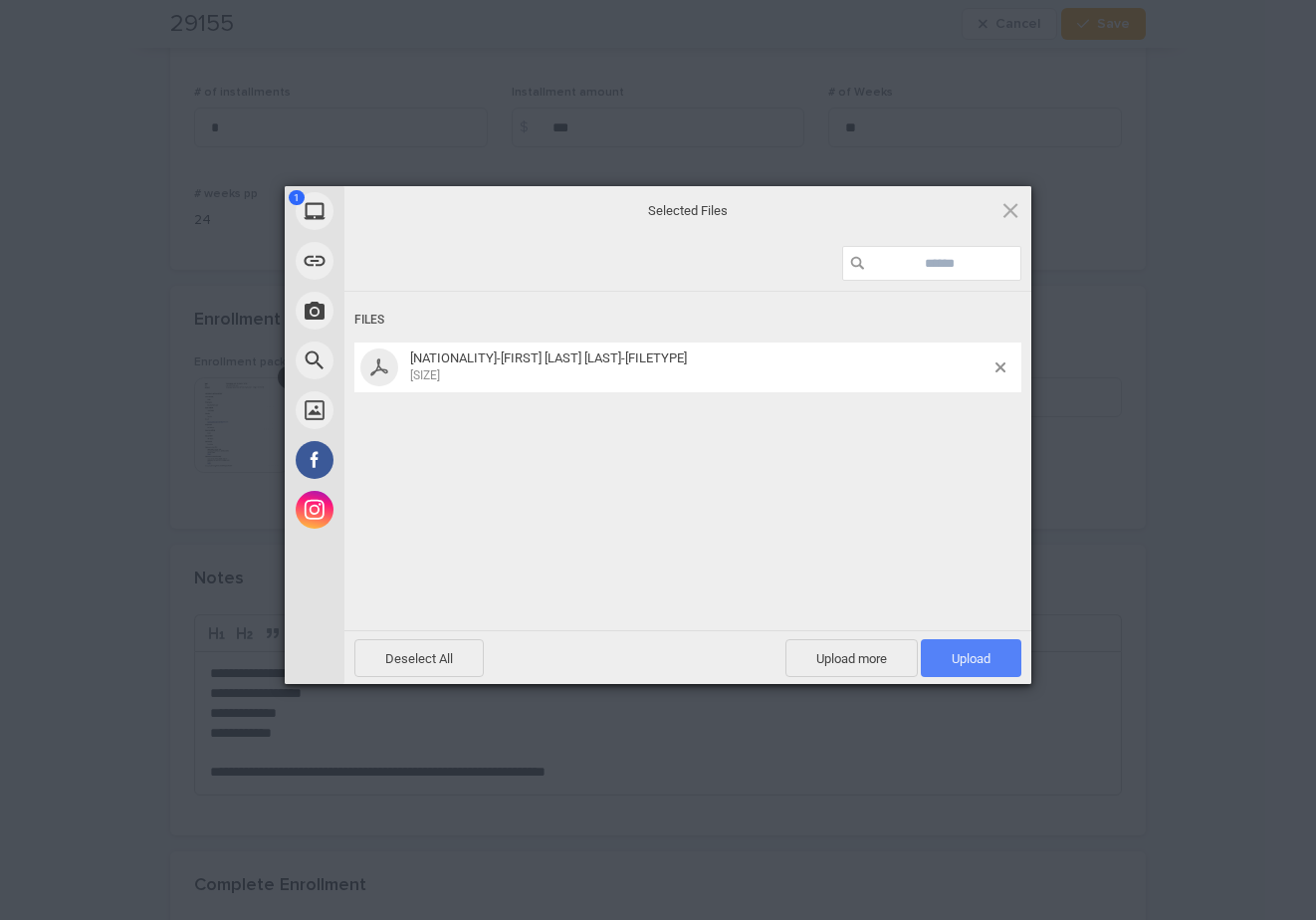 click on "Upload
1" at bounding box center (971, 658) 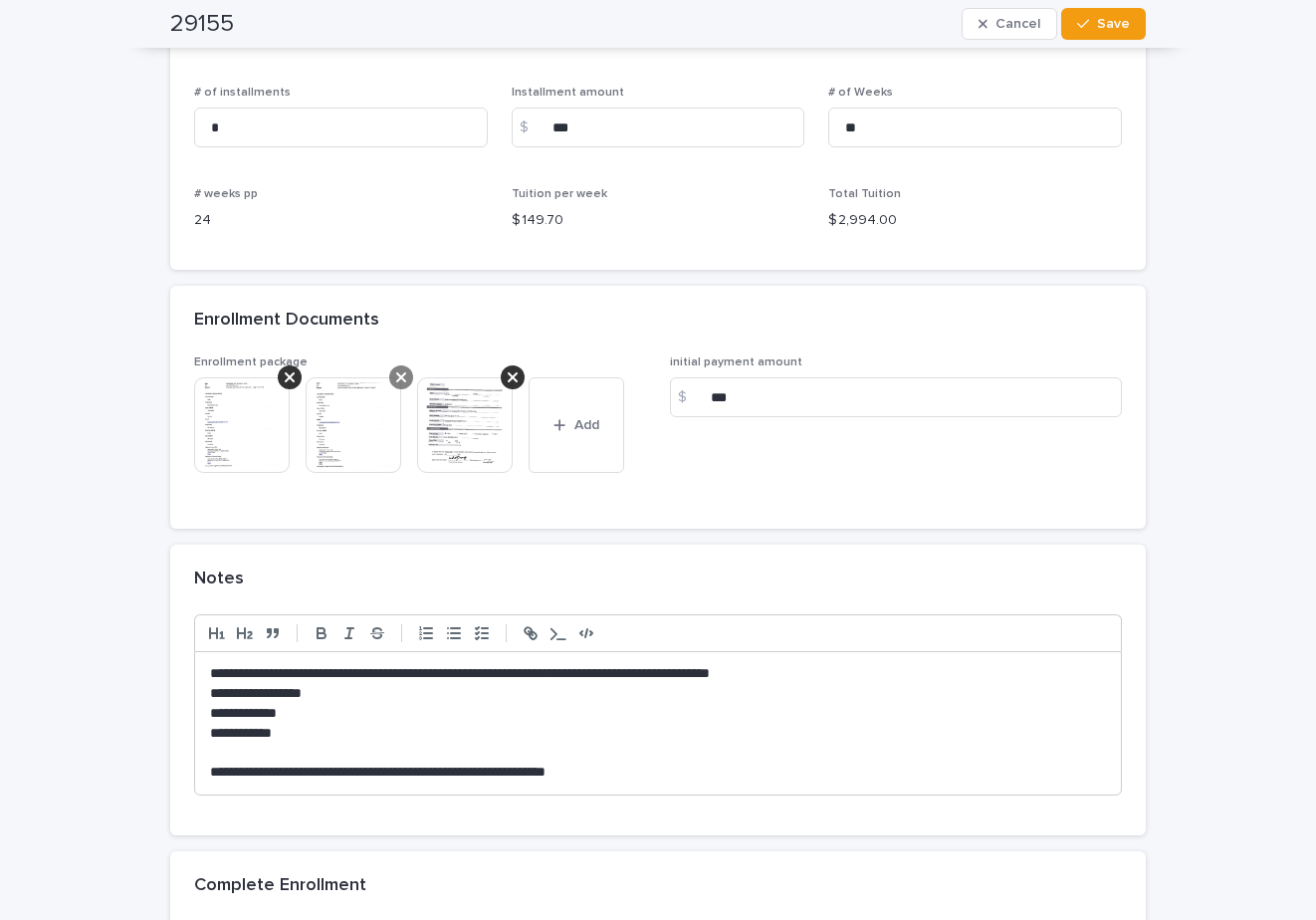 click 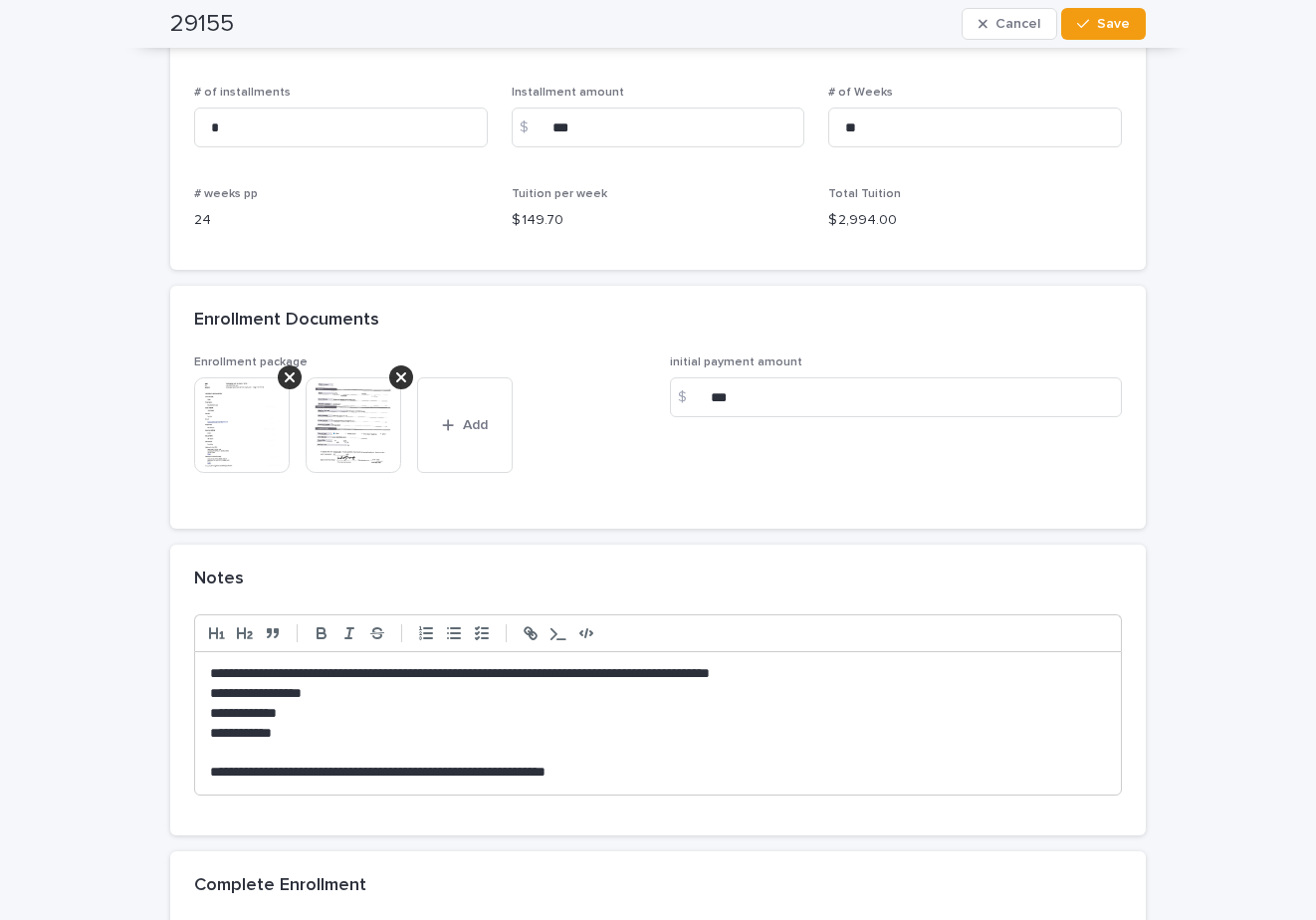 click at bounding box center [353, 425] 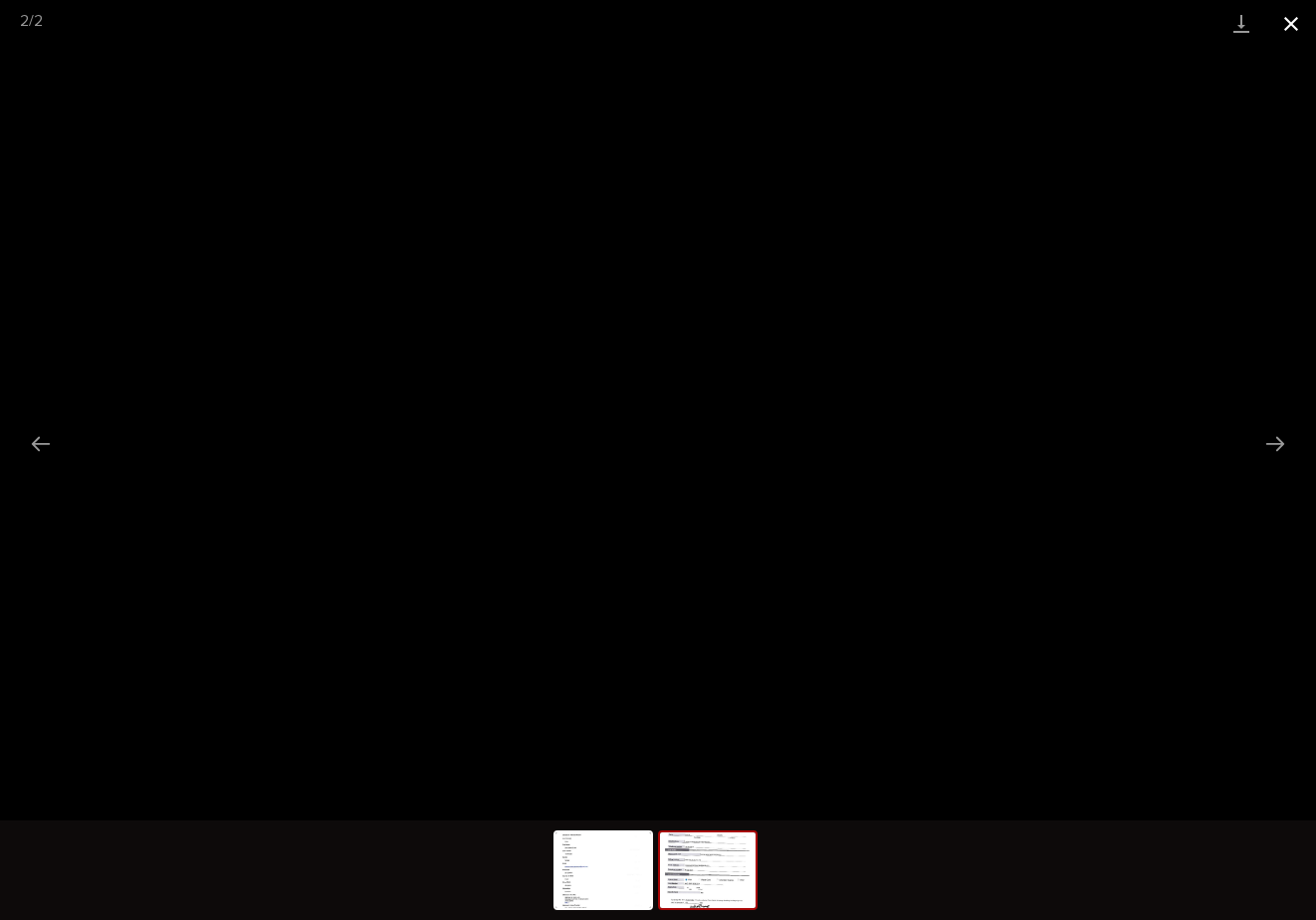 click at bounding box center [1291, 23] 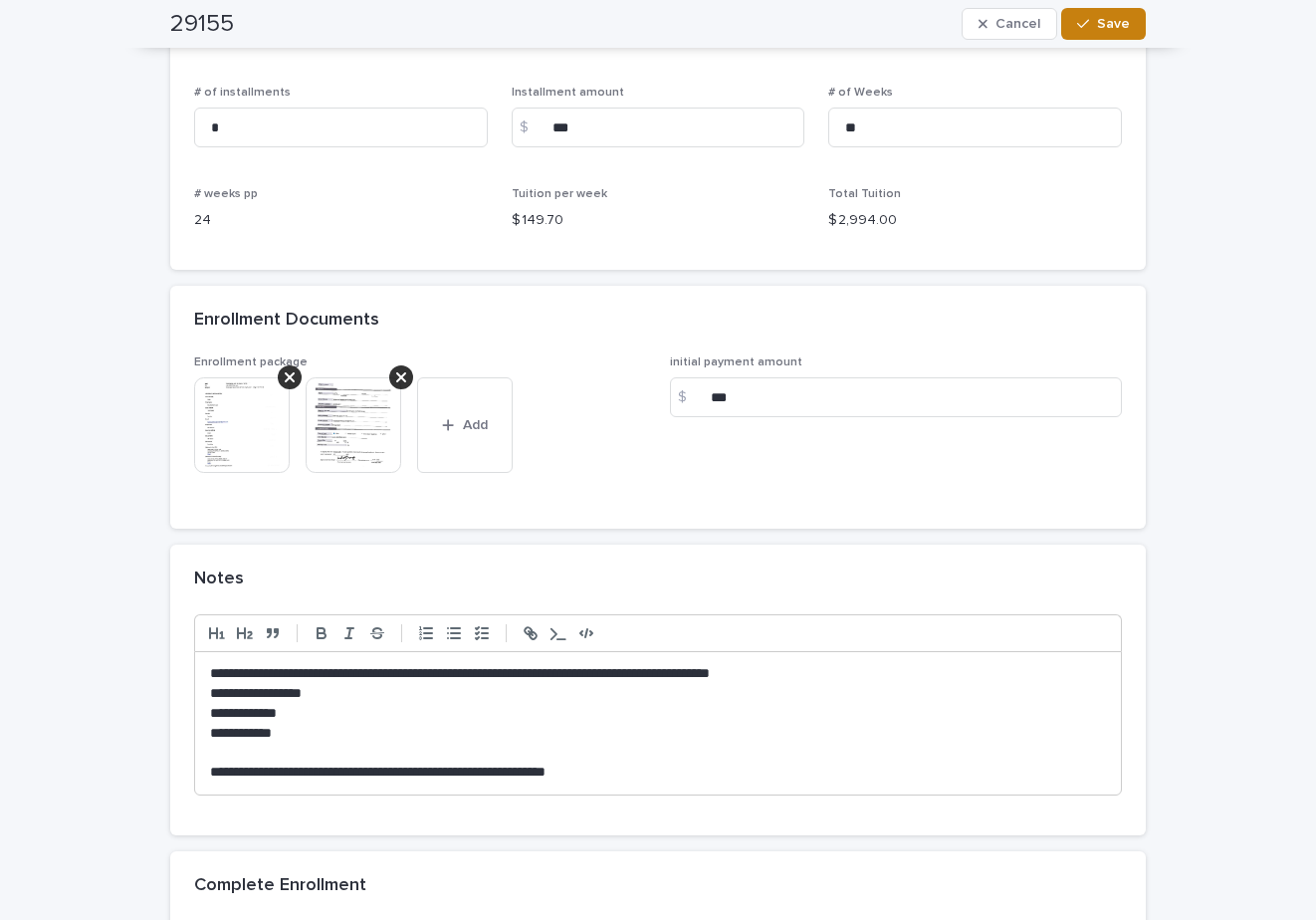 click on "Save" at bounding box center [1103, 24] 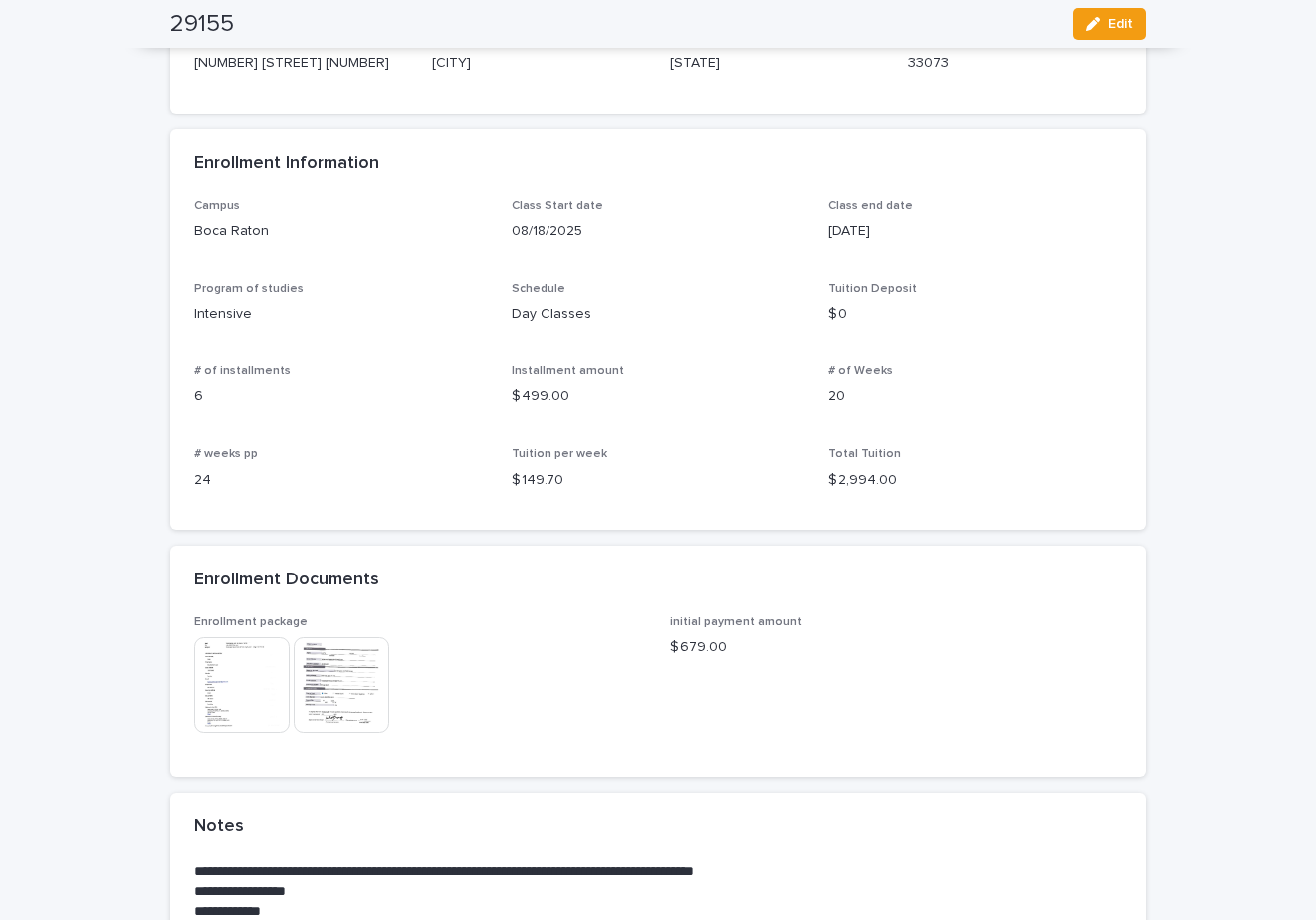scroll, scrollTop: 1567, scrollLeft: 0, axis: vertical 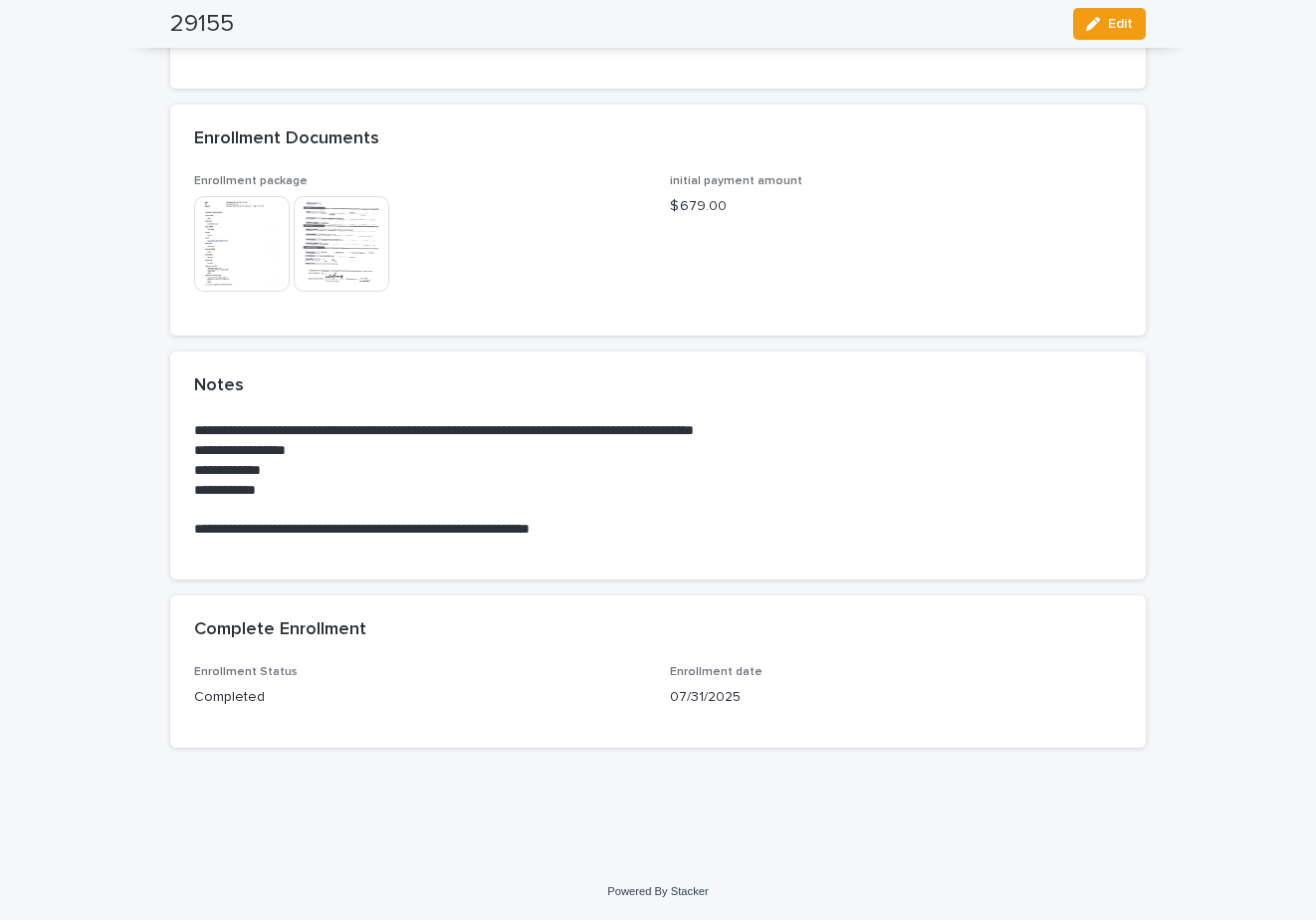 drag, startPoint x: 466, startPoint y: 527, endPoint x: 925, endPoint y: 217, distance: 553.87815 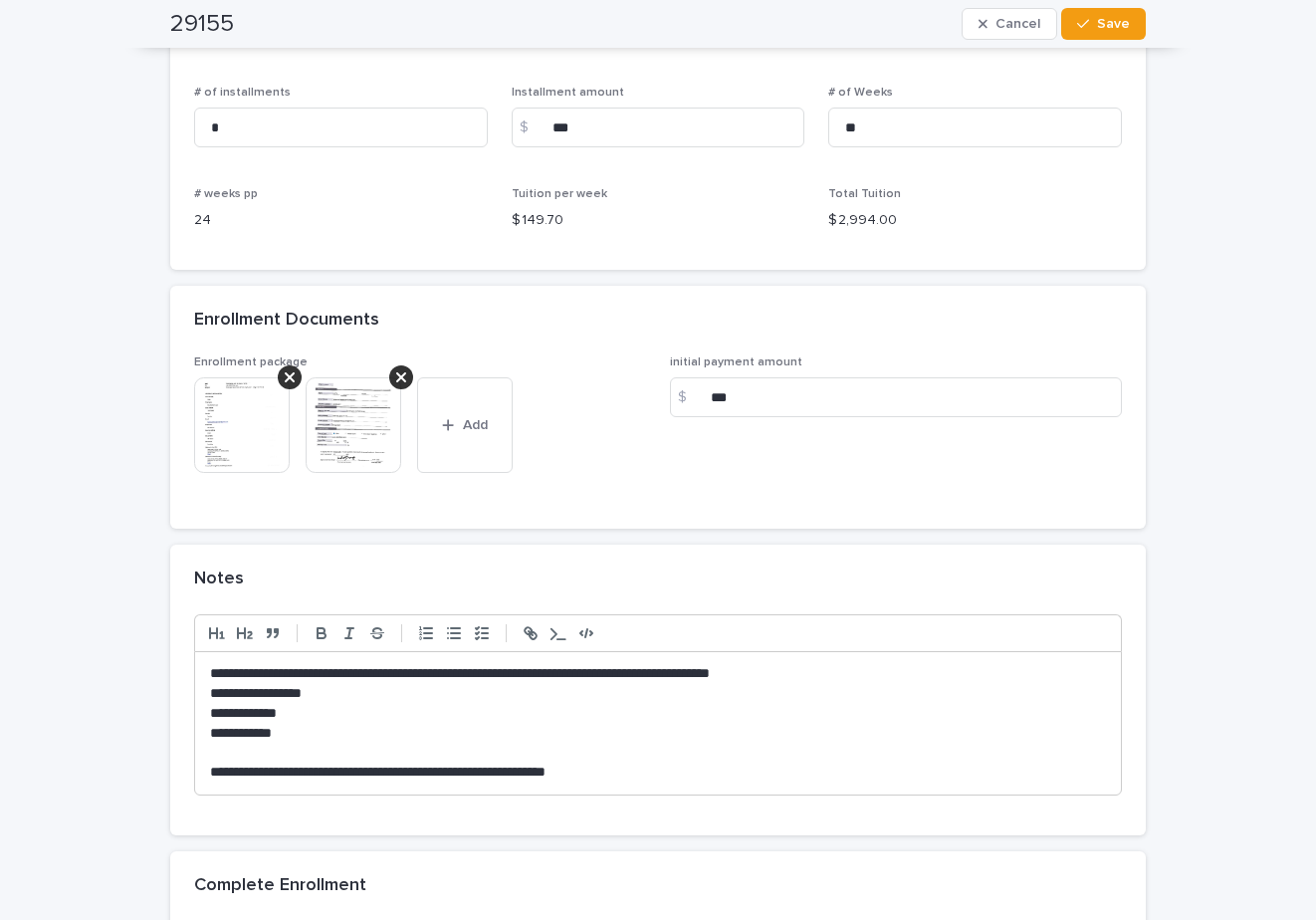 click on "**********" at bounding box center (658, 773) 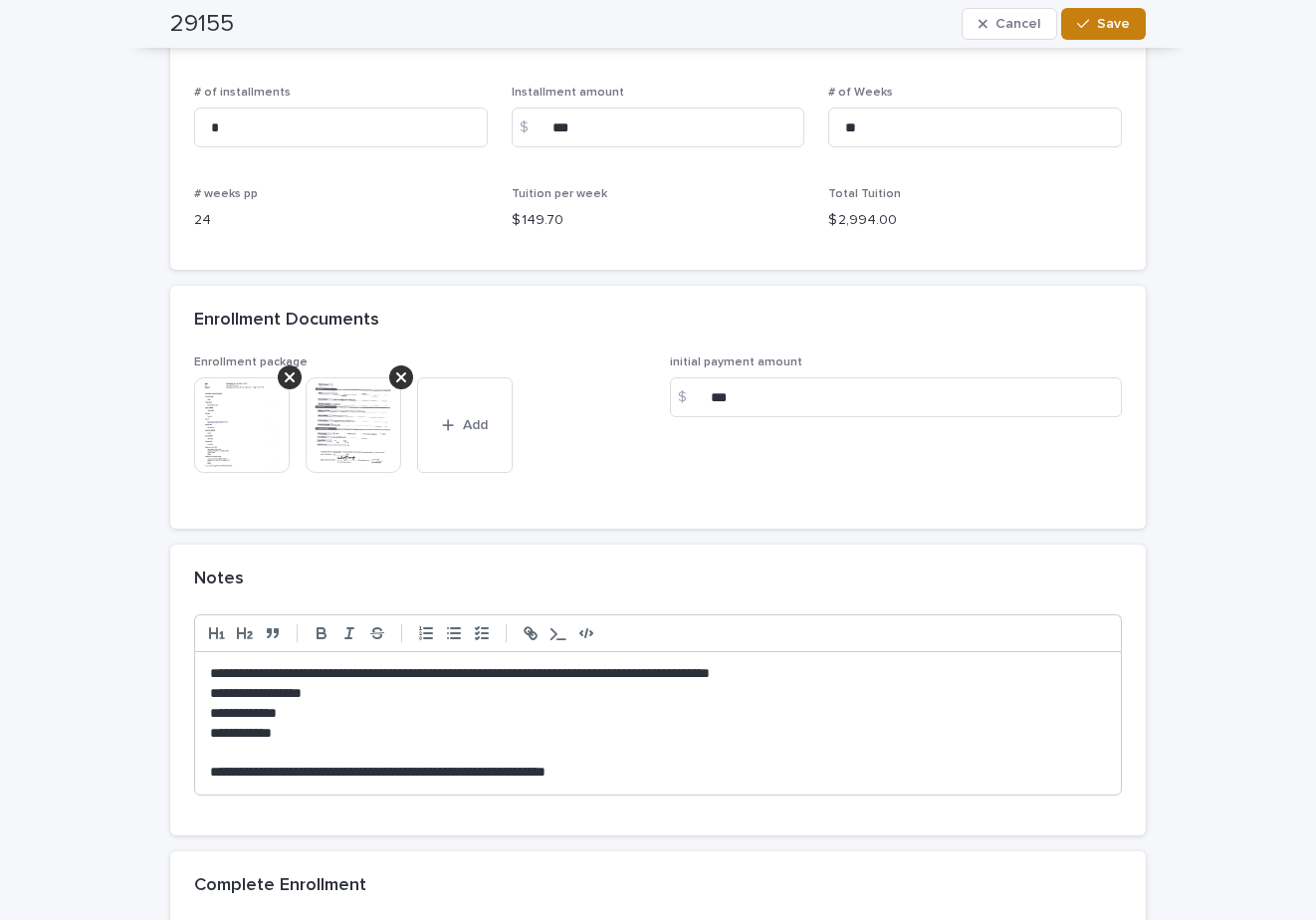 click on "Save" at bounding box center [1113, 24] 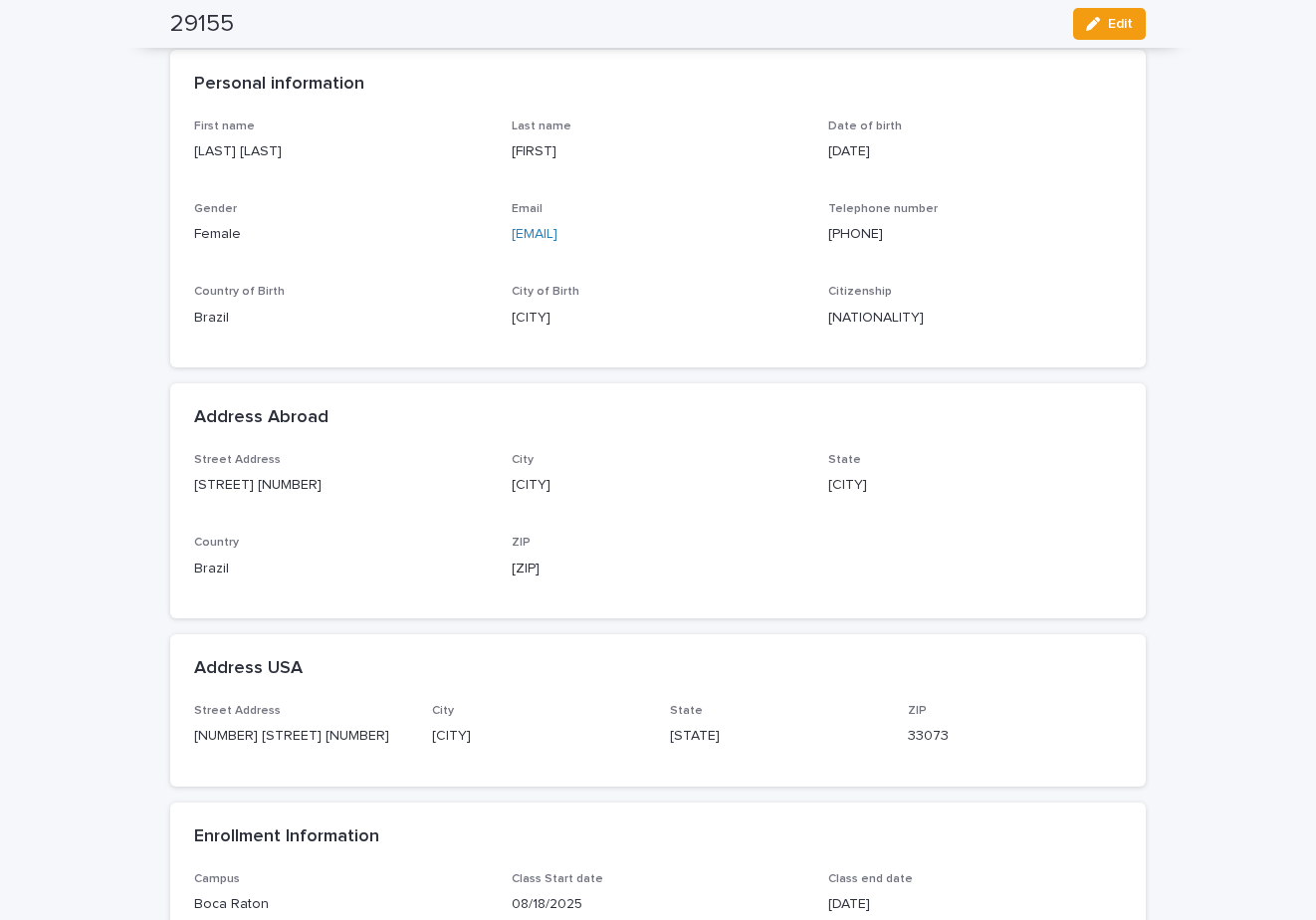 scroll, scrollTop: 0, scrollLeft: 0, axis: both 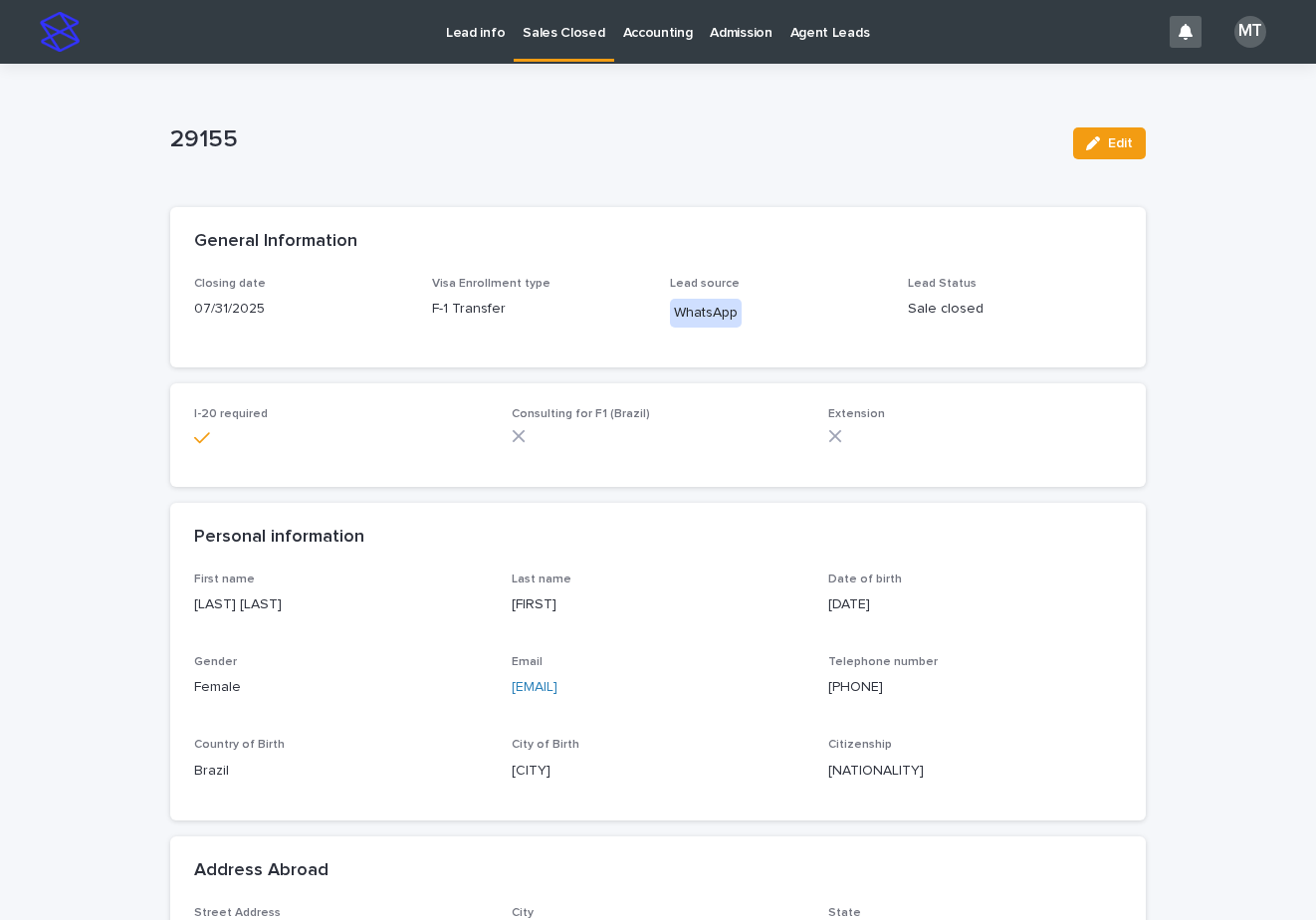 click on "Sales Closed" at bounding box center (563, 21) 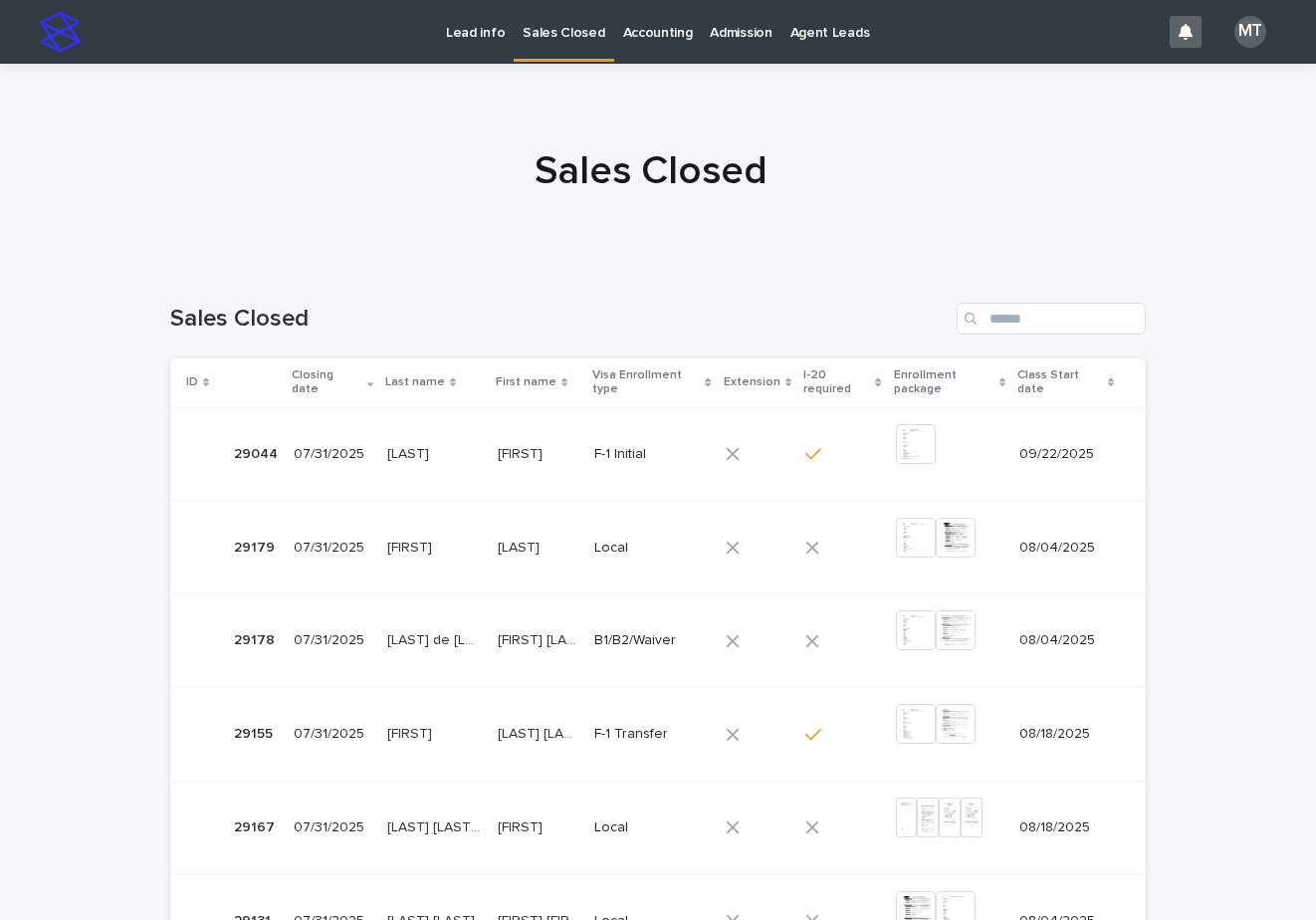 click on "Lead info" at bounding box center [475, 21] 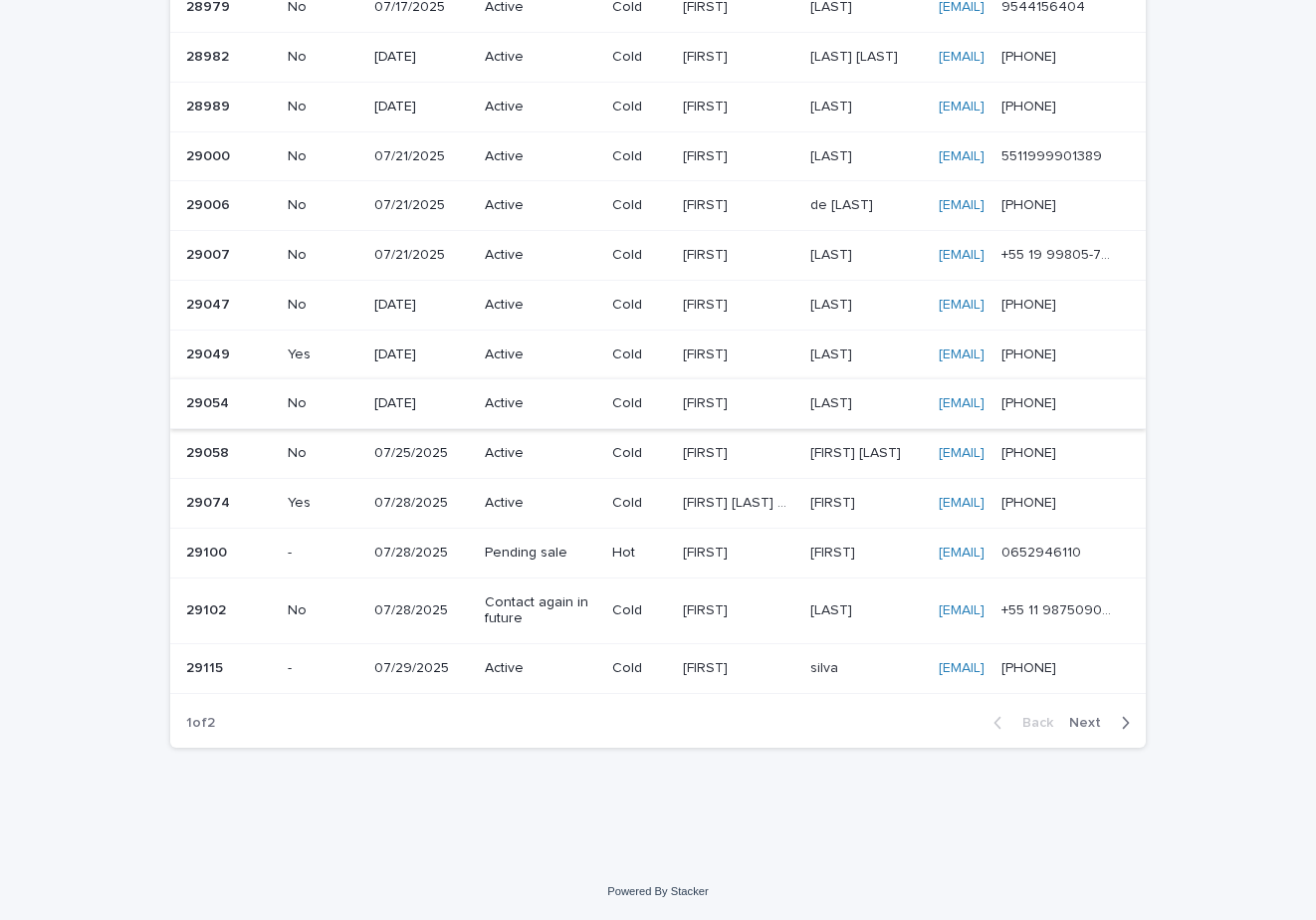 scroll, scrollTop: 1186, scrollLeft: 0, axis: vertical 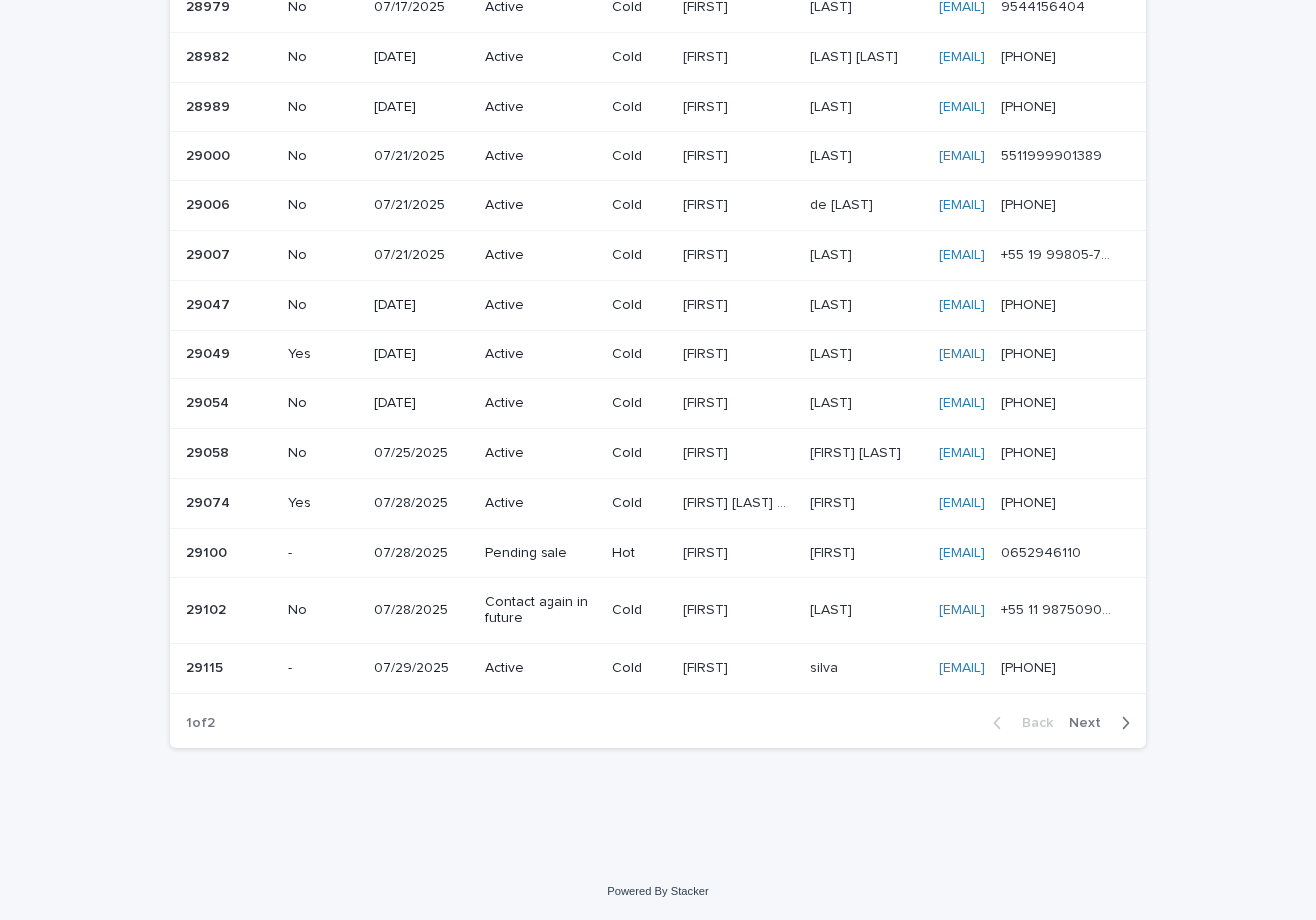 click on "Next" at bounding box center (1091, 723) 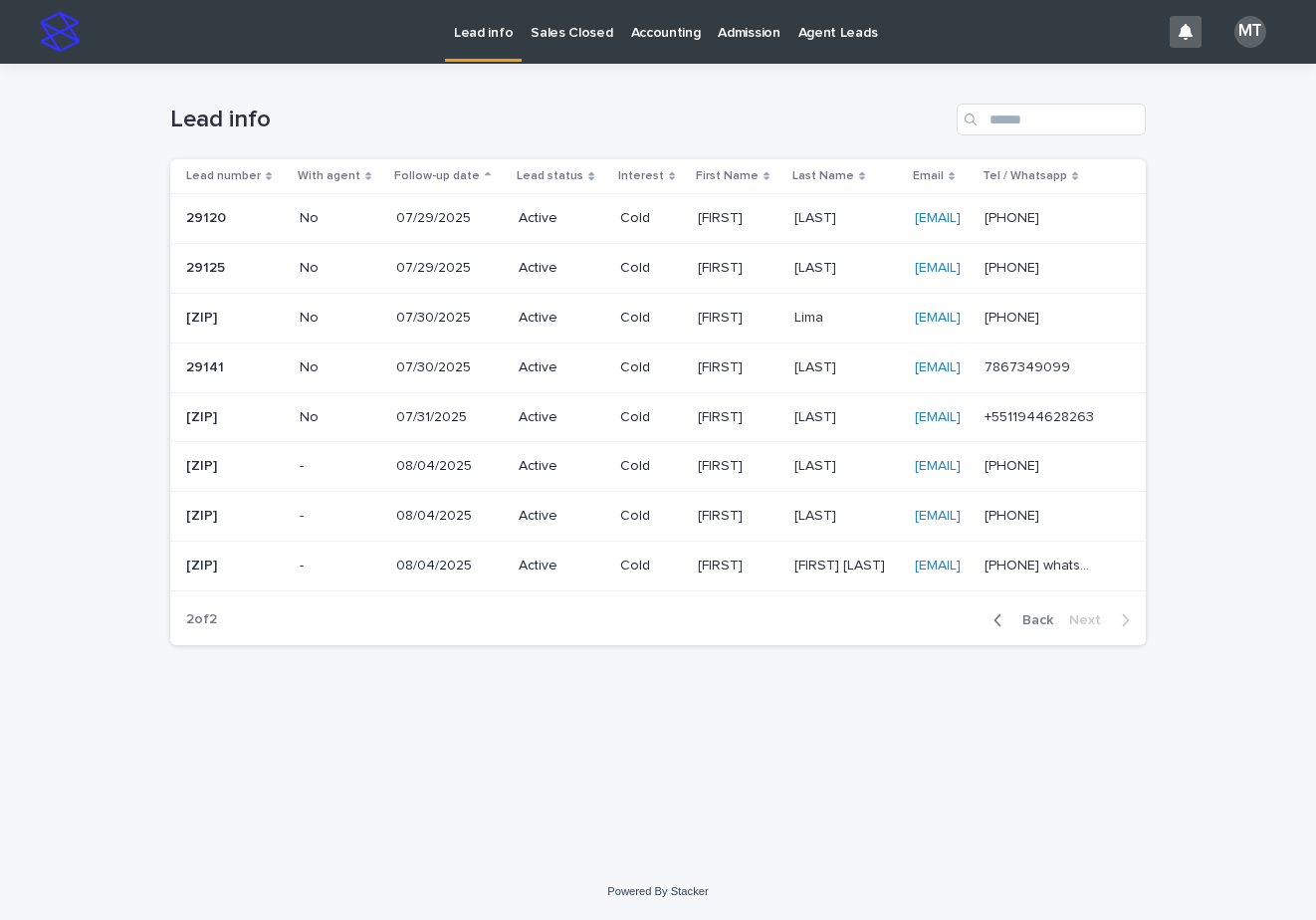 scroll, scrollTop: 0, scrollLeft: 0, axis: both 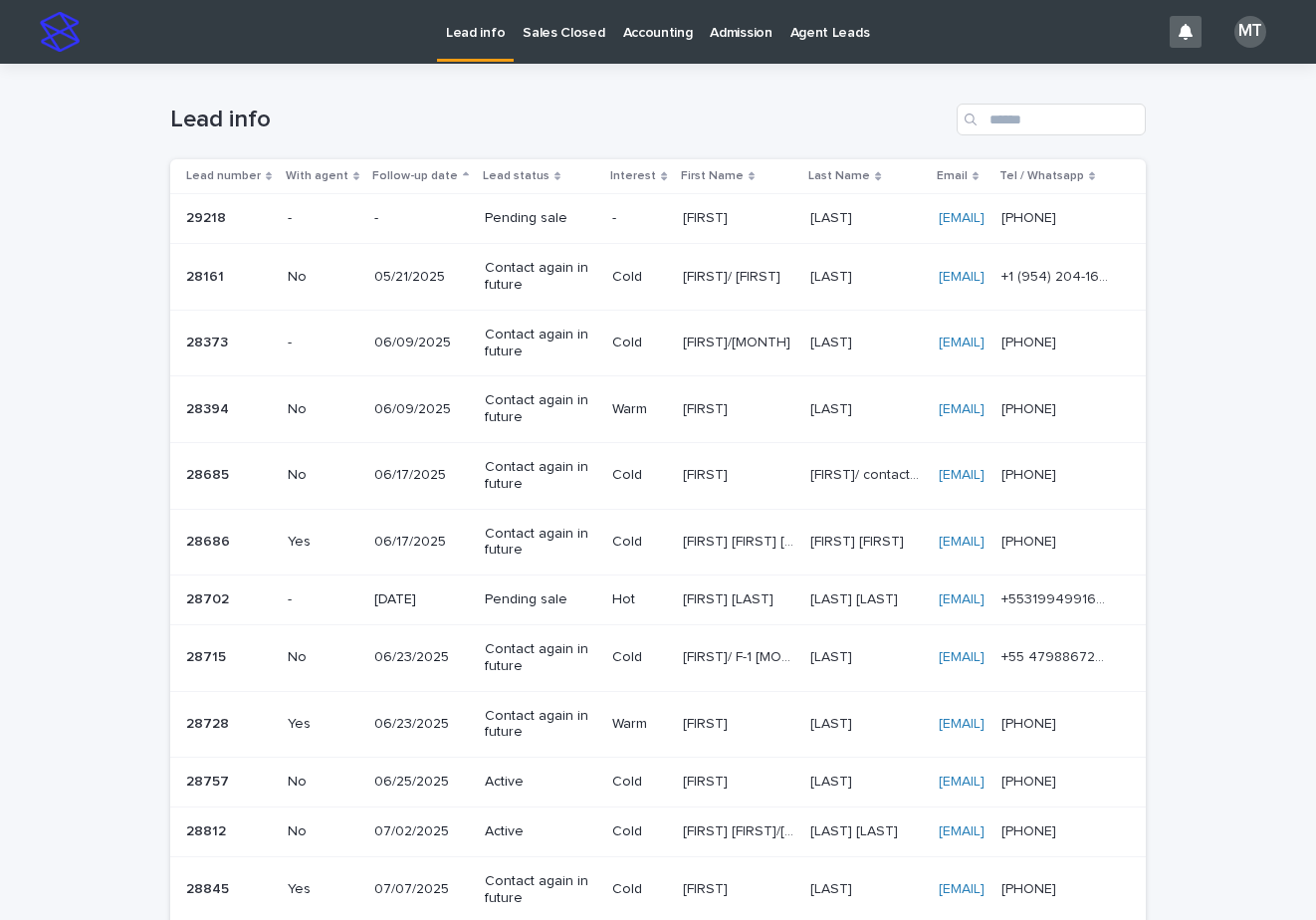 click on "Sales Closed" at bounding box center [563, 21] 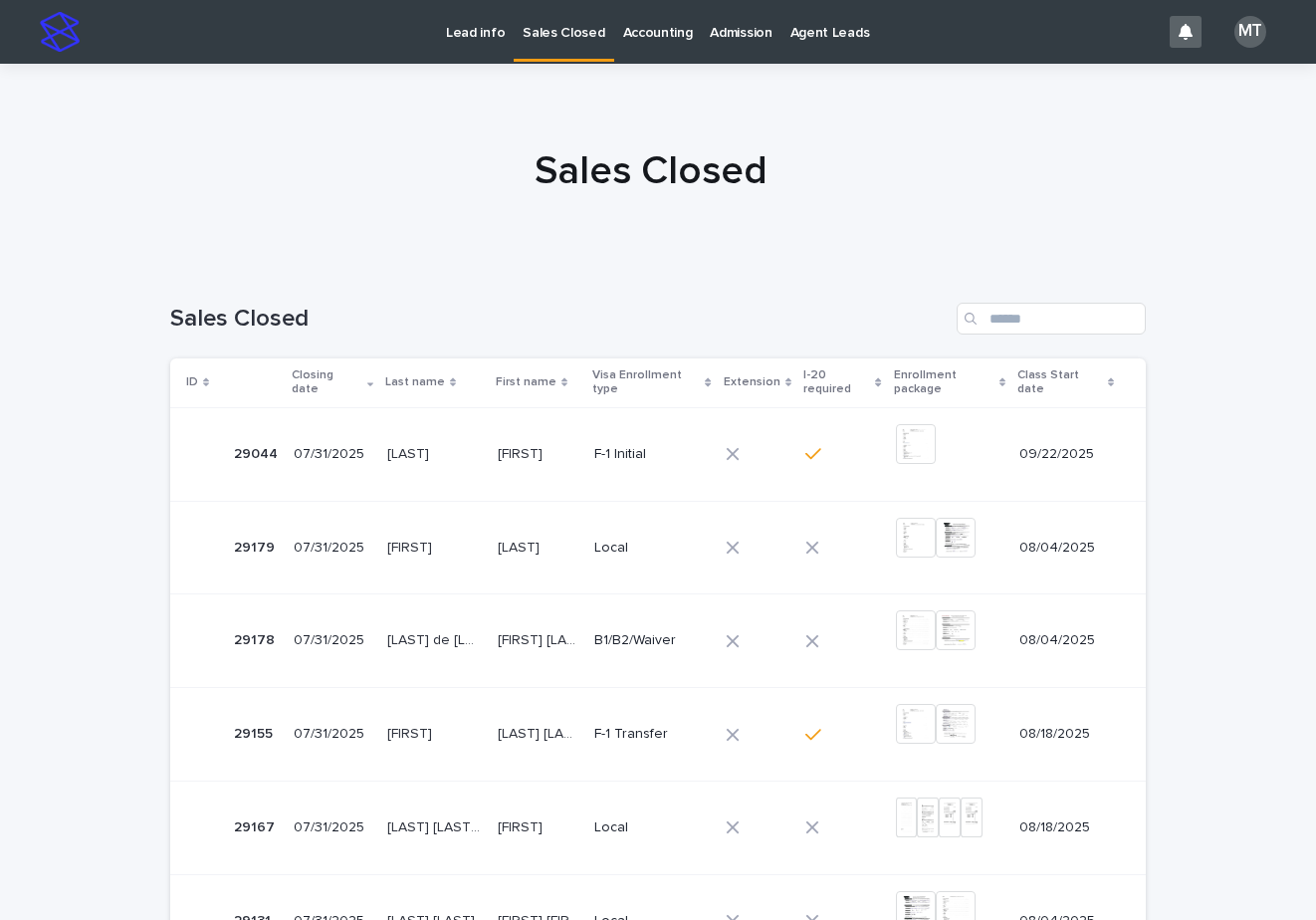 click on "Lead info" at bounding box center [475, 21] 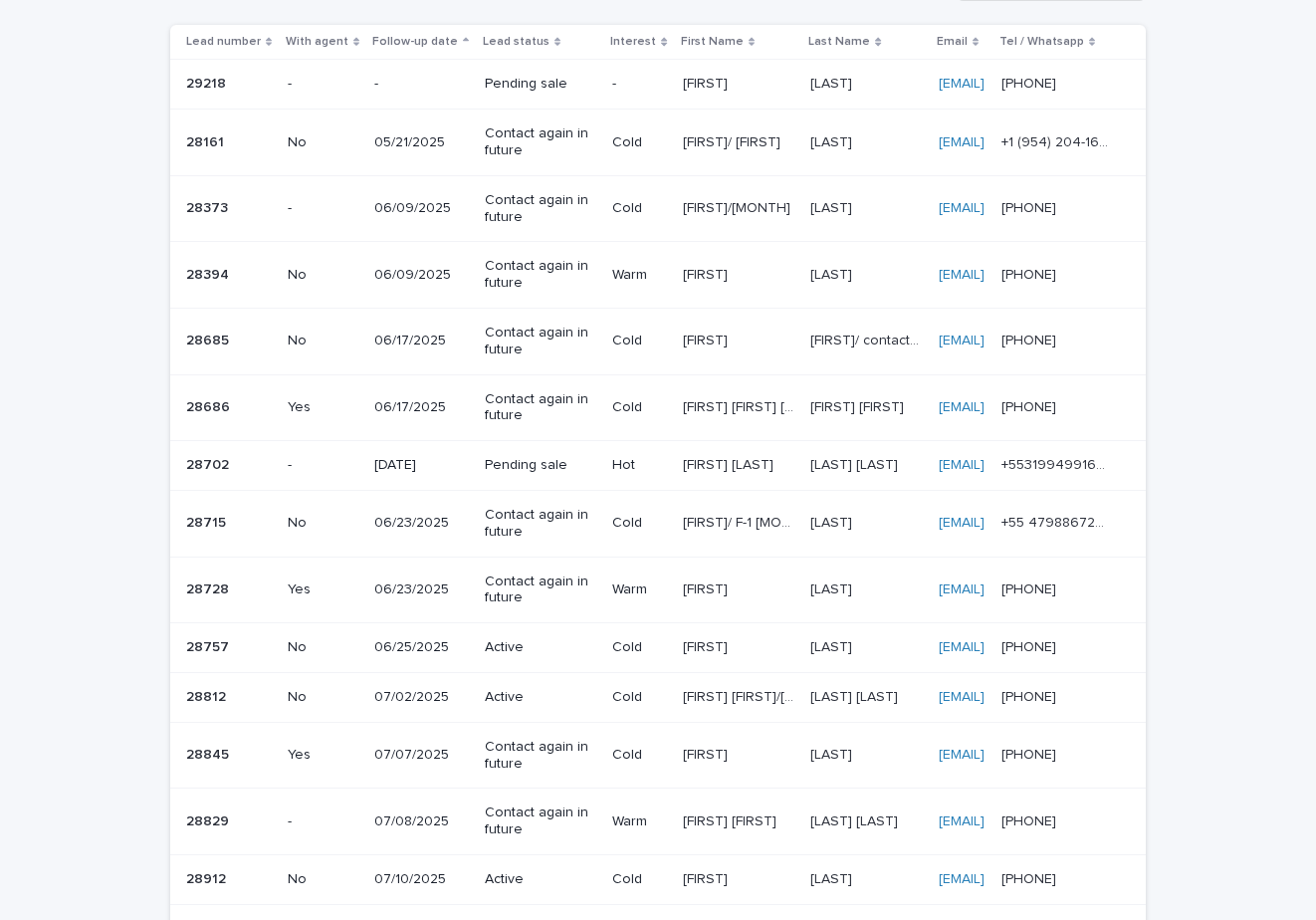 scroll, scrollTop: 0, scrollLeft: 0, axis: both 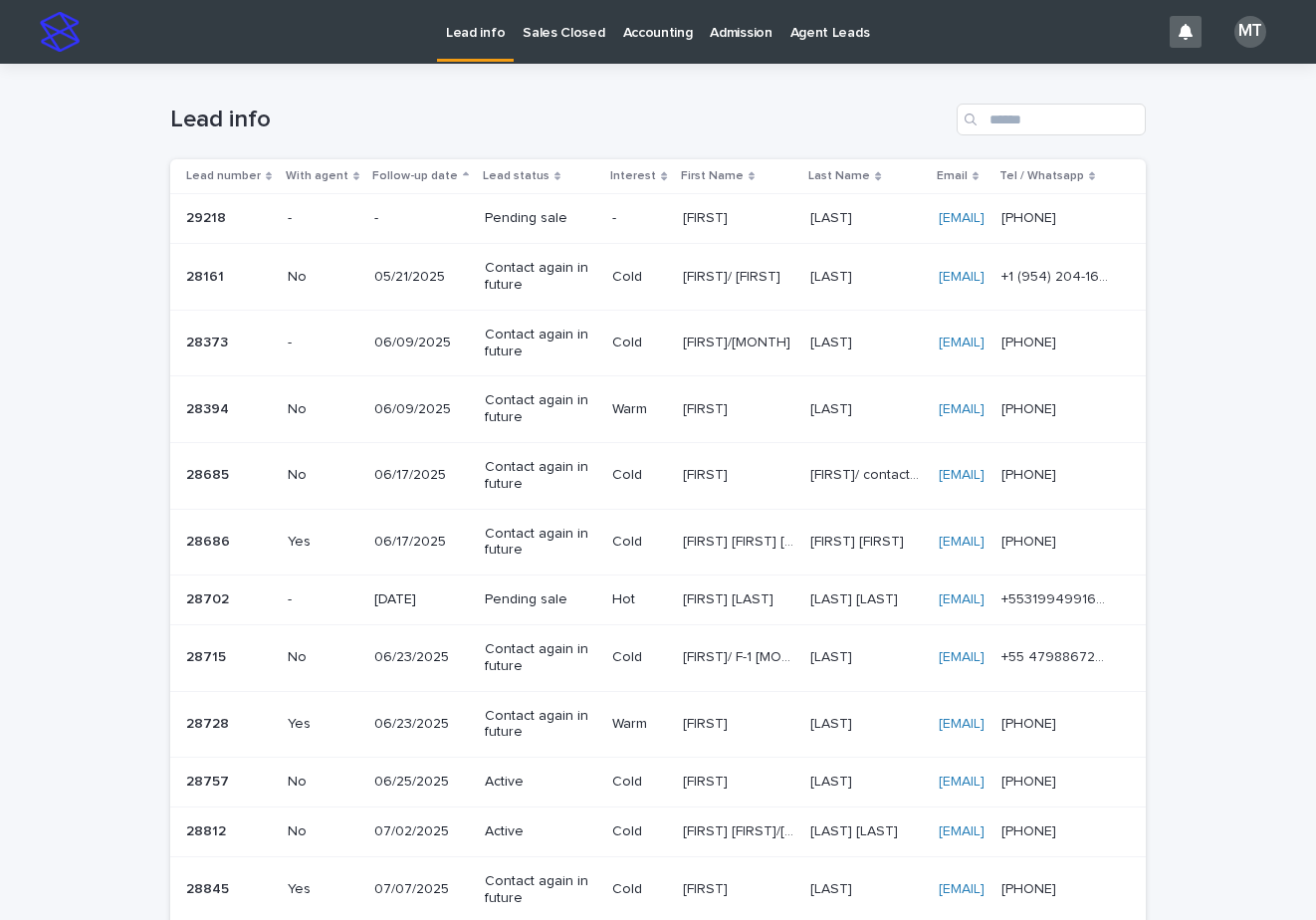 click on "Lead info" at bounding box center [658, 112] 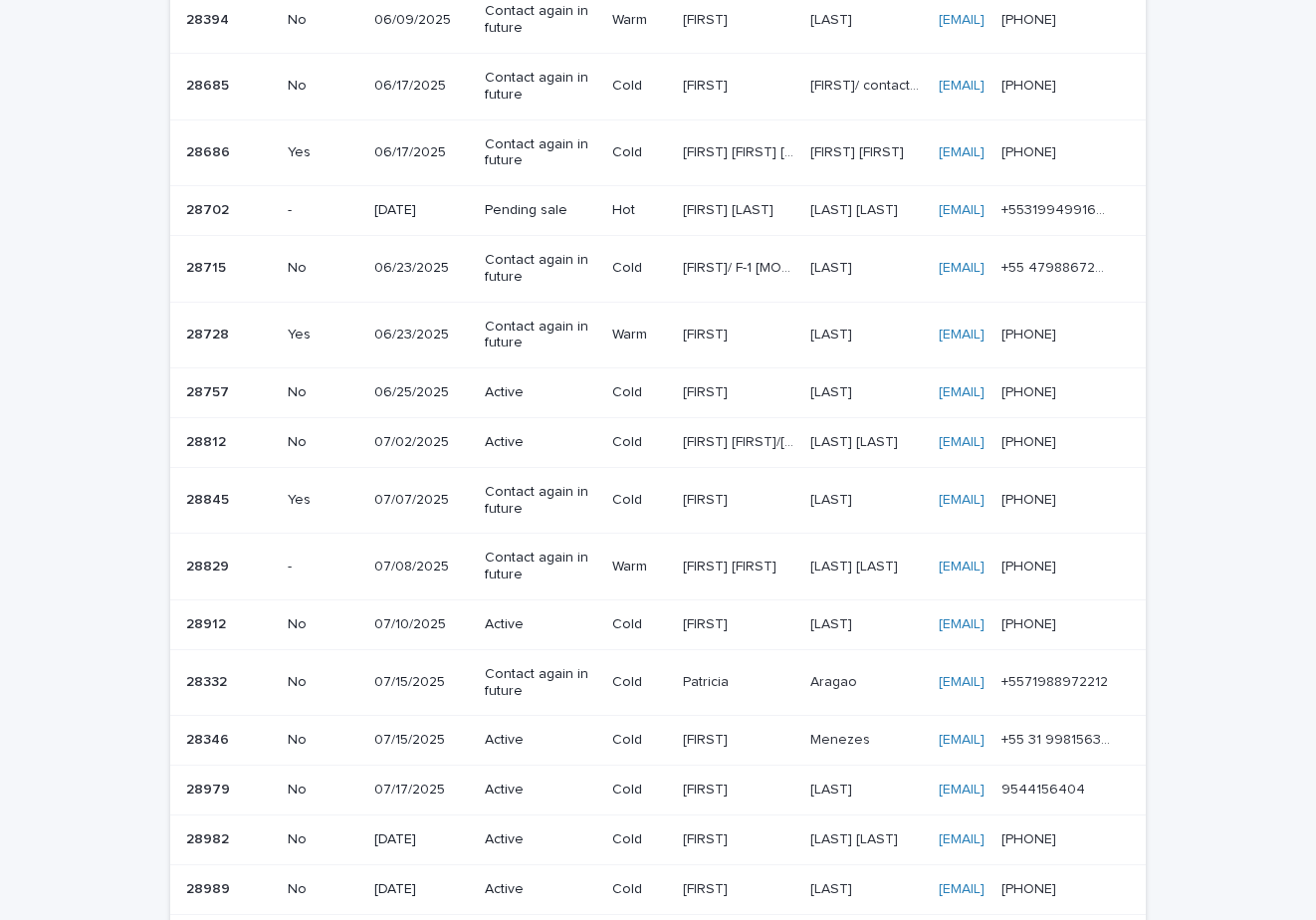 scroll, scrollTop: 0, scrollLeft: 0, axis: both 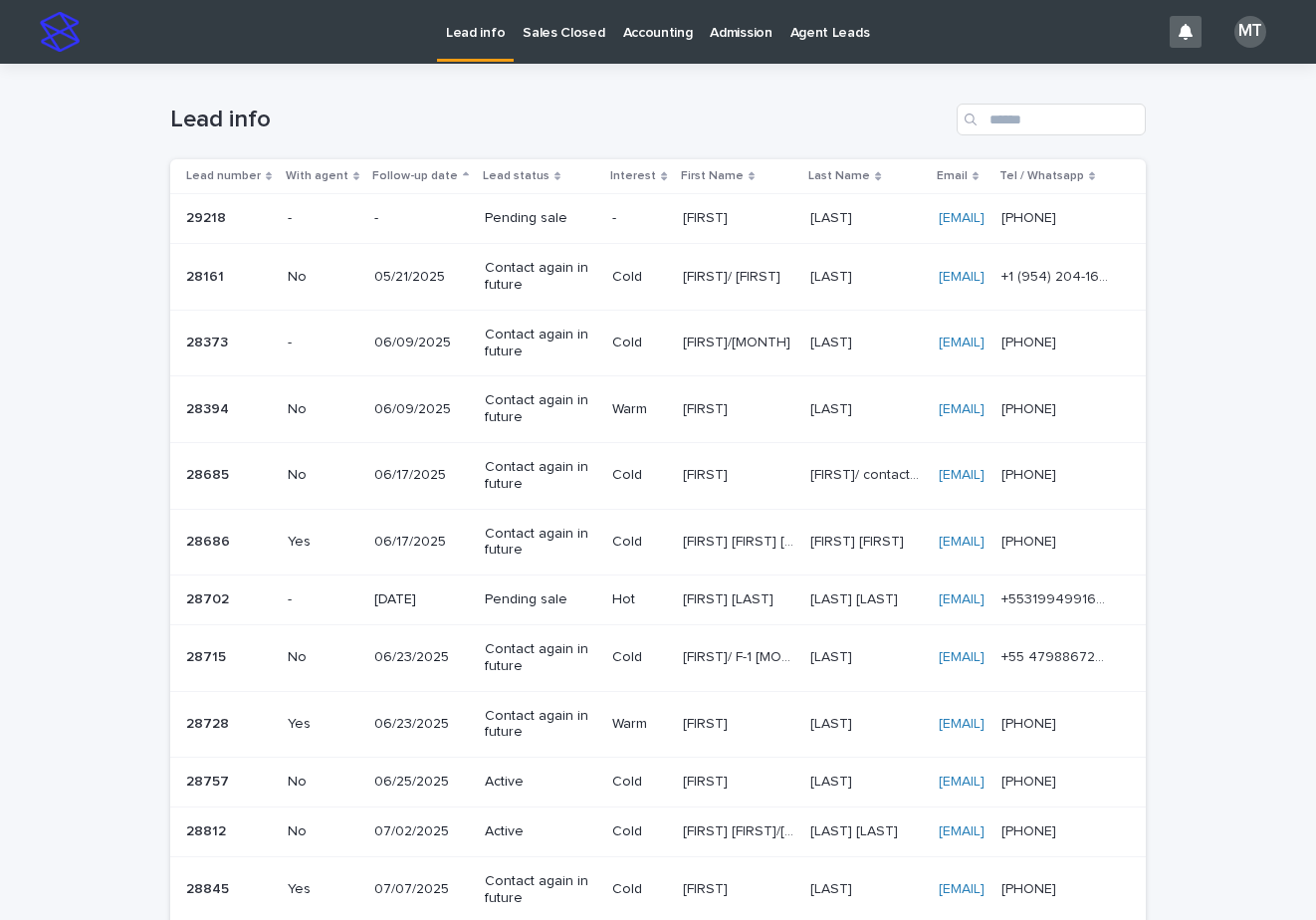 click on "Sales Closed" at bounding box center [563, 21] 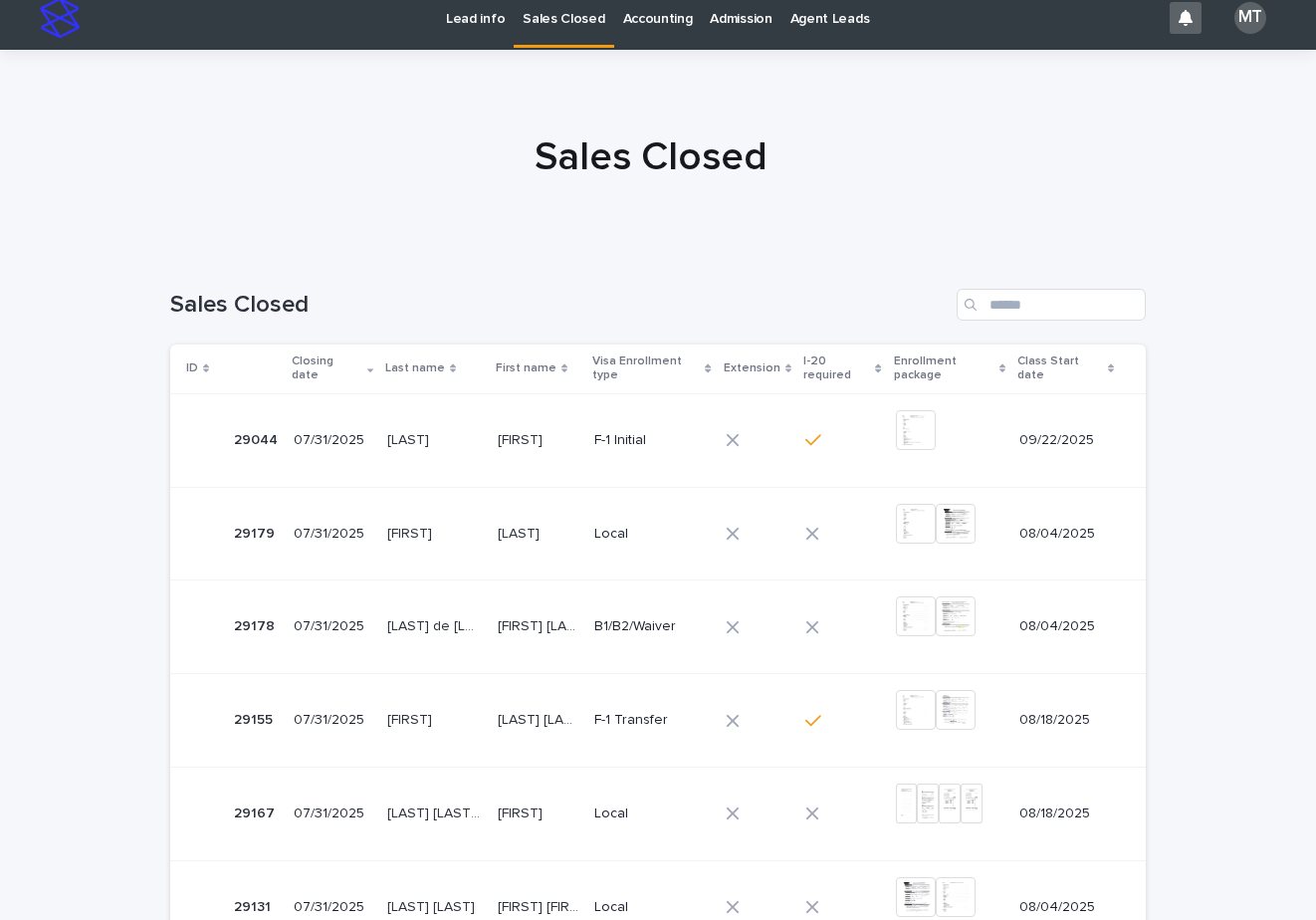 scroll, scrollTop: 0, scrollLeft: 0, axis: both 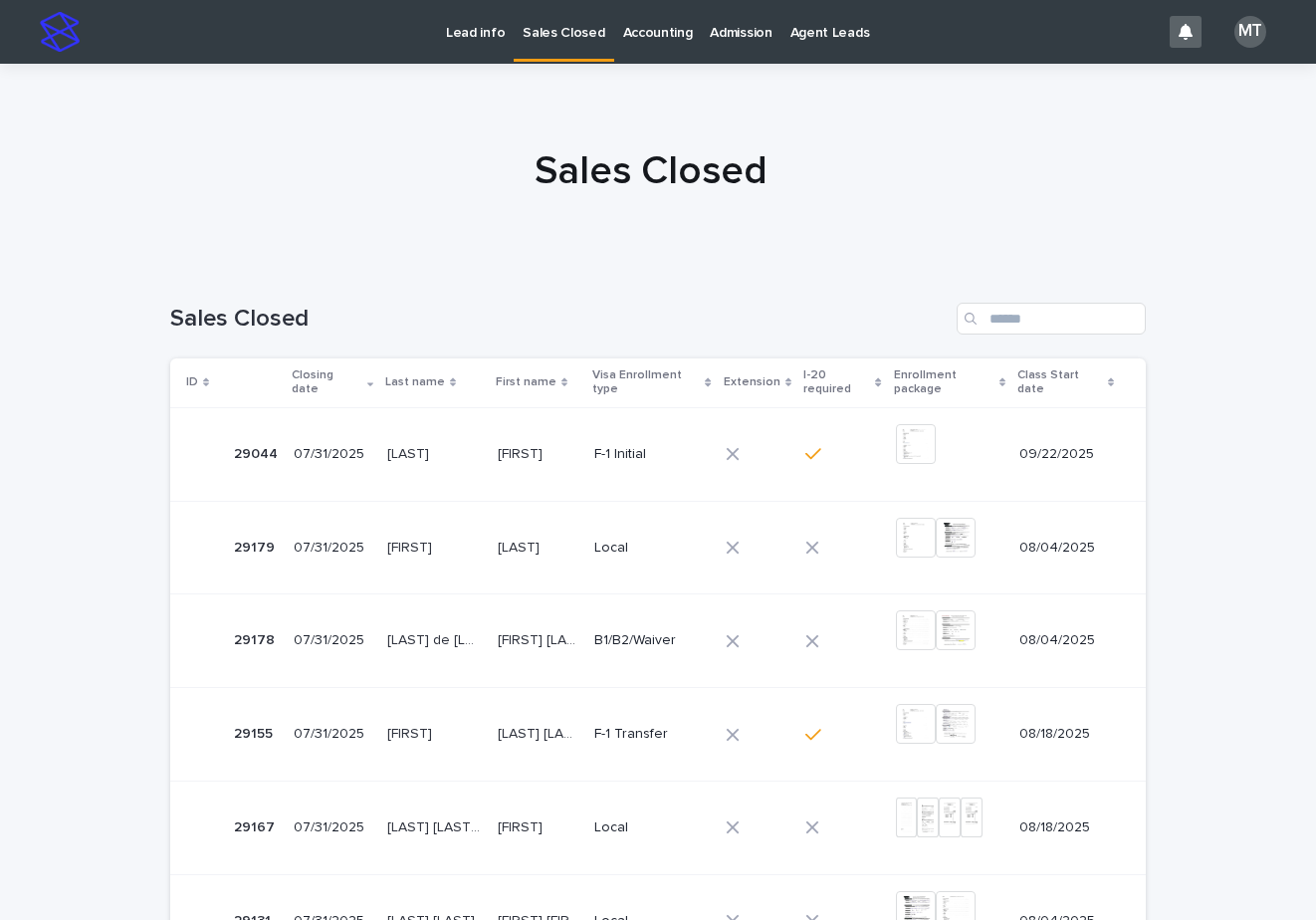 click on "Lead info" at bounding box center (475, 21) 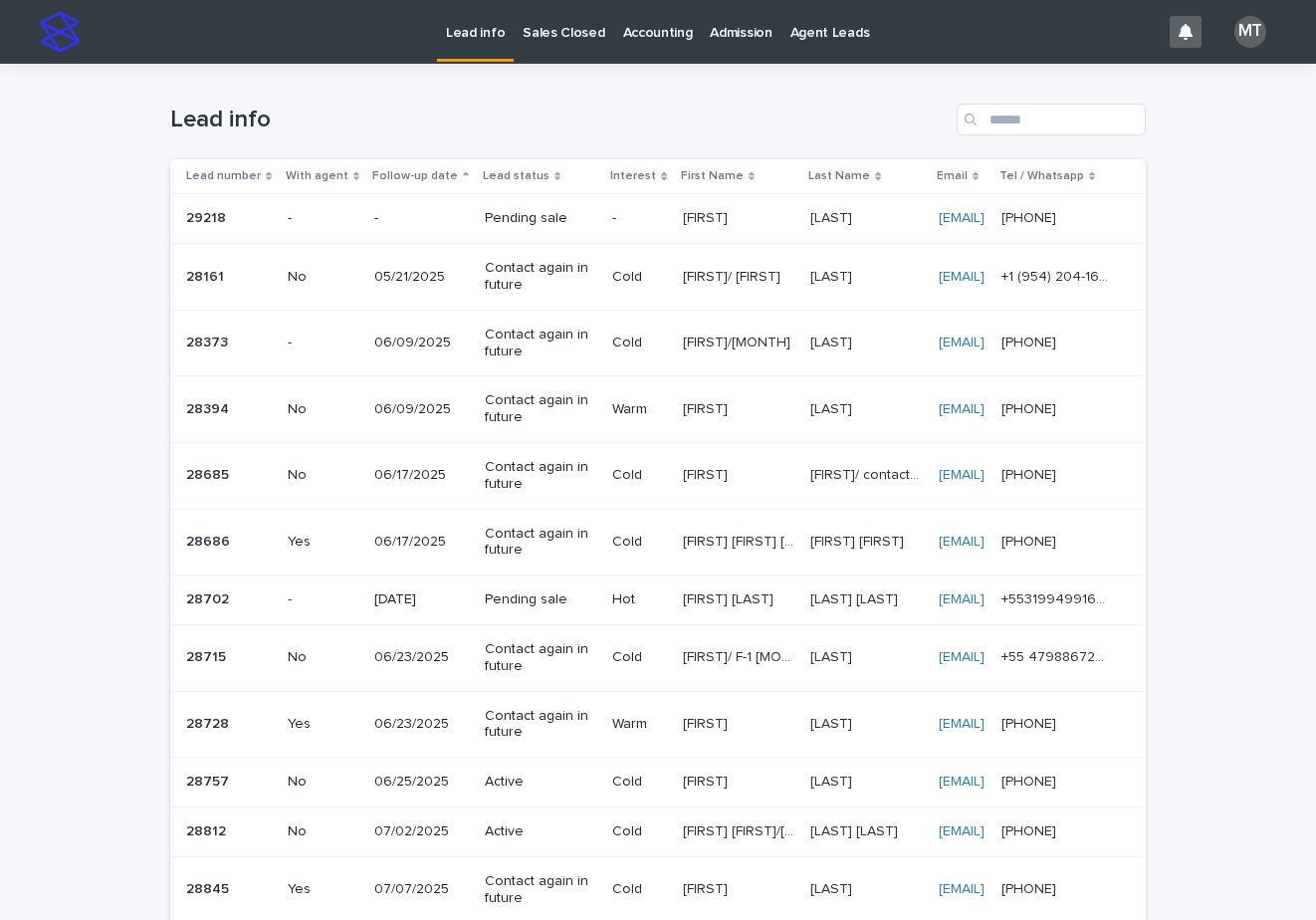 click on "Sales Closed" at bounding box center [563, 21] 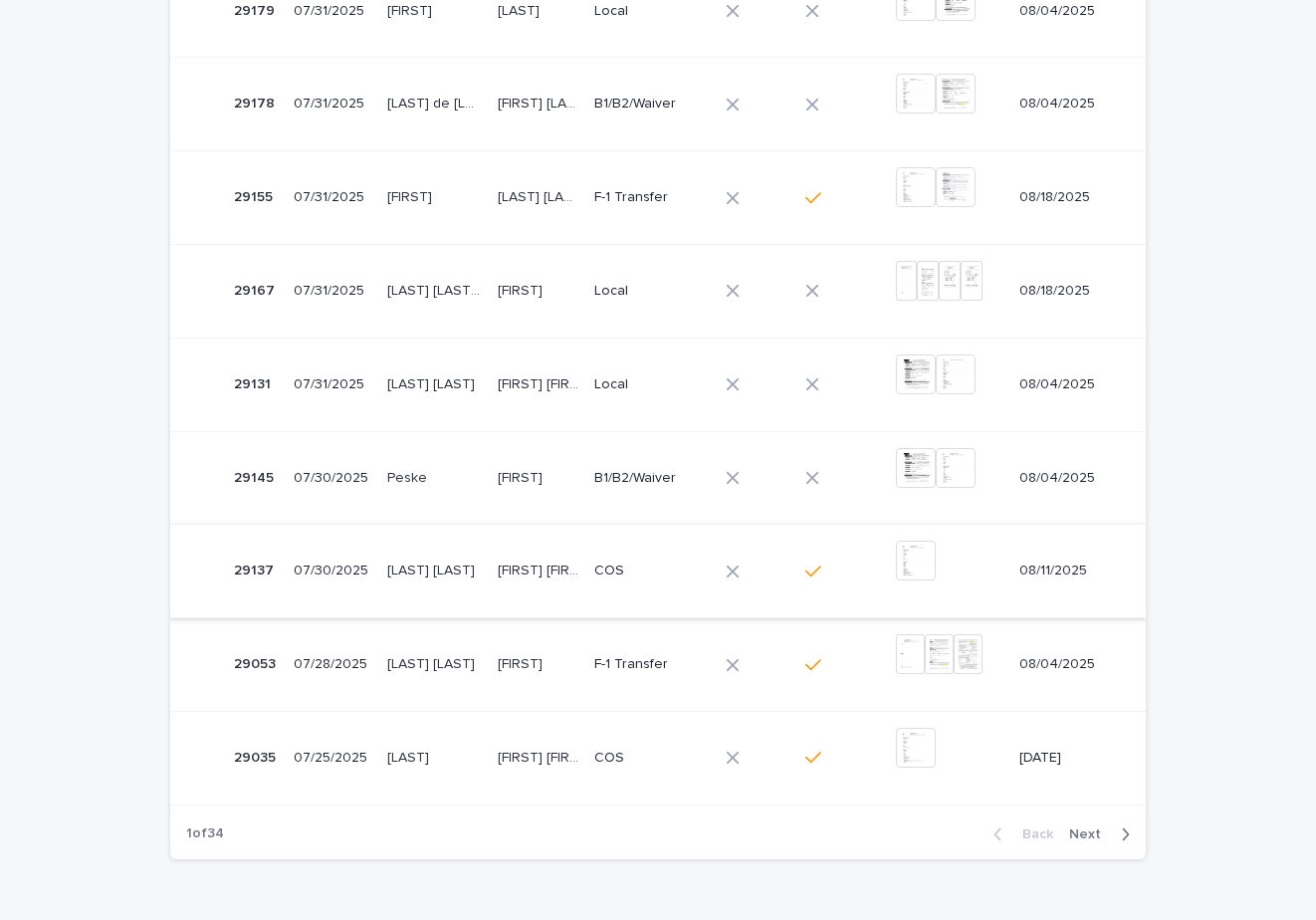 scroll, scrollTop: 597, scrollLeft: 0, axis: vertical 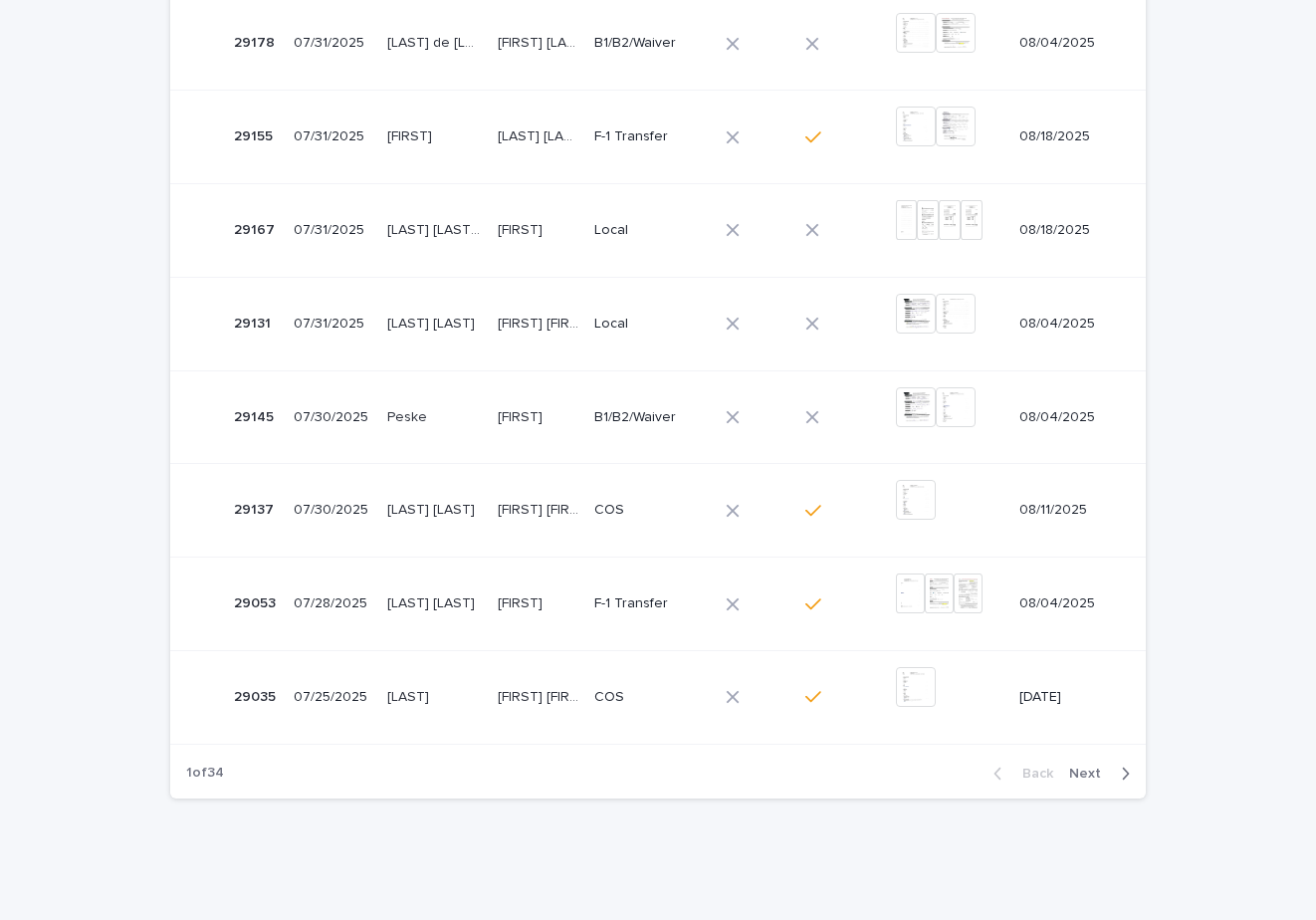 click on "Next" at bounding box center (1091, 774) 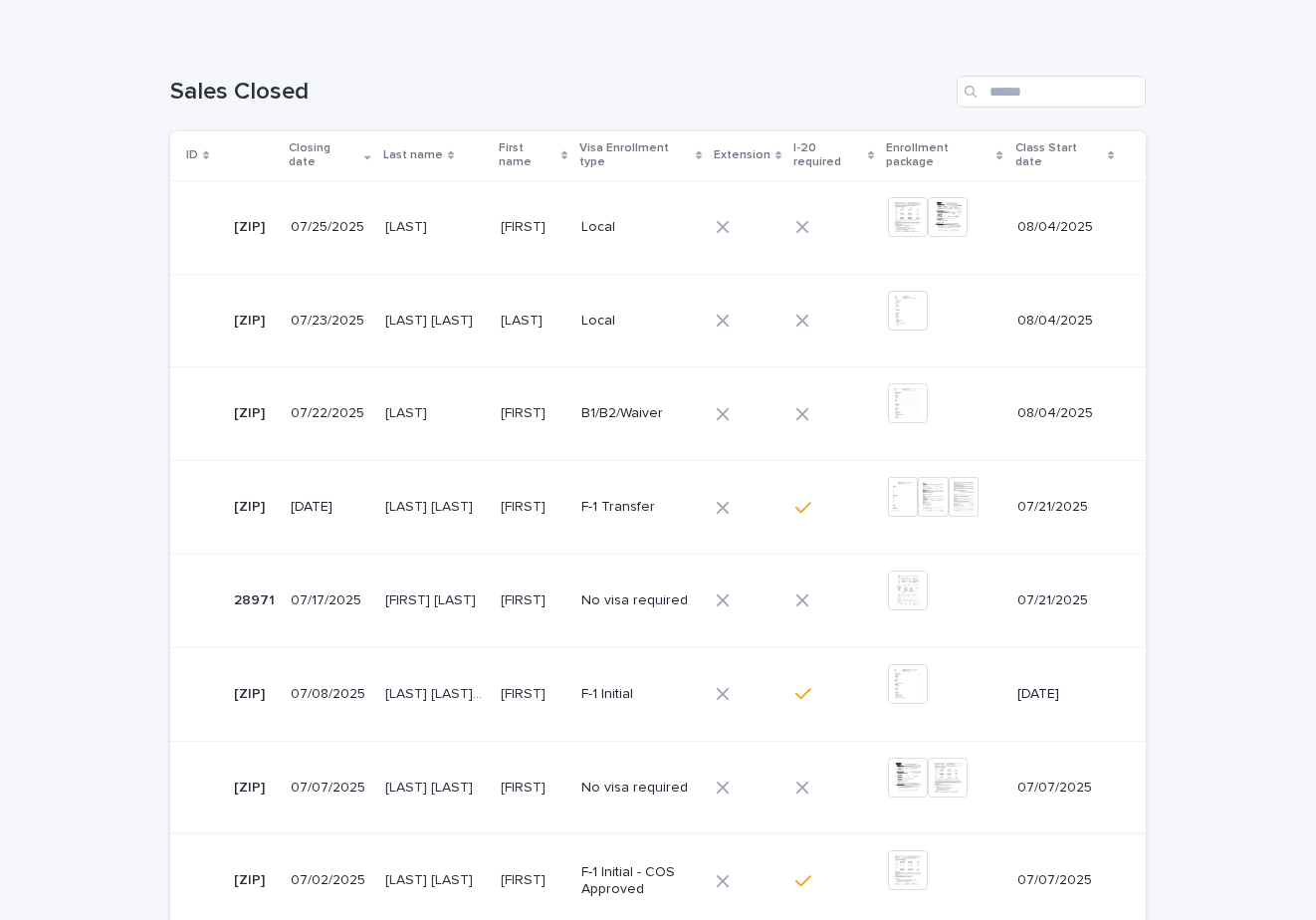 scroll, scrollTop: 0, scrollLeft: 0, axis: both 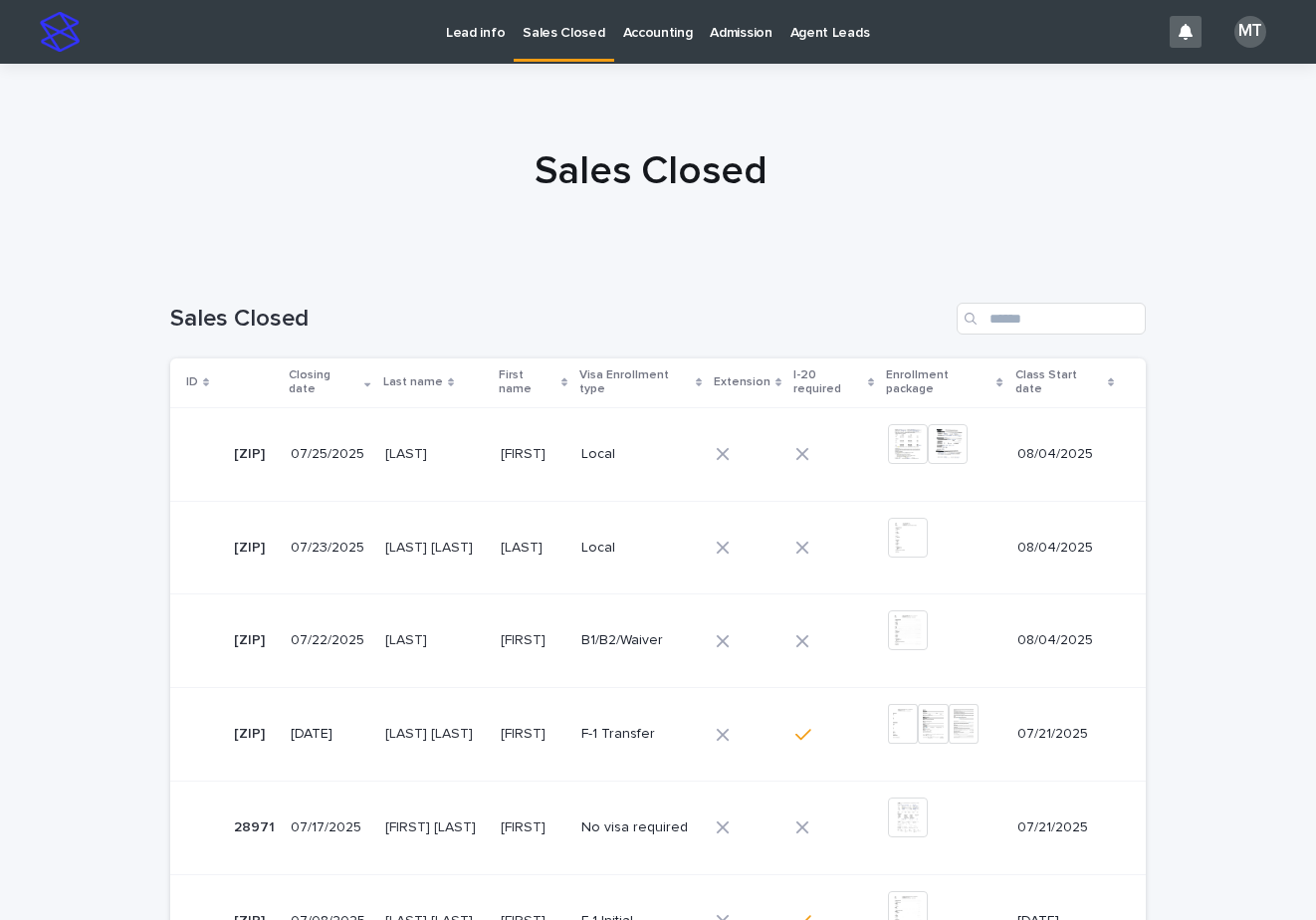 click on "Lead info" at bounding box center [475, 21] 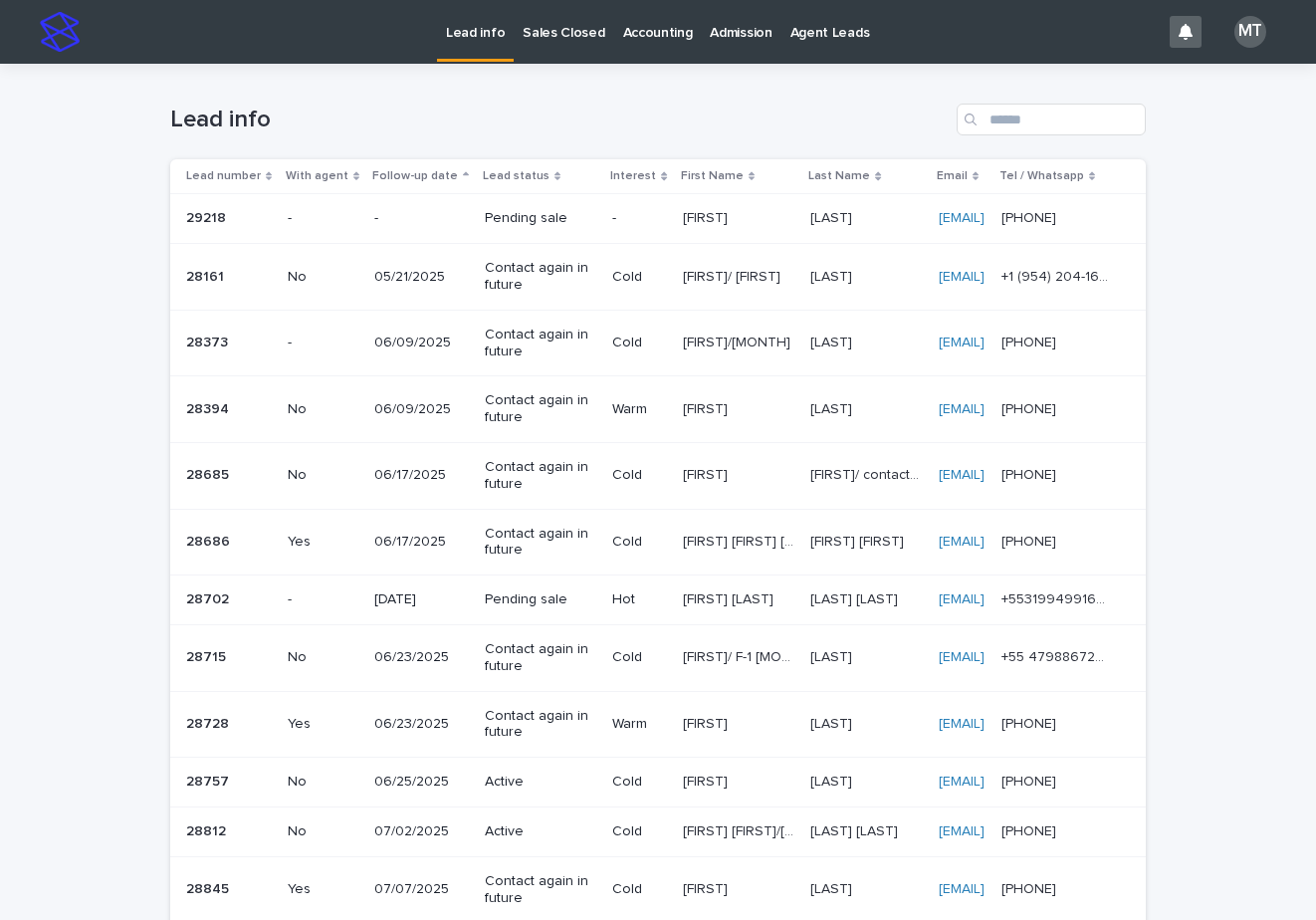 click on "Lead info" at bounding box center [559, 119] 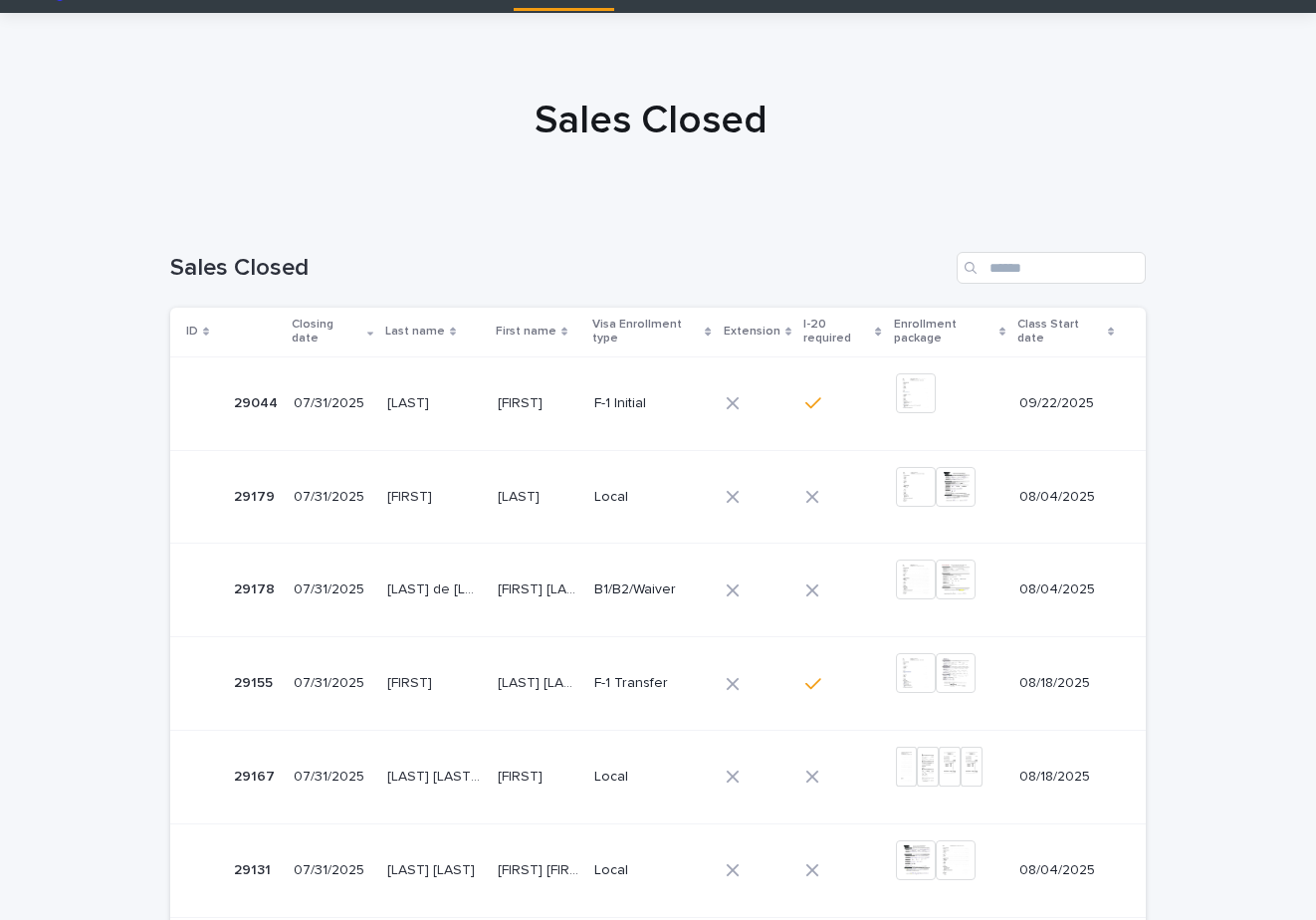 scroll, scrollTop: 0, scrollLeft: 0, axis: both 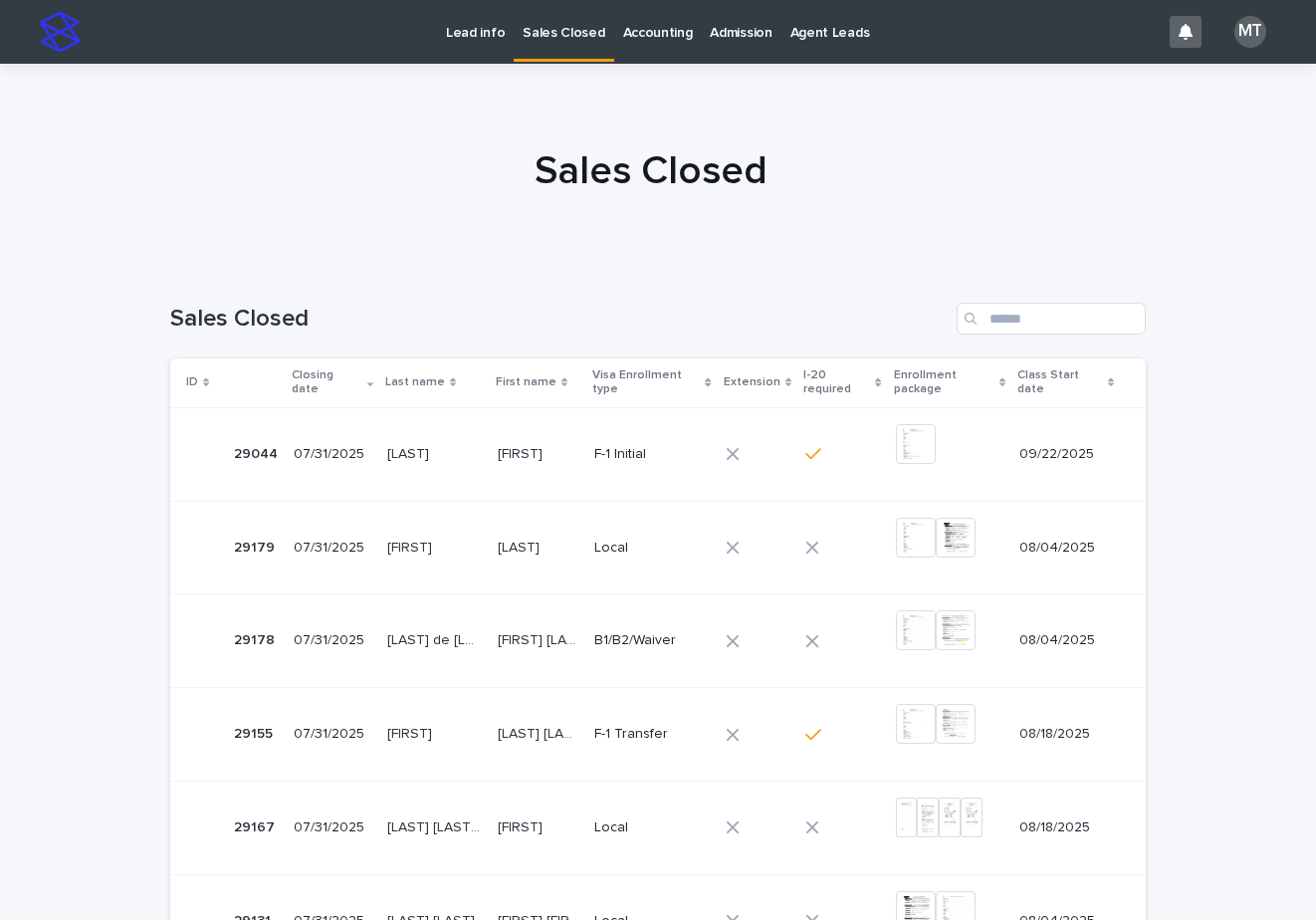 click on "Lead info" at bounding box center [475, 21] 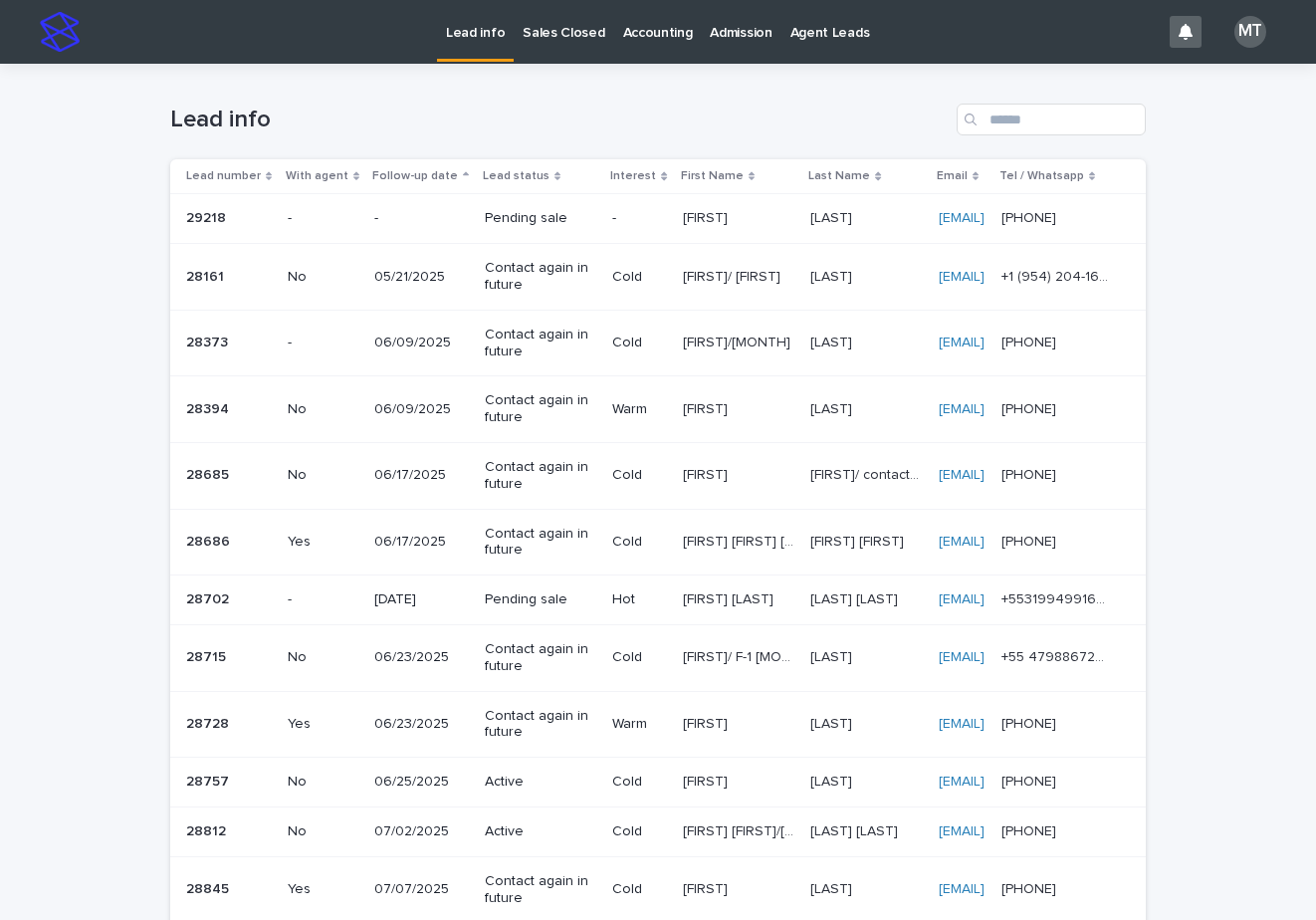 click on "Loading... Saving… Loading... Saving… Lead info Lead number With agent Follow-up date Lead status Interest First Name Last Name Email Tel /Whatsapp [ZIP] [ZIP]  - - Pending sale - [FIRST] [FIRST] [LAST] [LAST] [EMAIL] [EMAIL] [PHONE] [PHONE] [ZIP] [ZIP]  No [DATE] Contact again in future Cold [FIRST]/[FIRST] [FIRST]/[FIRST] [LAST] [LAST] [EMAIL] [EMAIL] [PHONE] [PHONE] [ZIP] [ZIP]  - [DATE] Contact again in future Cold [FIRST]/[MONTH] [FIRST]/[MONTH] [LAST] [LAST] [EMAIL] [EMAIL] [PHONE] [PHONE] [ZIP] [ZIP]  No [DATE] Contact again in future Warm [FIRST] [FIRST] [LAST] [LAST] [EMAIL] [EMAIL] [PHONE] [PHONE] [ZIP] [ZIP]  No [DATE] Contact again in future Cold [FIRST] [LAST]" at bounding box center (658, 1049) 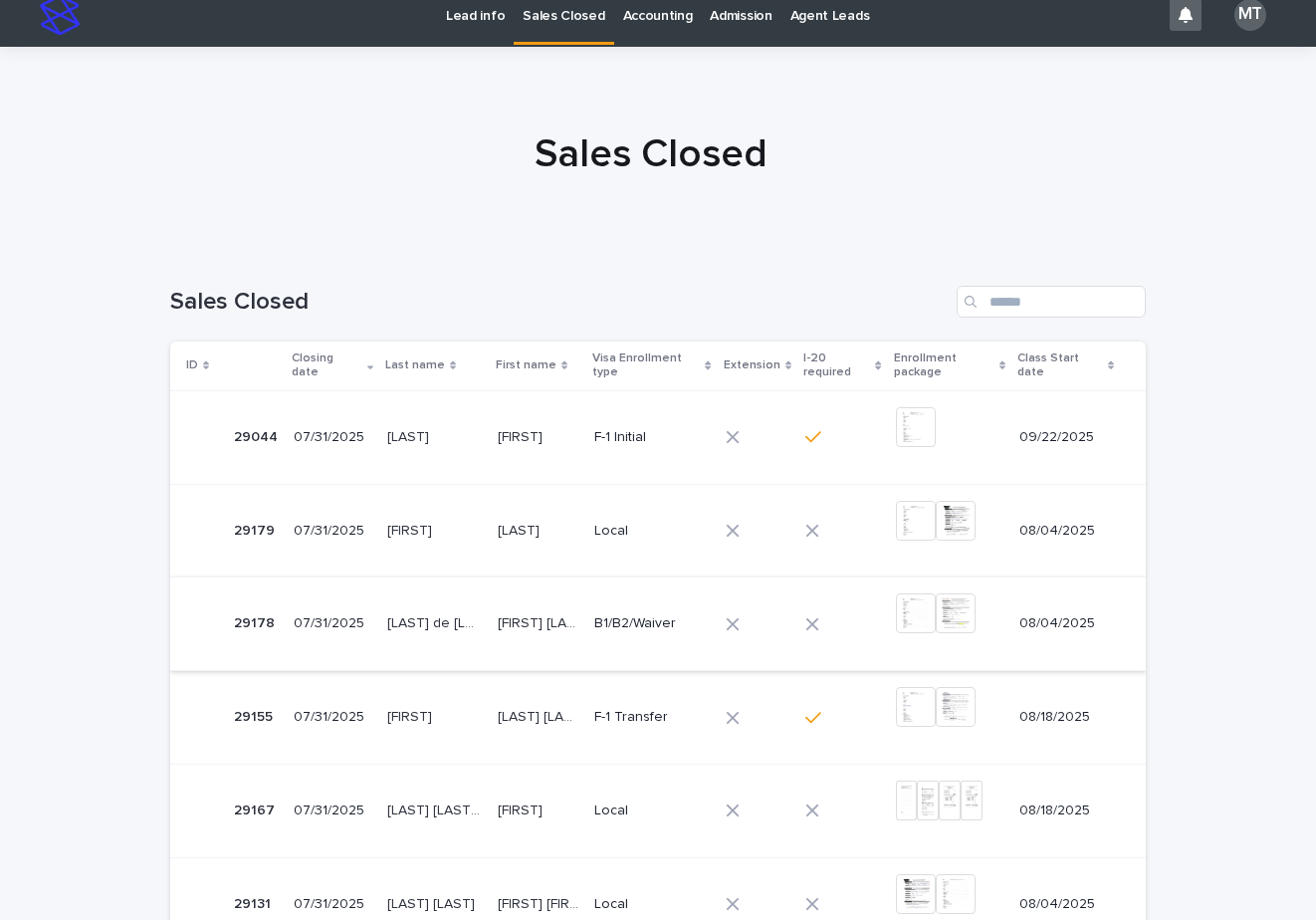 scroll, scrollTop: 0, scrollLeft: 0, axis: both 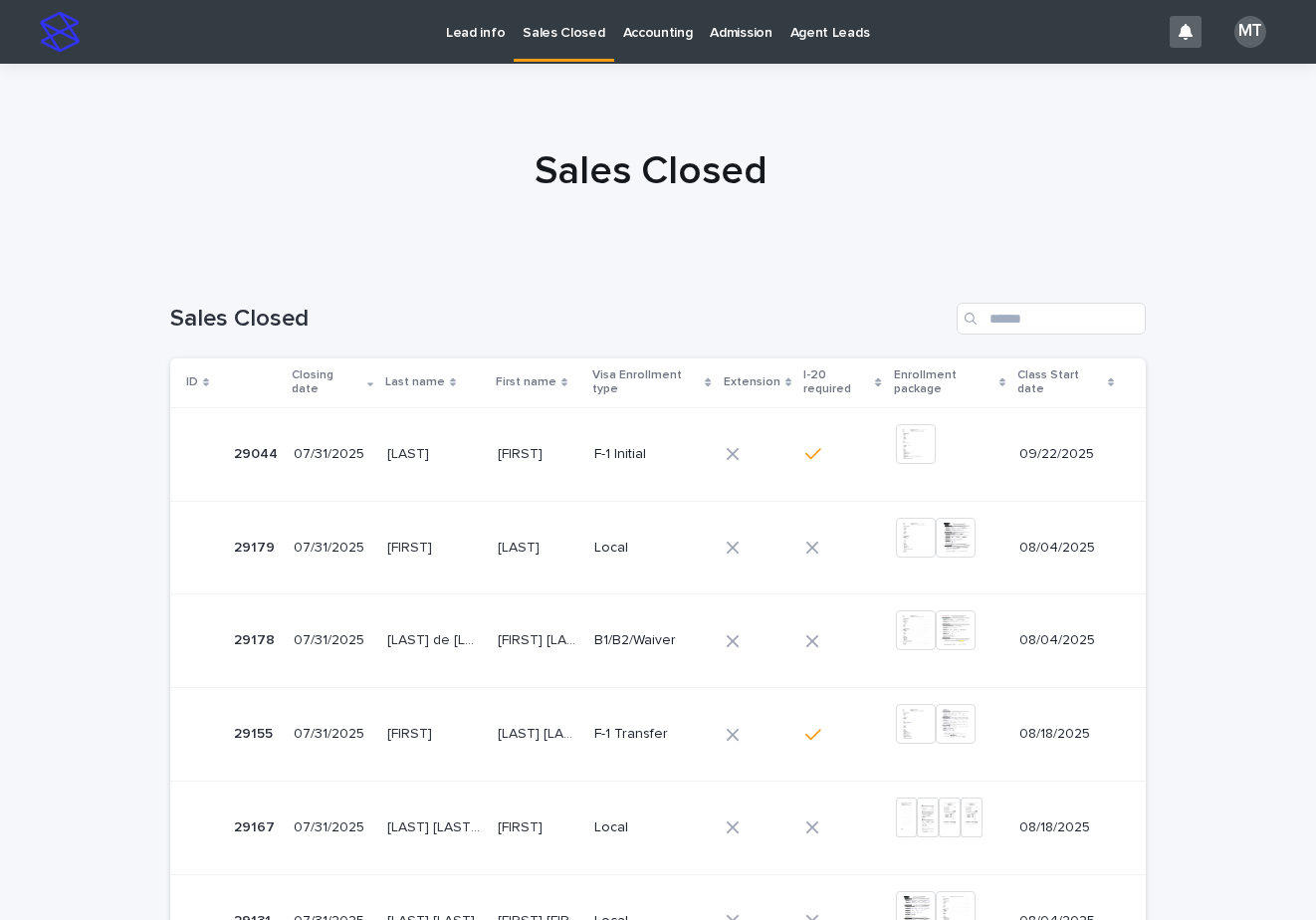 click on "Lead info" at bounding box center [475, 21] 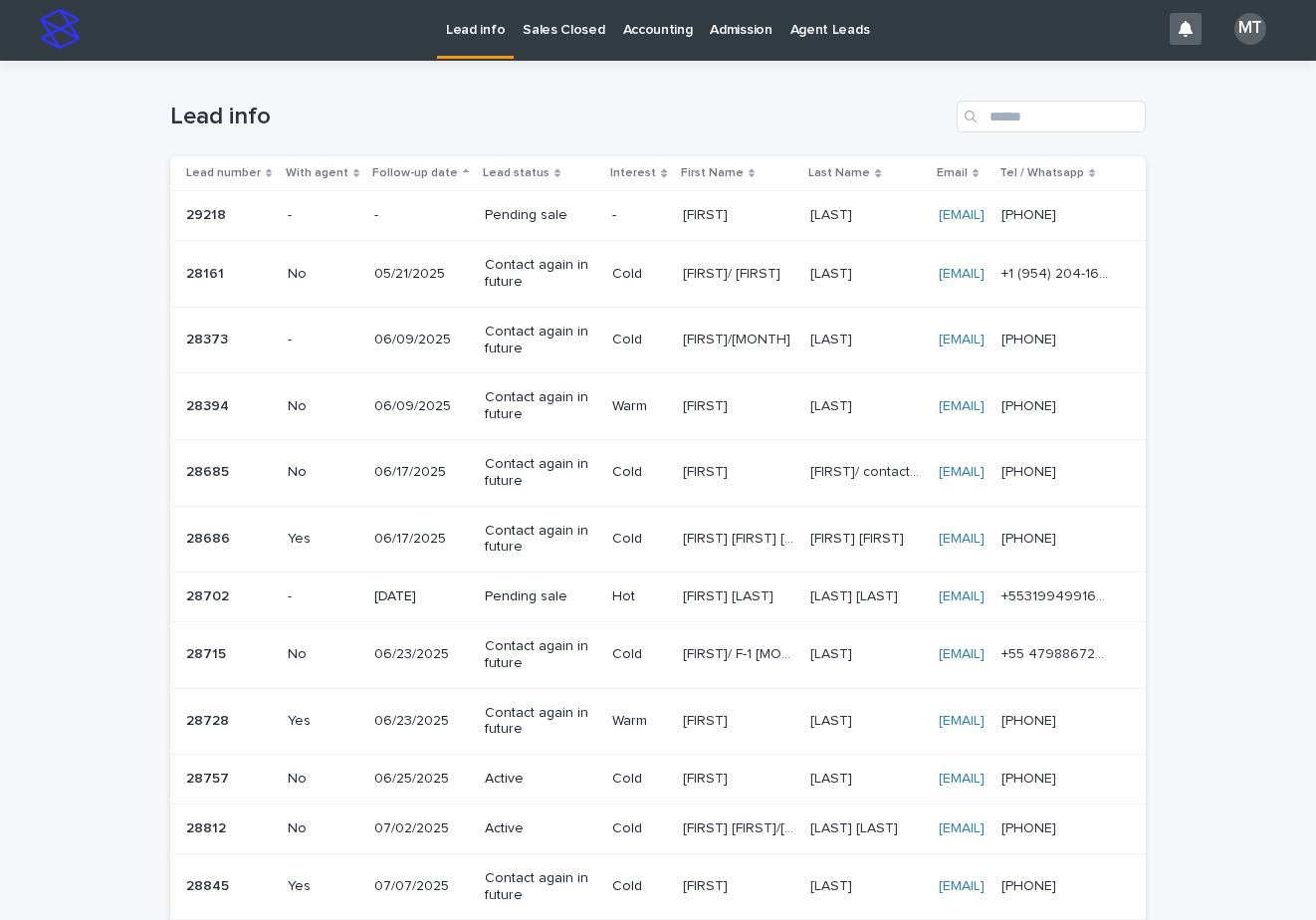 scroll, scrollTop: 0, scrollLeft: 0, axis: both 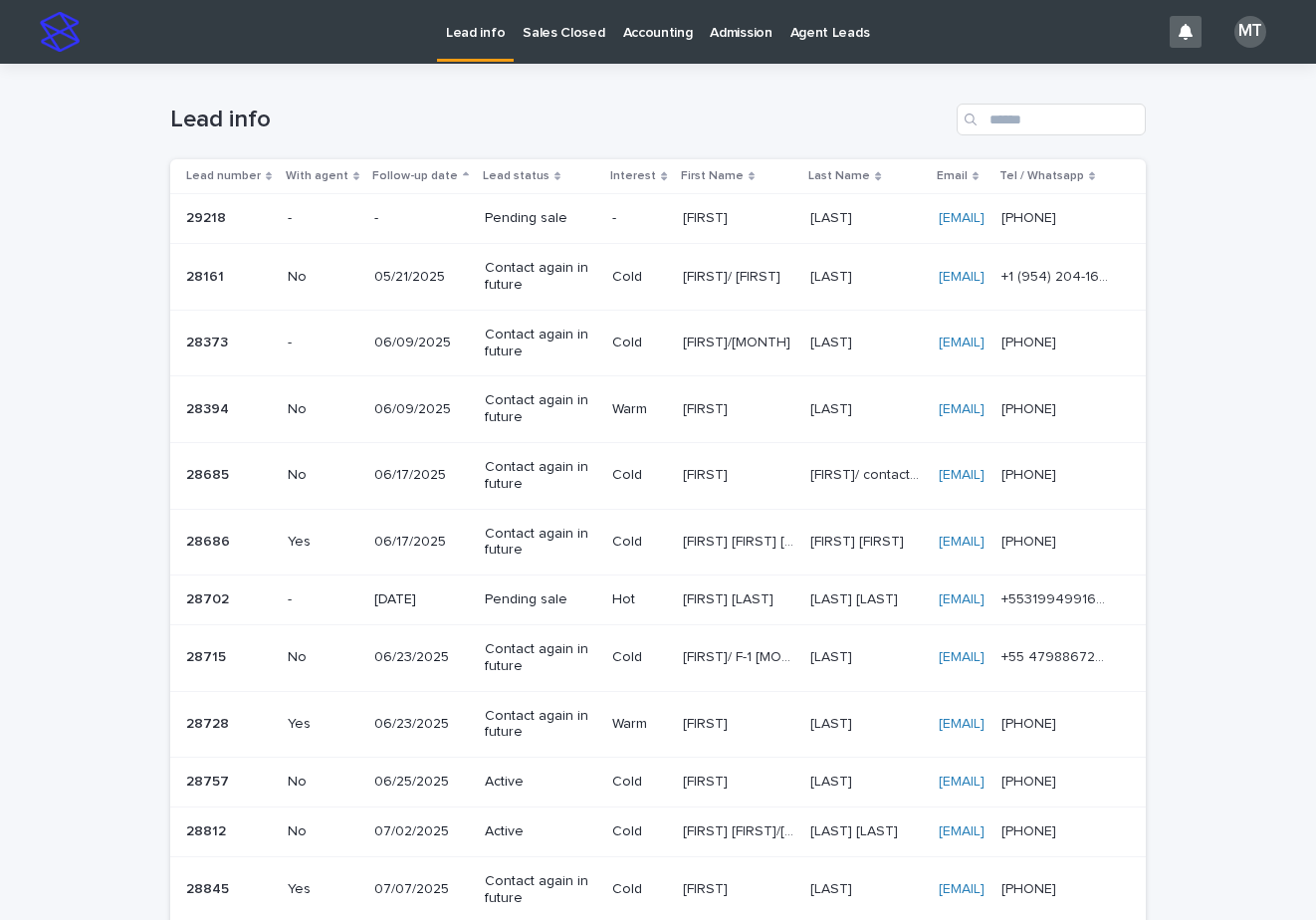 click on "Sales Closed" at bounding box center [563, 21] 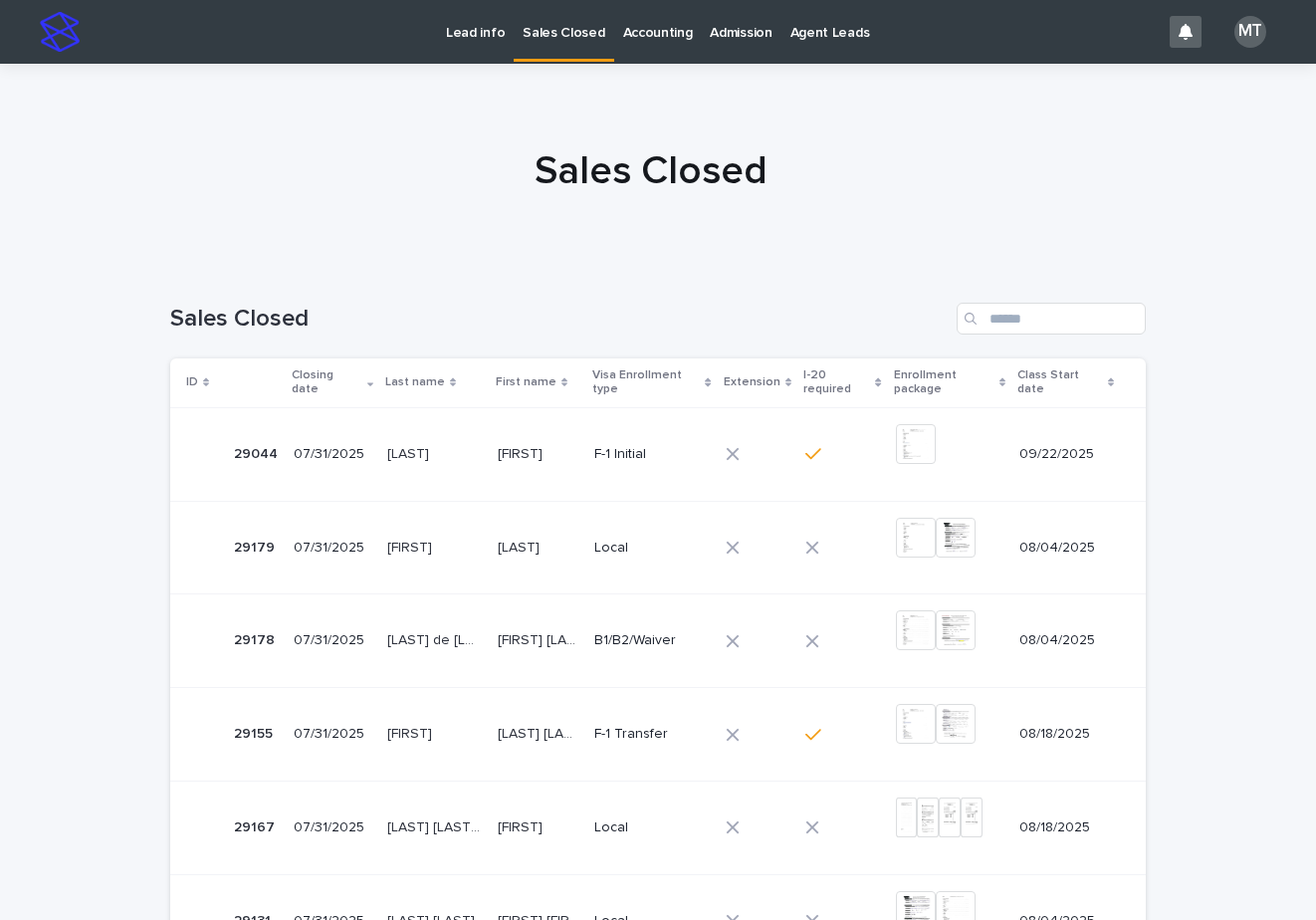 click on "Lead info" at bounding box center [475, 31] 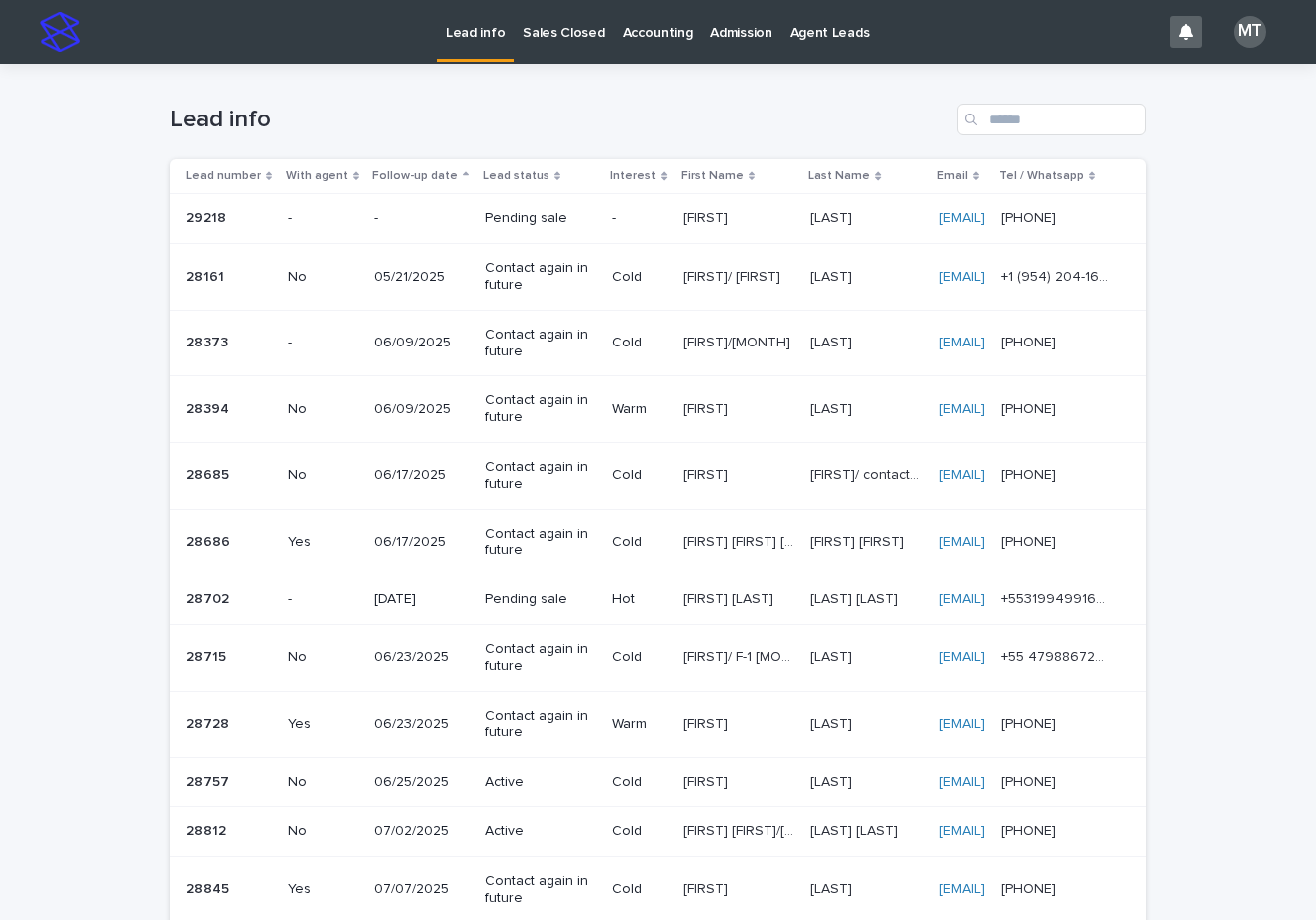 click on "Sales Closed" at bounding box center [563, 21] 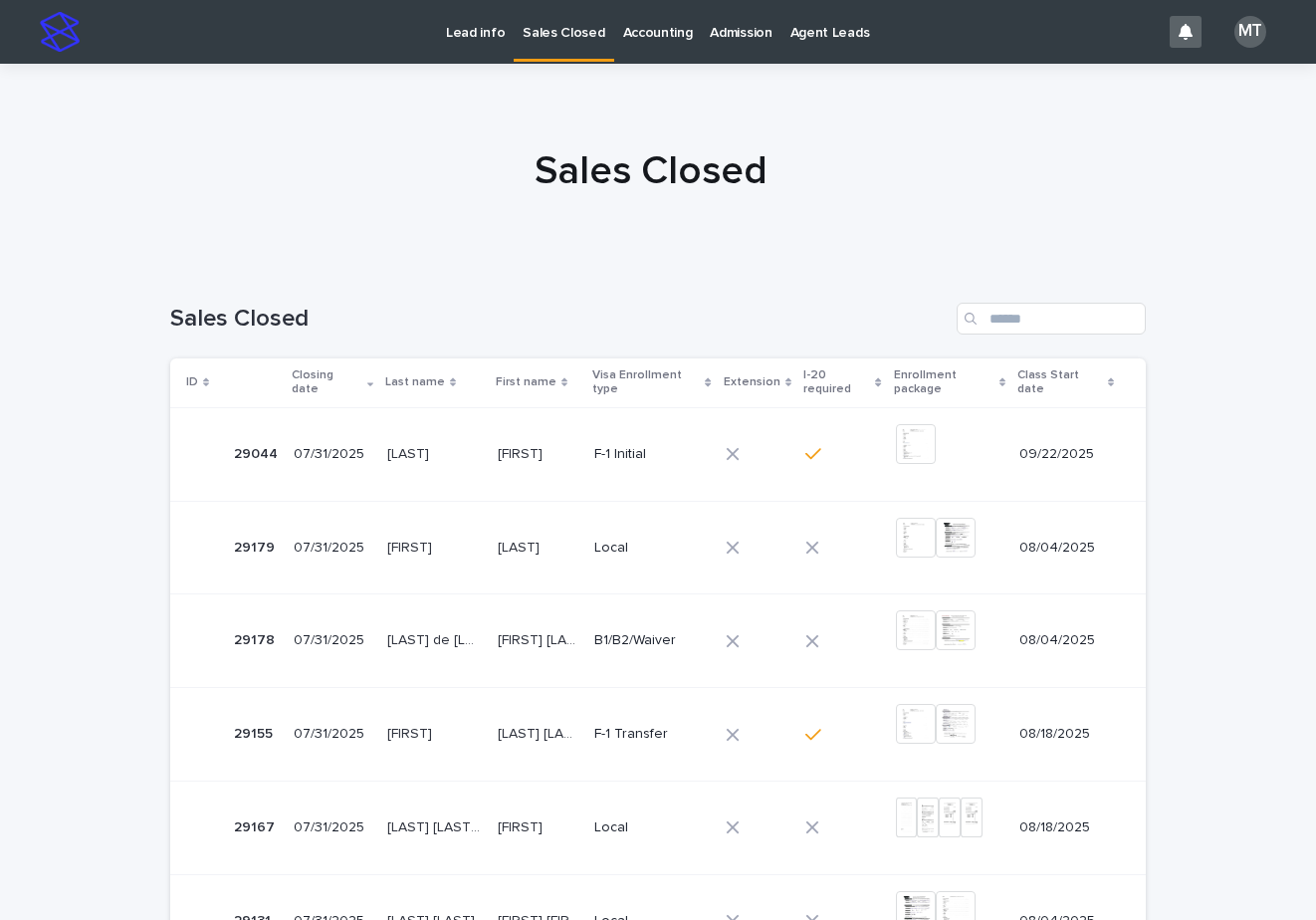 click on "Sales Closed" at bounding box center (563, 21) 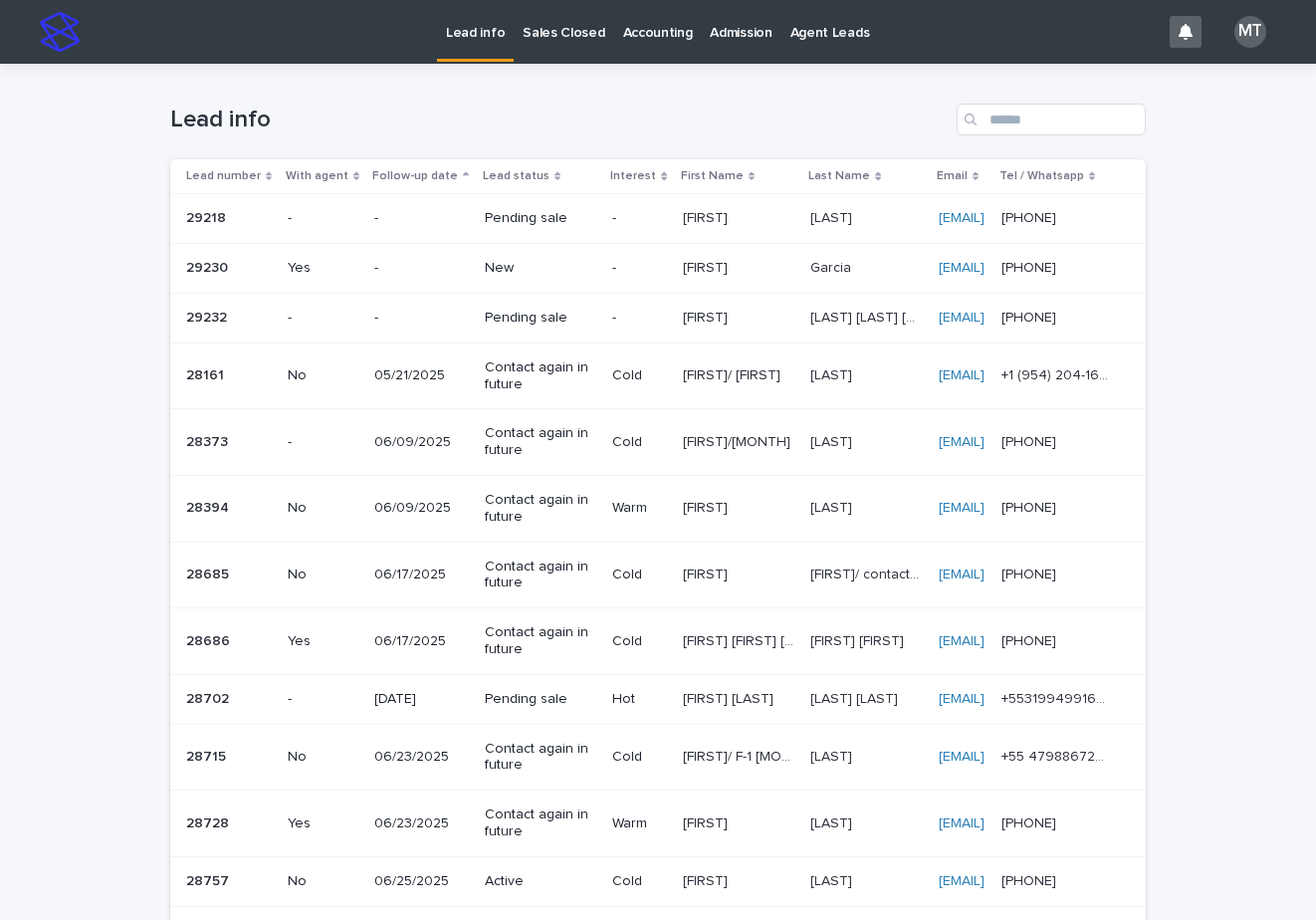 click on "-" at bounding box center (639, 268) 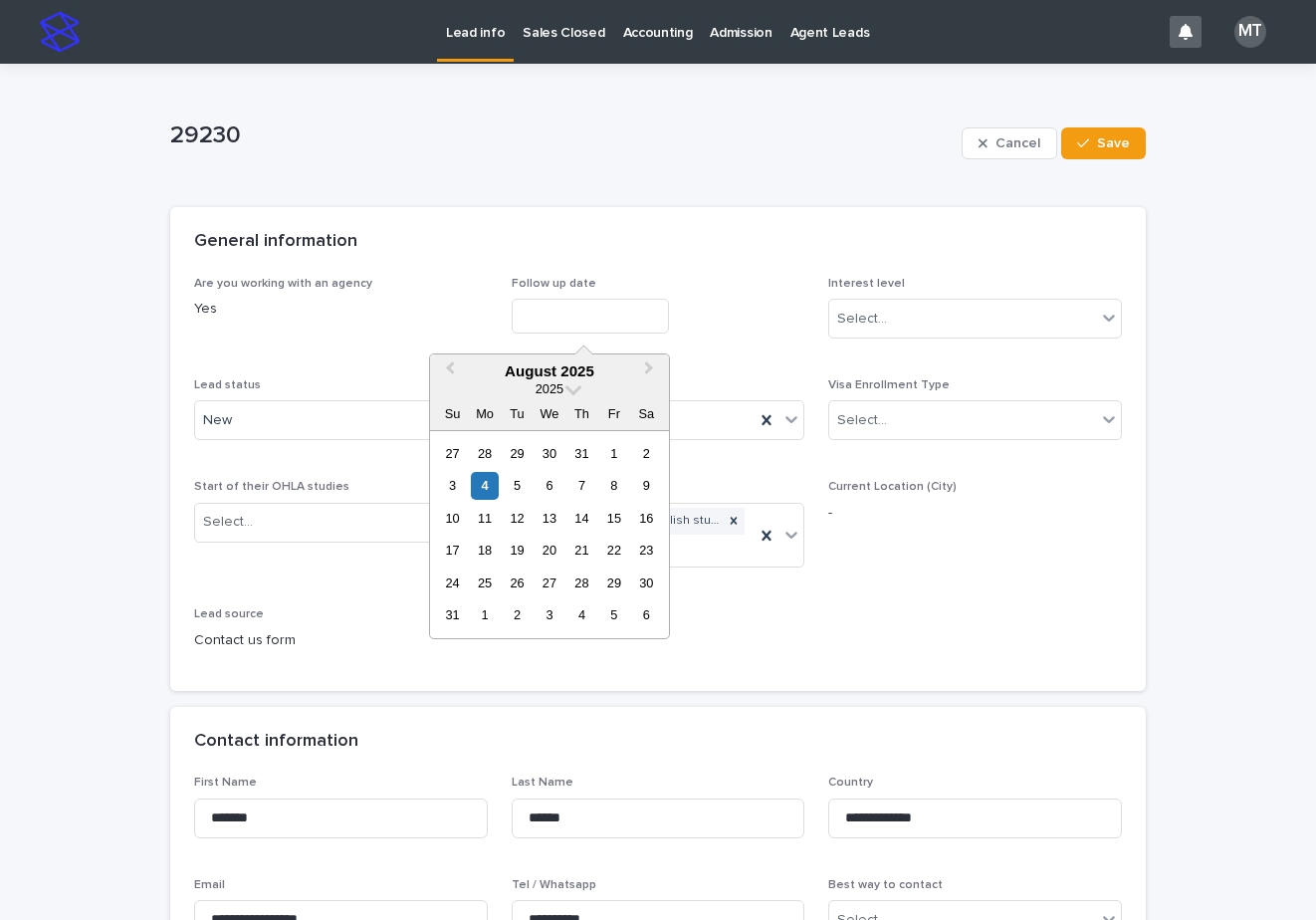 click at bounding box center (590, 316) 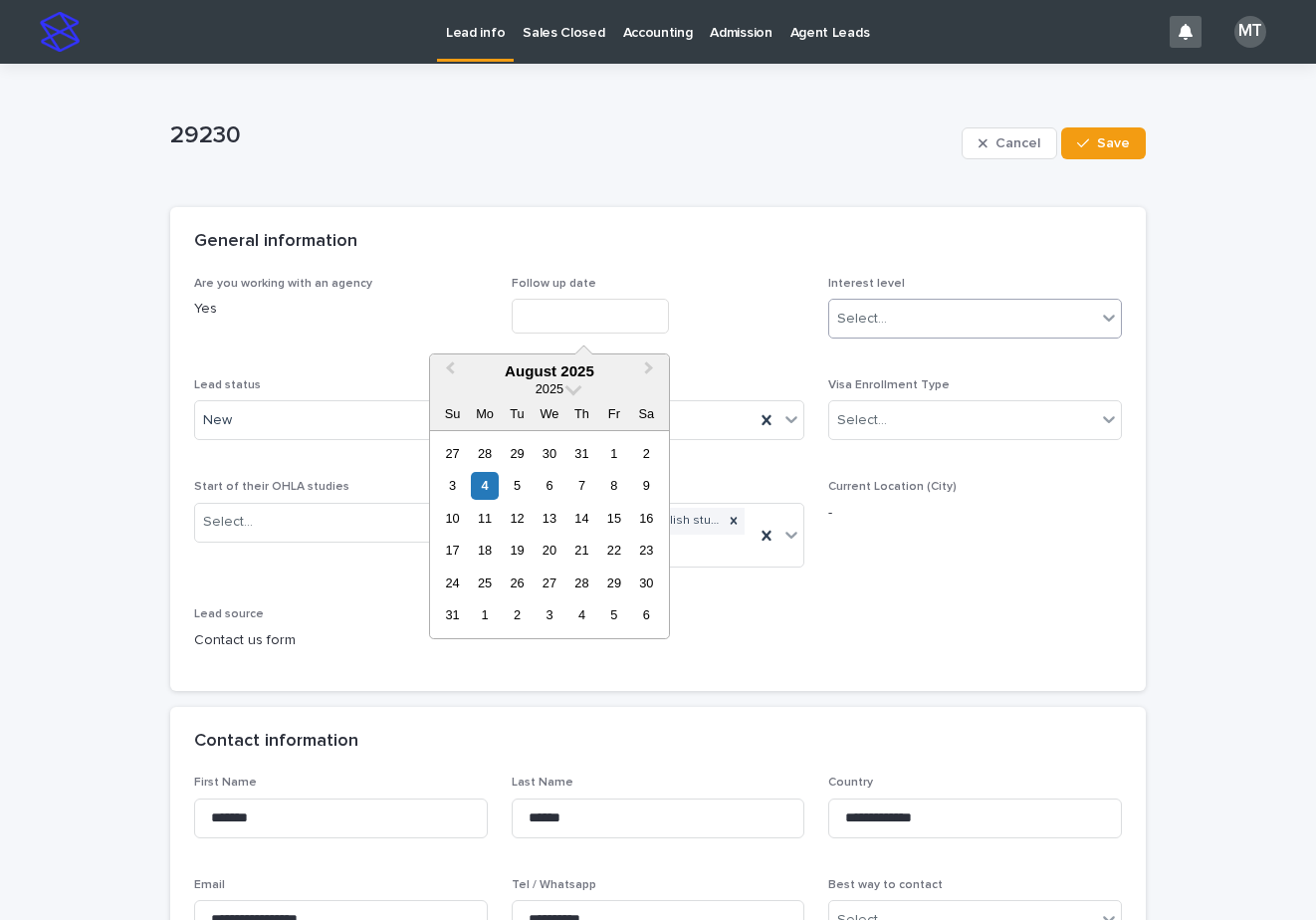 click on "Select..." at bounding box center (963, 319) 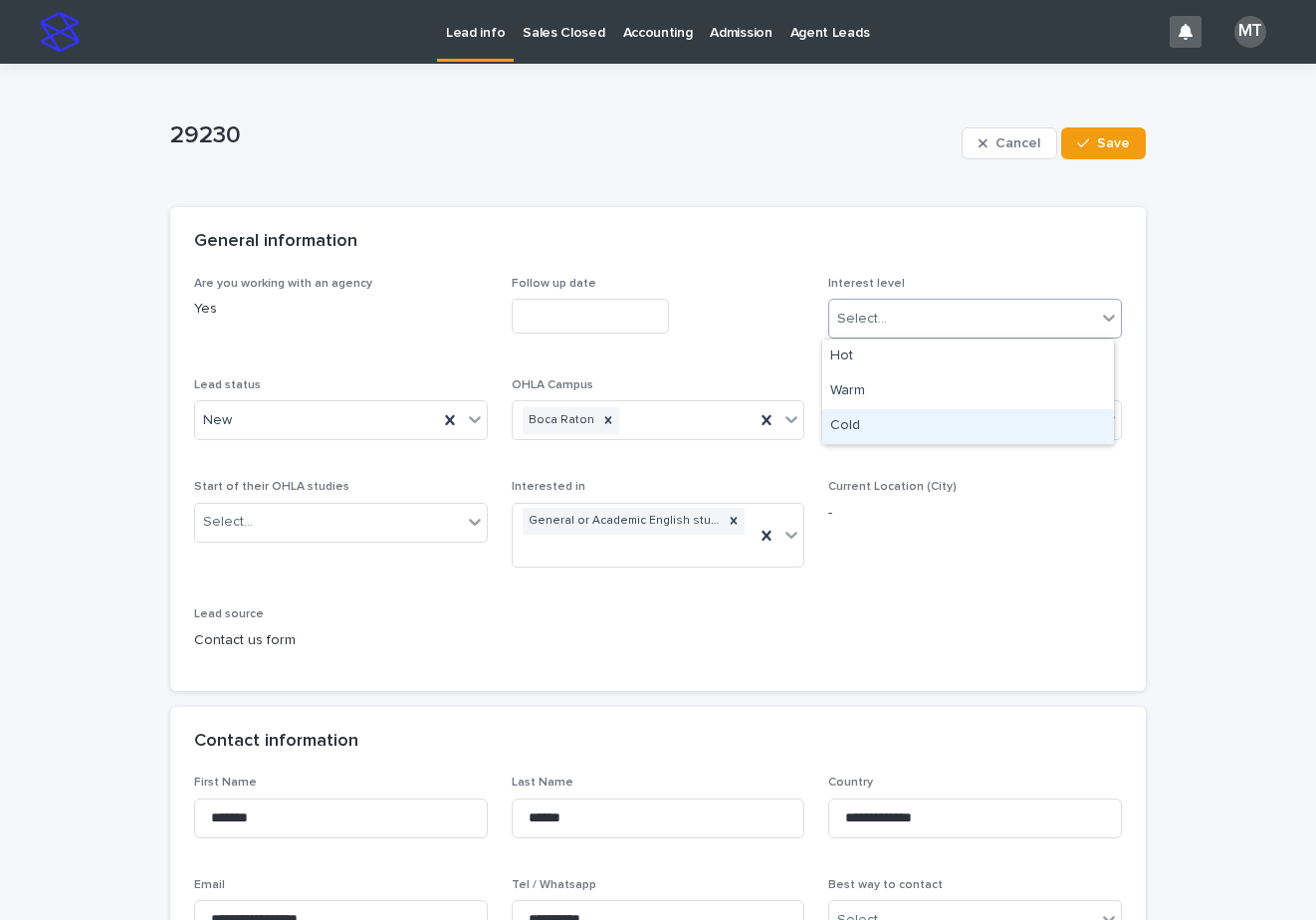 click on "Cold" at bounding box center [968, 426] 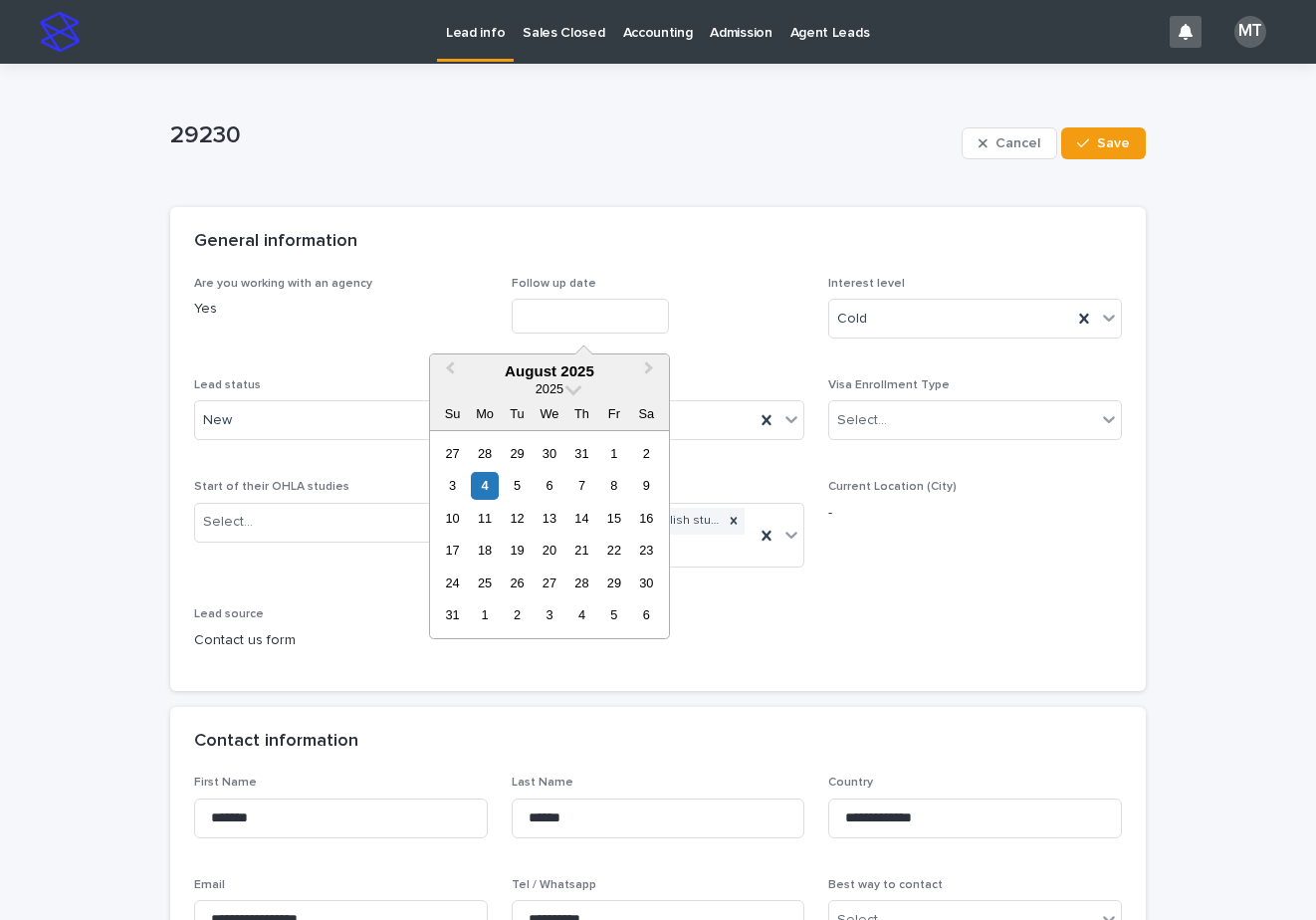 click at bounding box center [590, 316] 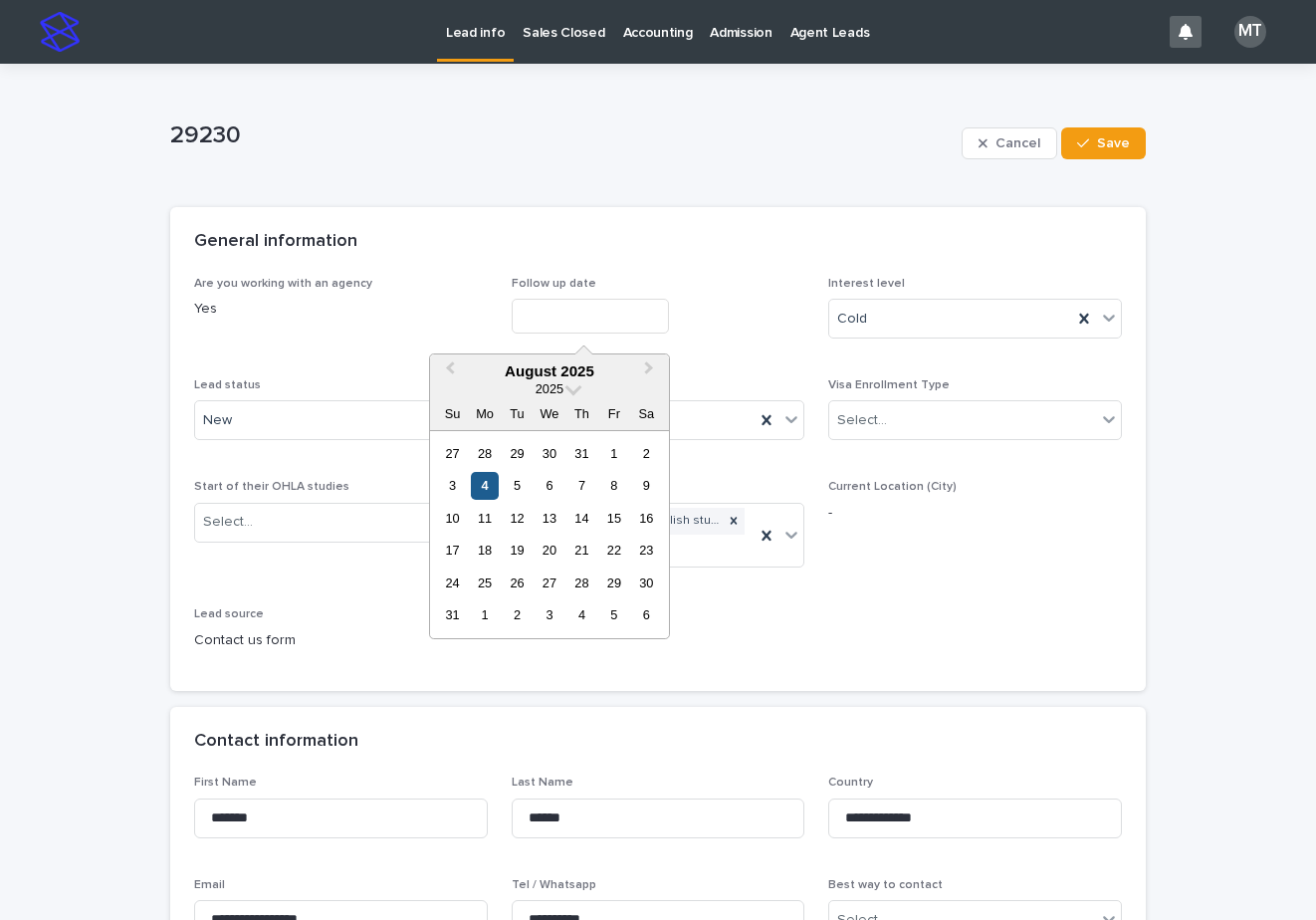 click on "4" at bounding box center [484, 485] 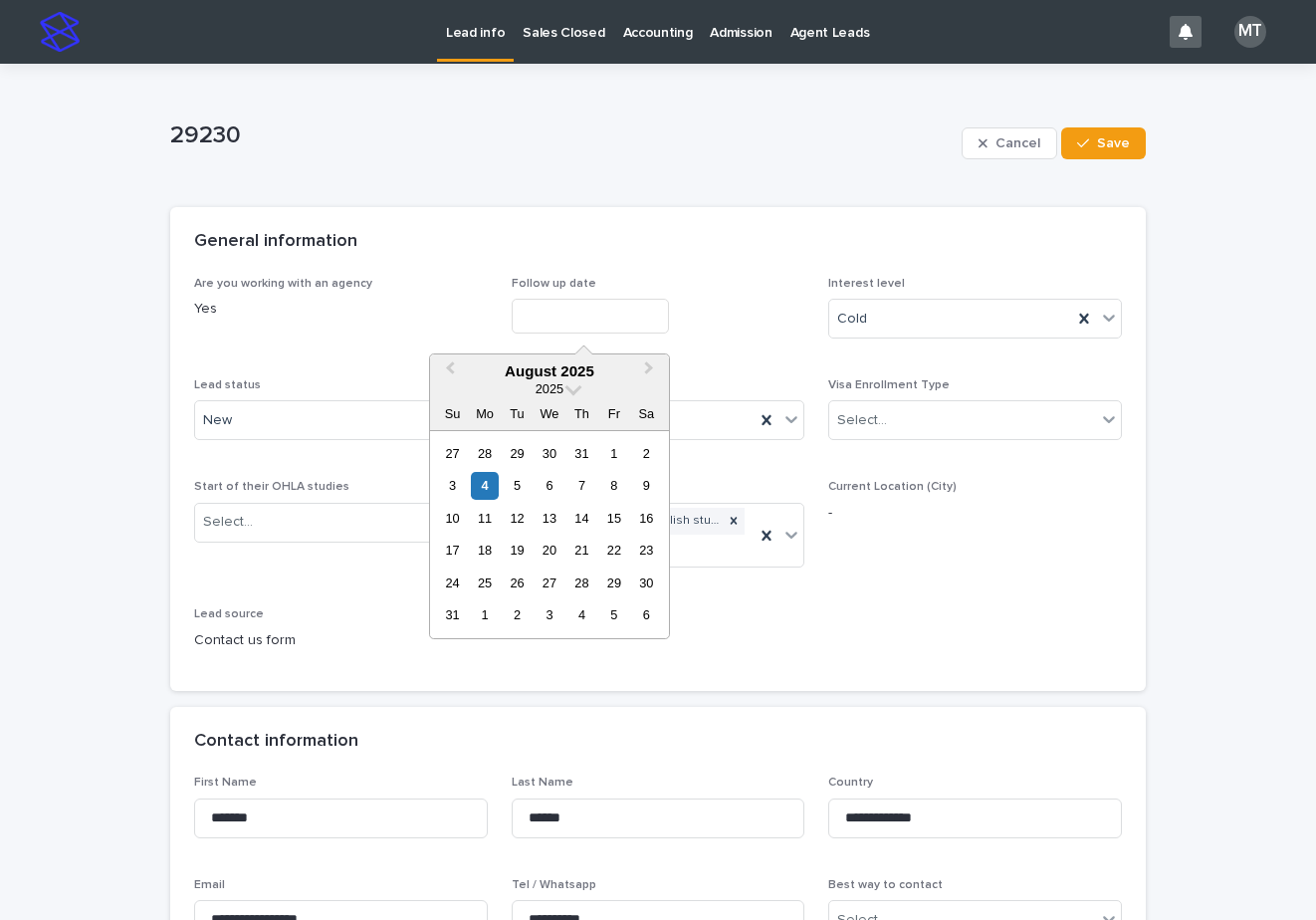 type on "**********" 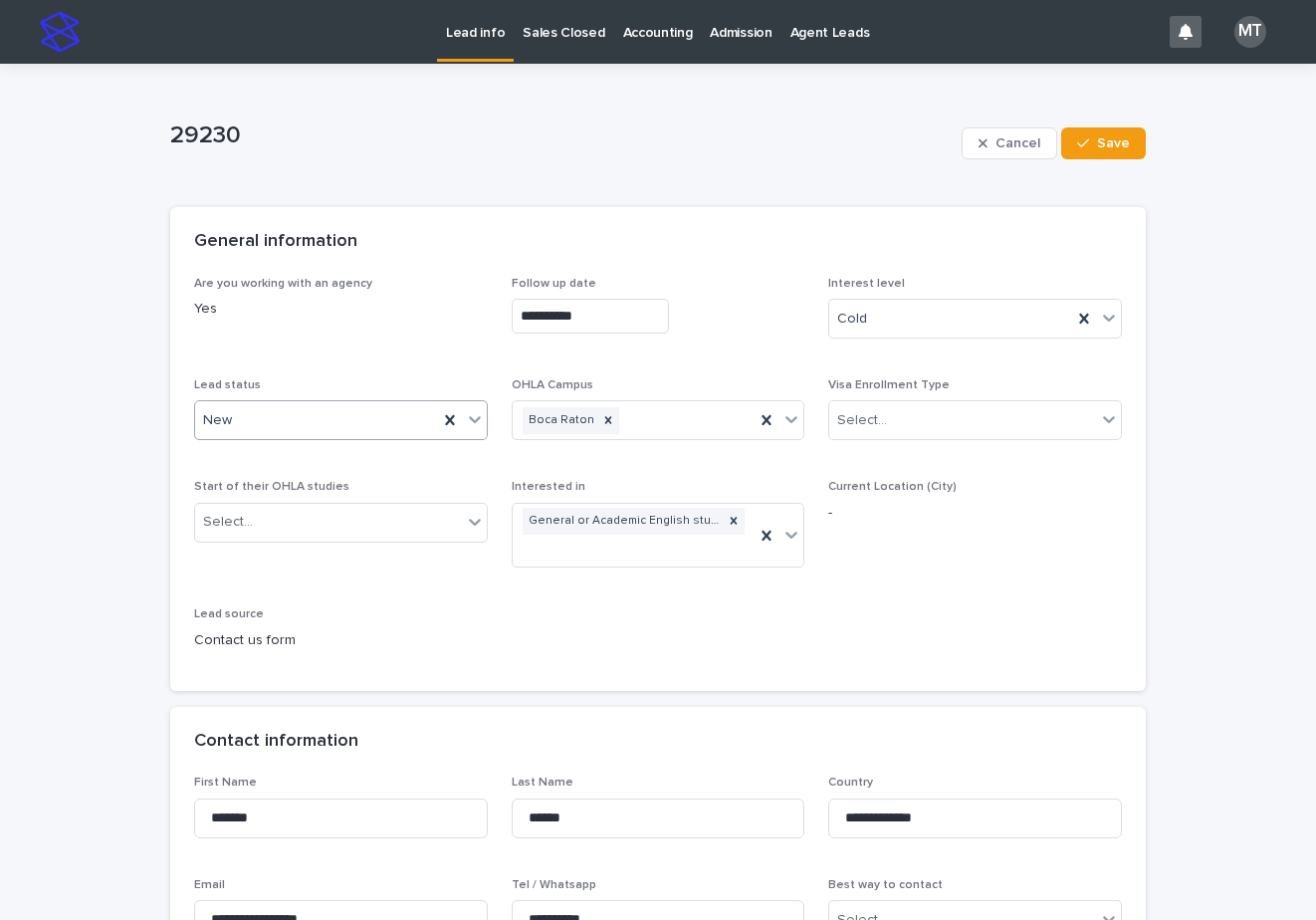 click on "New" at bounding box center (317, 420) 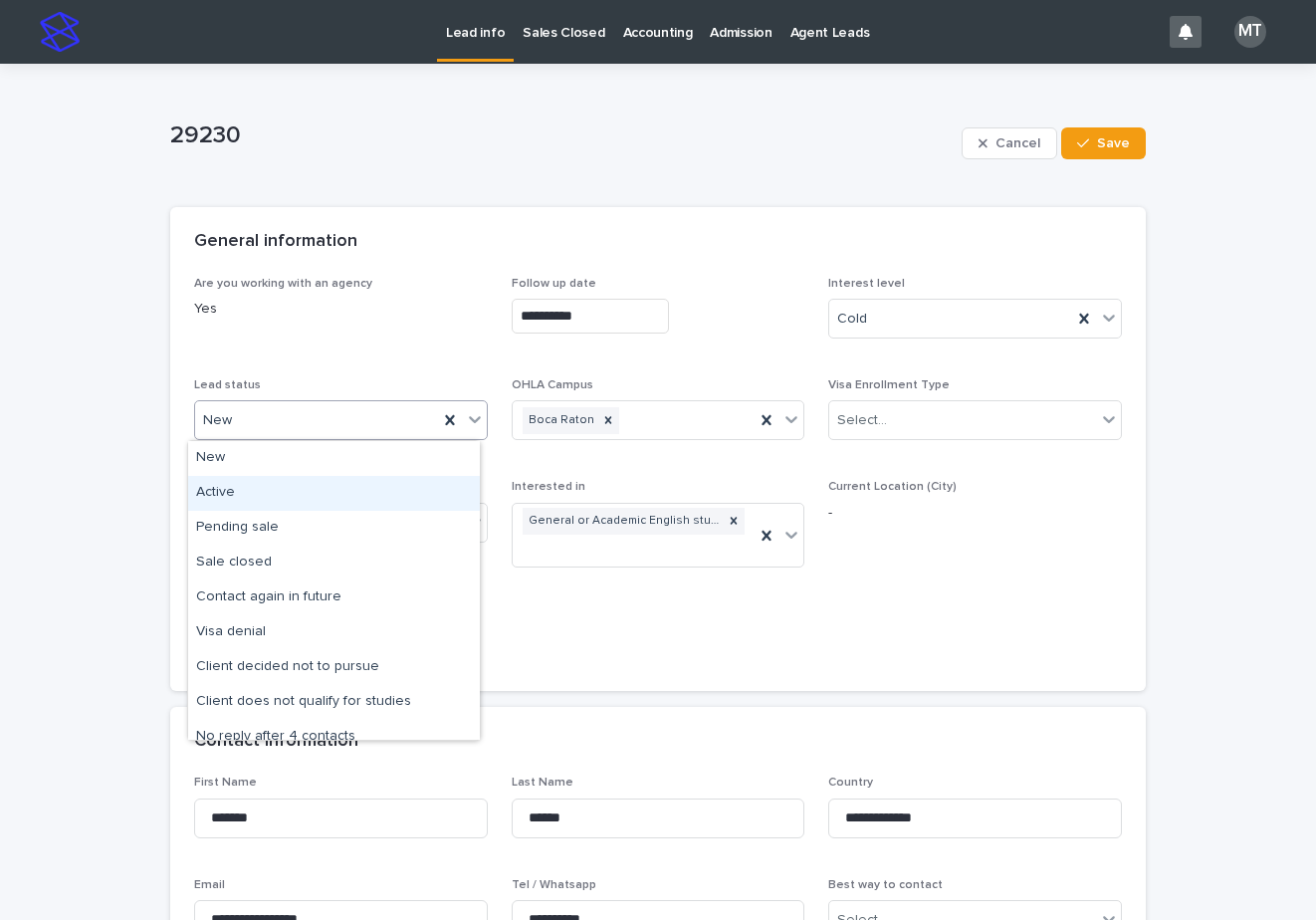 click on "Active" at bounding box center [333, 493] 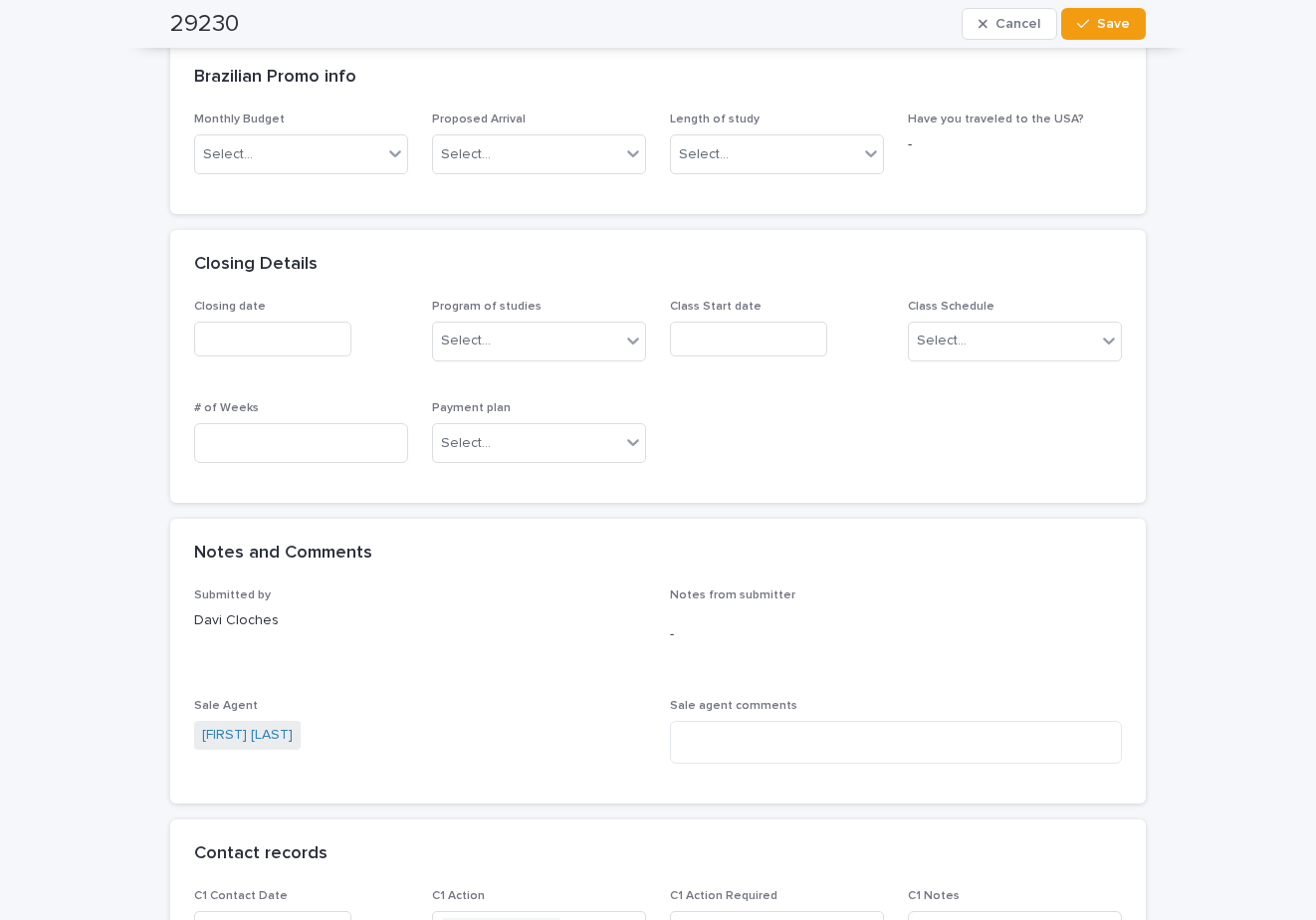 scroll, scrollTop: 1394, scrollLeft: 0, axis: vertical 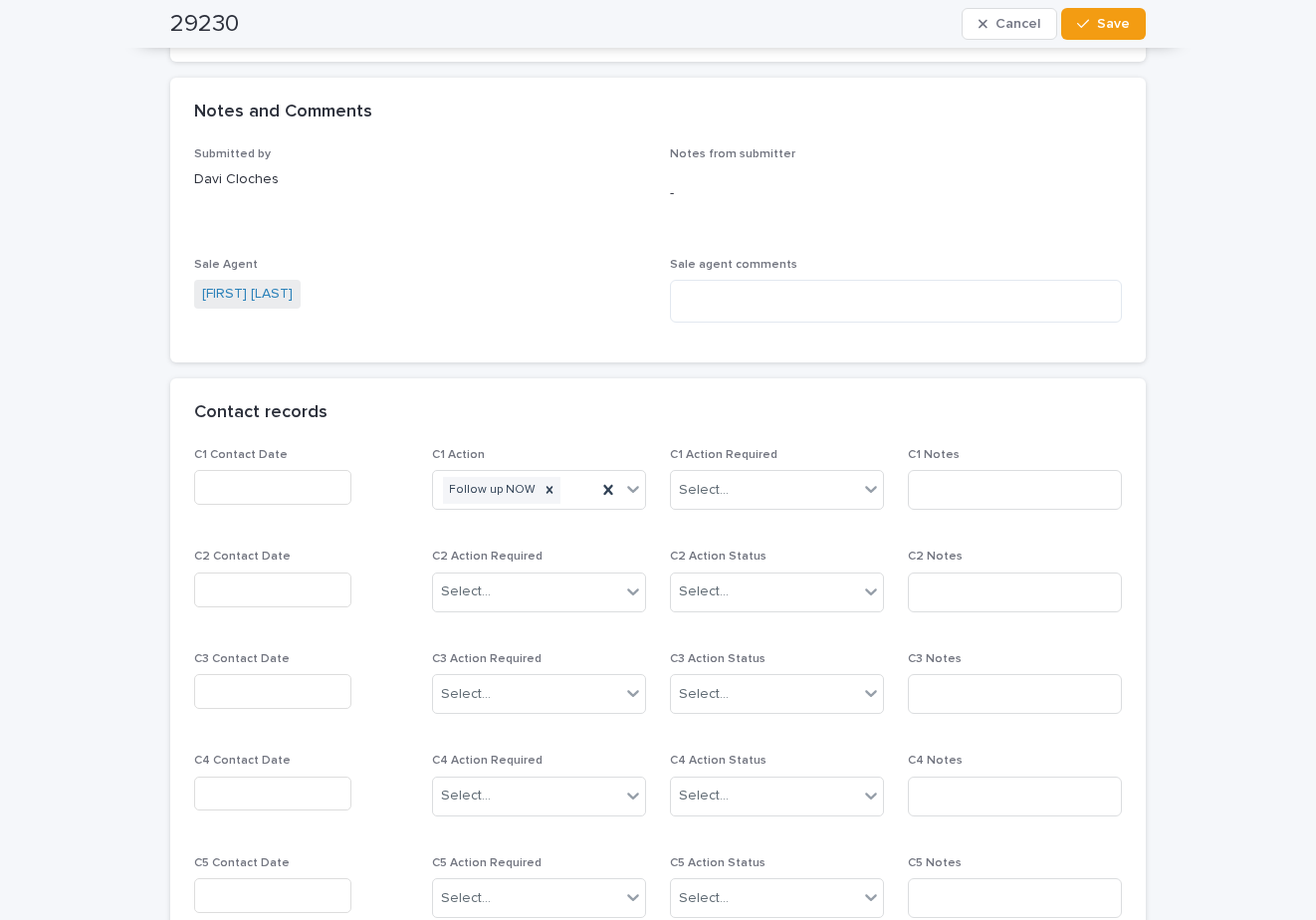 click at bounding box center [273, 487] 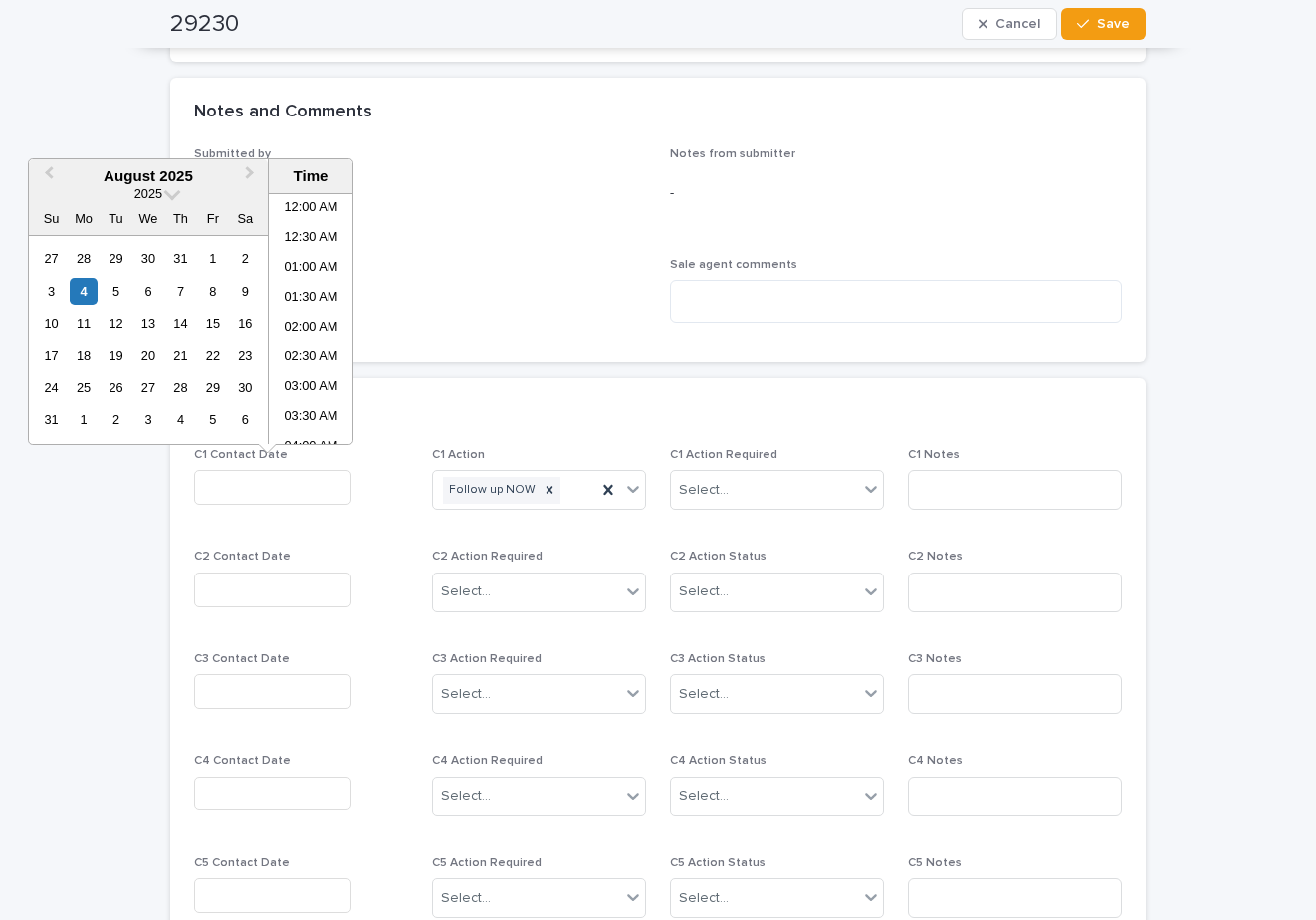 scroll, scrollTop: 816, scrollLeft: 0, axis: vertical 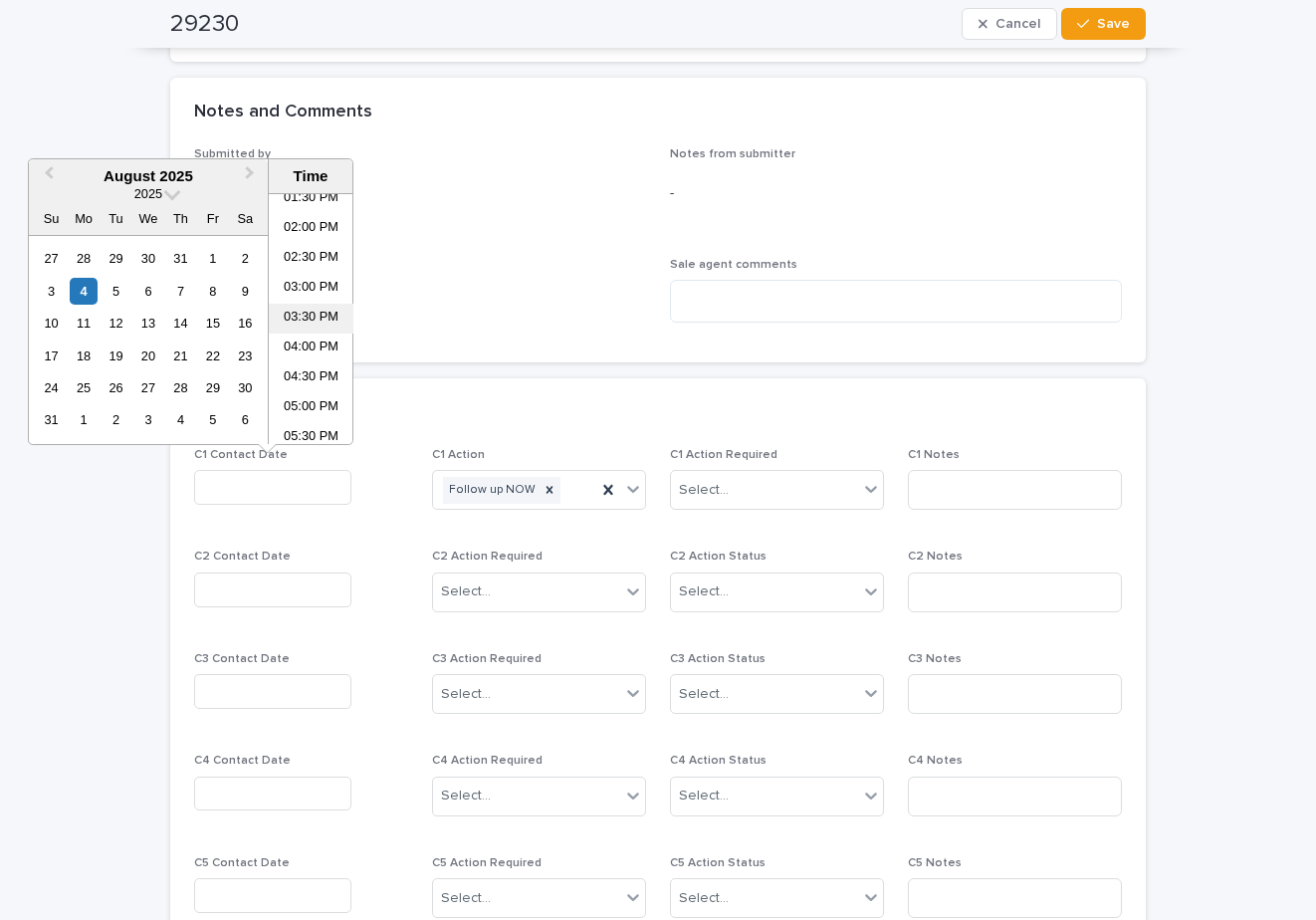 click on "03:30 PM" at bounding box center (311, 319) 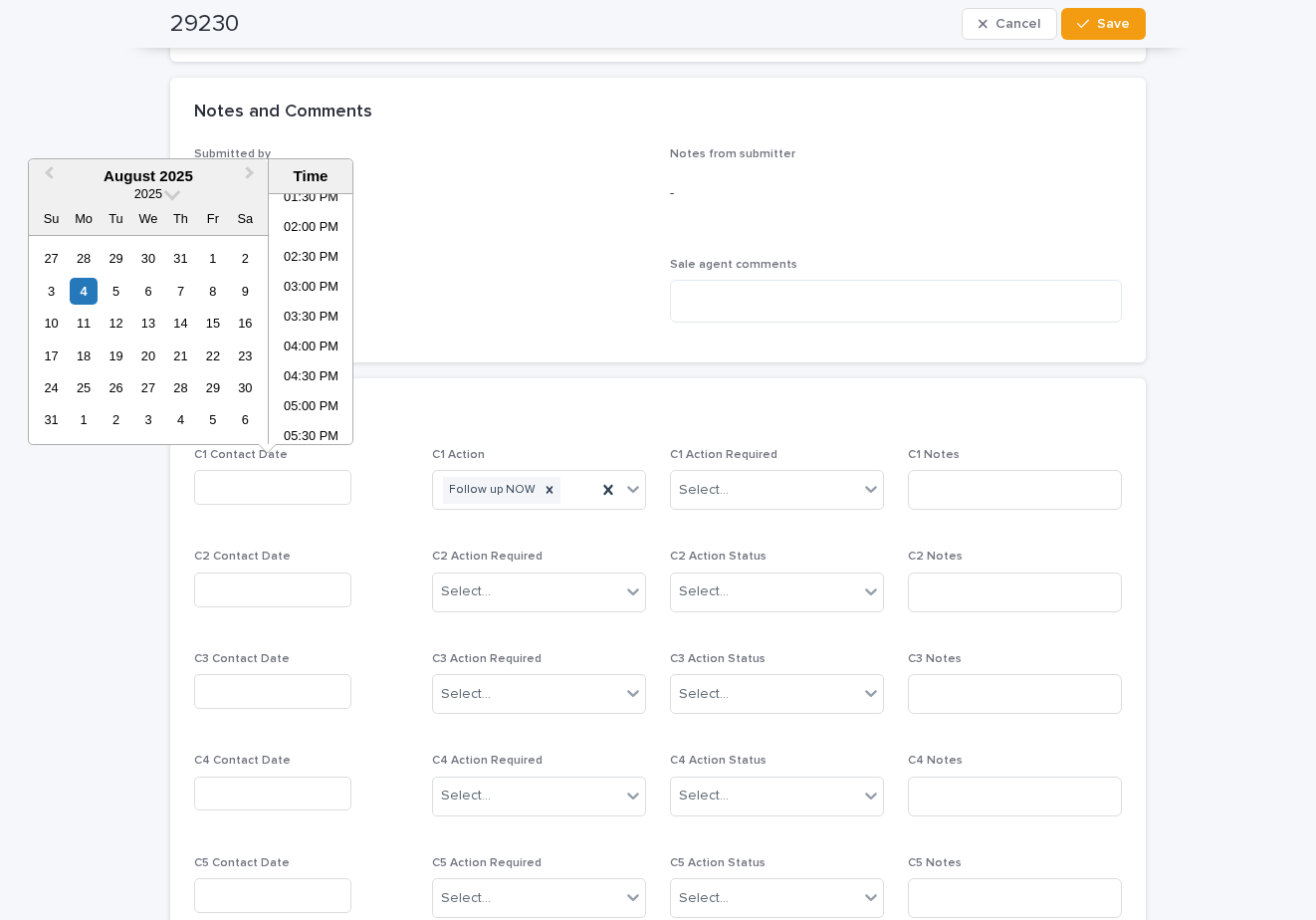 type on "**********" 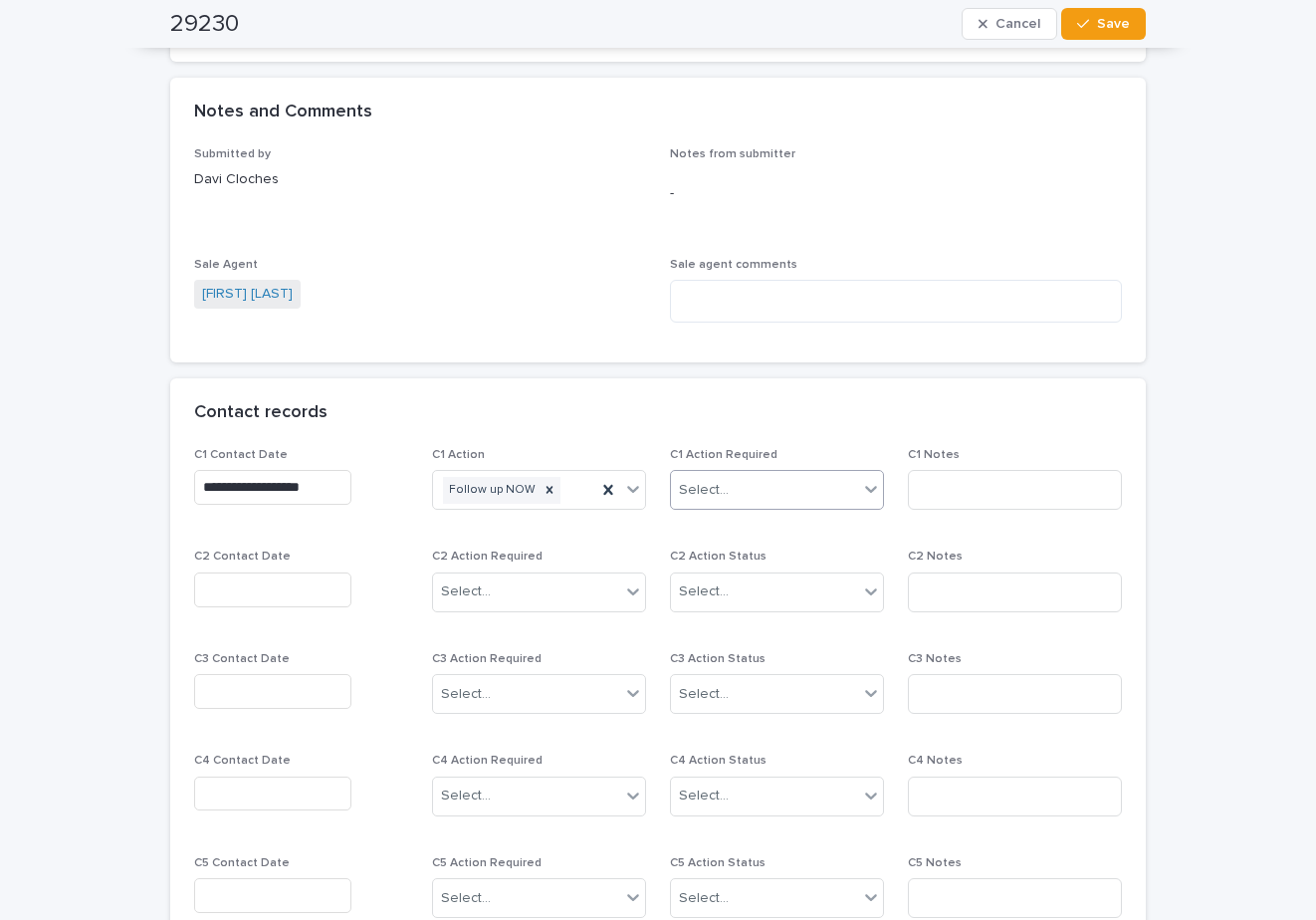 click on "Select..." at bounding box center (704, 490) 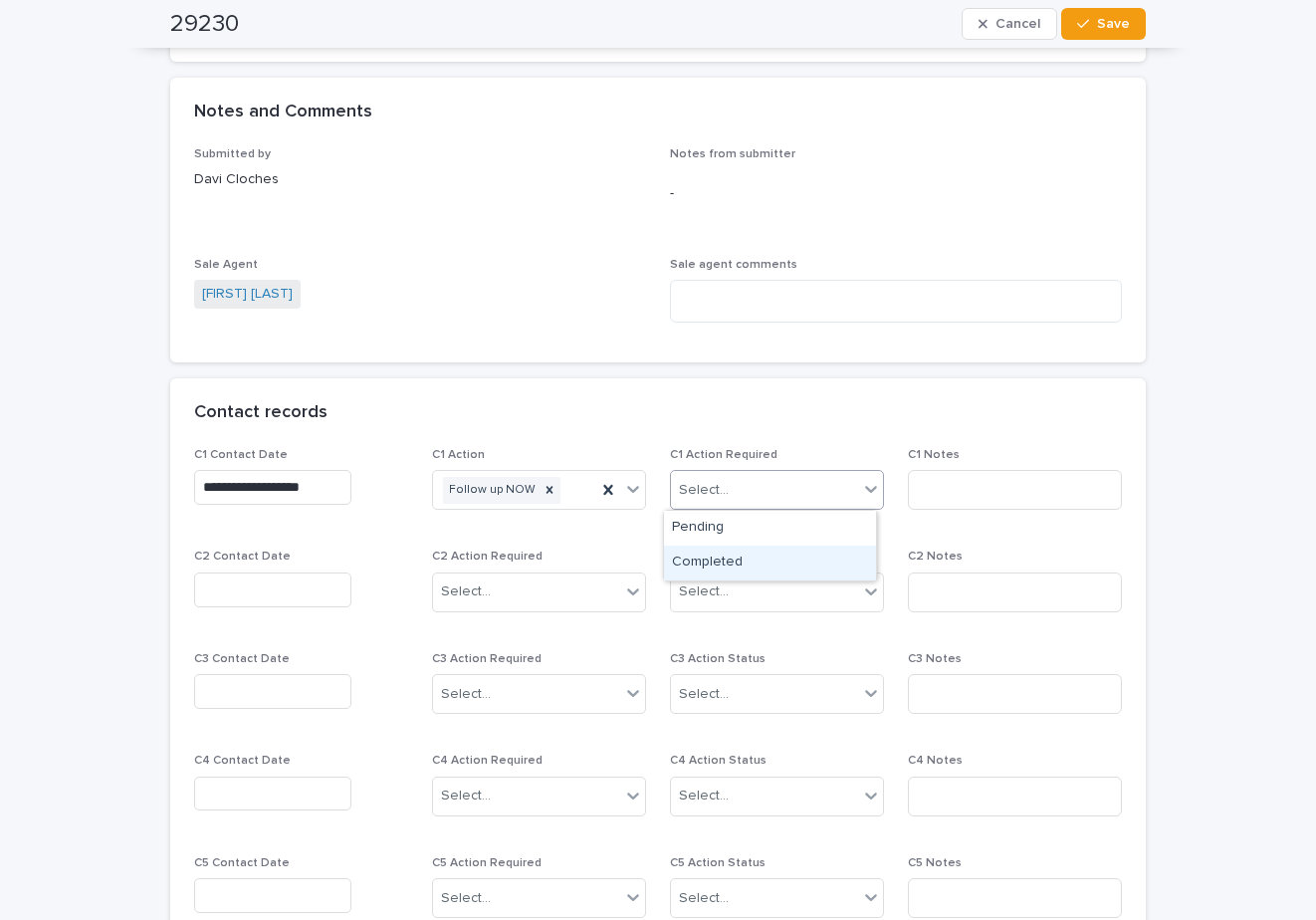 drag, startPoint x: 702, startPoint y: 560, endPoint x: 795, endPoint y: 545, distance: 94.201911 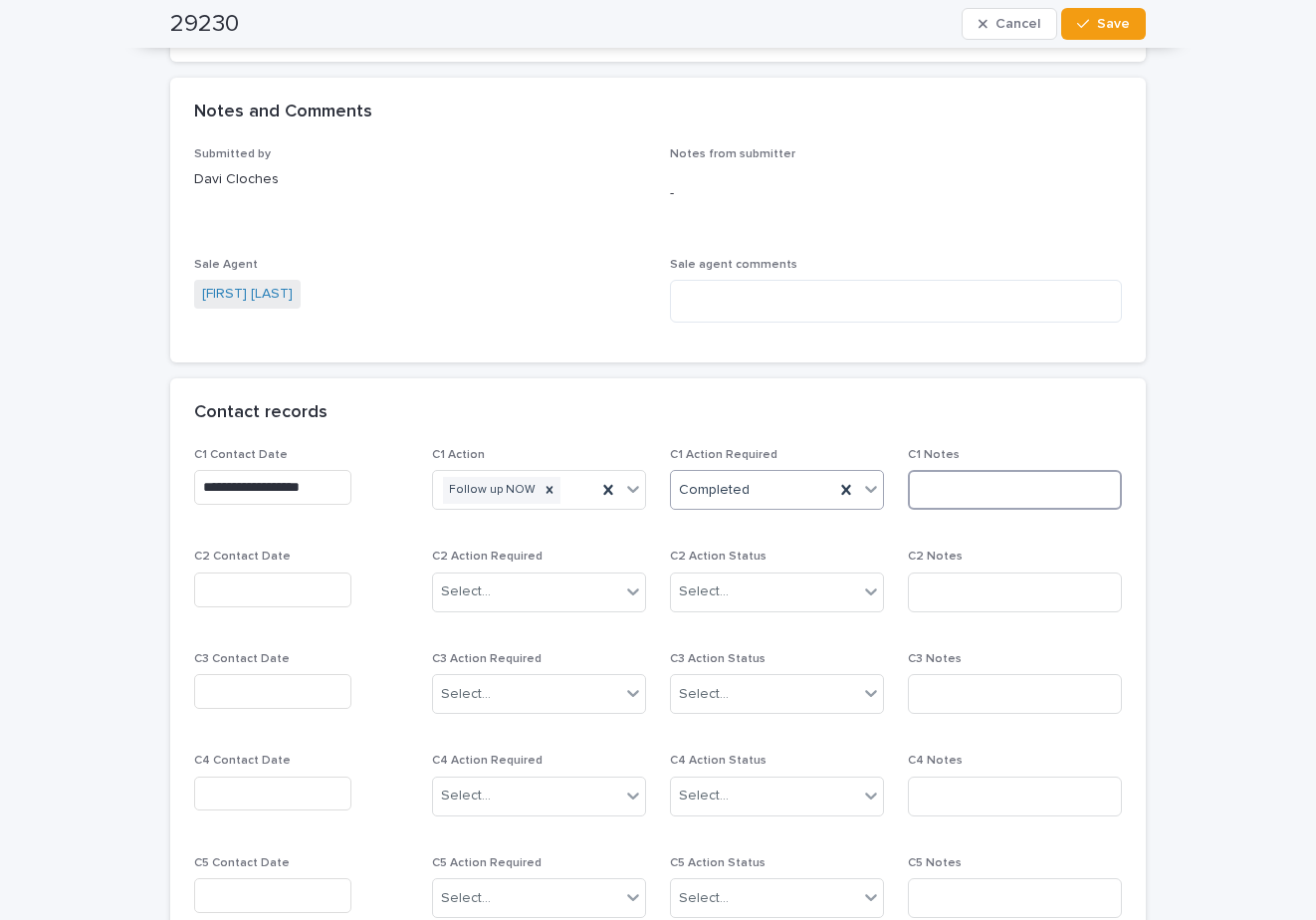 click at bounding box center [1014, 490] 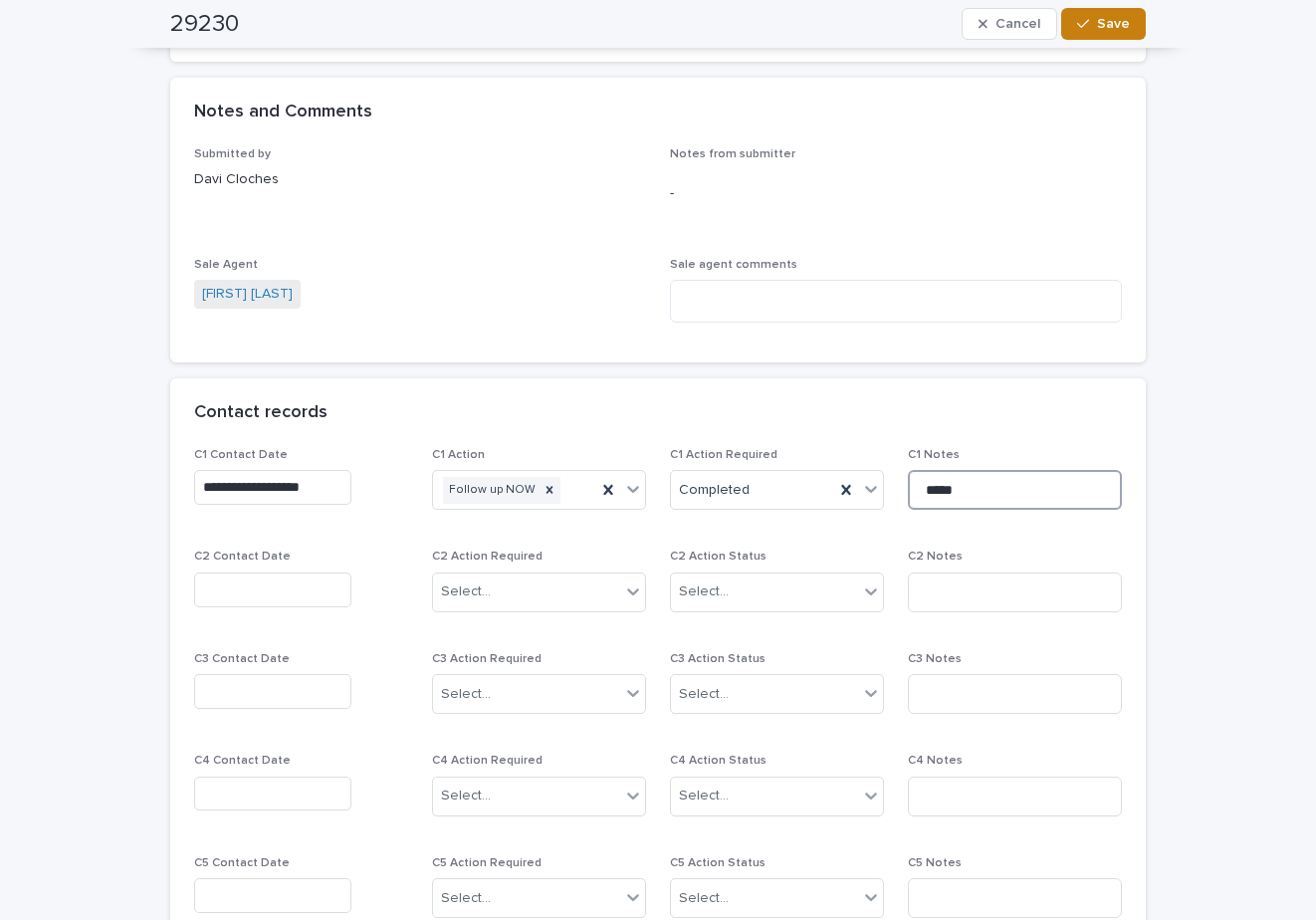 type on "*****" 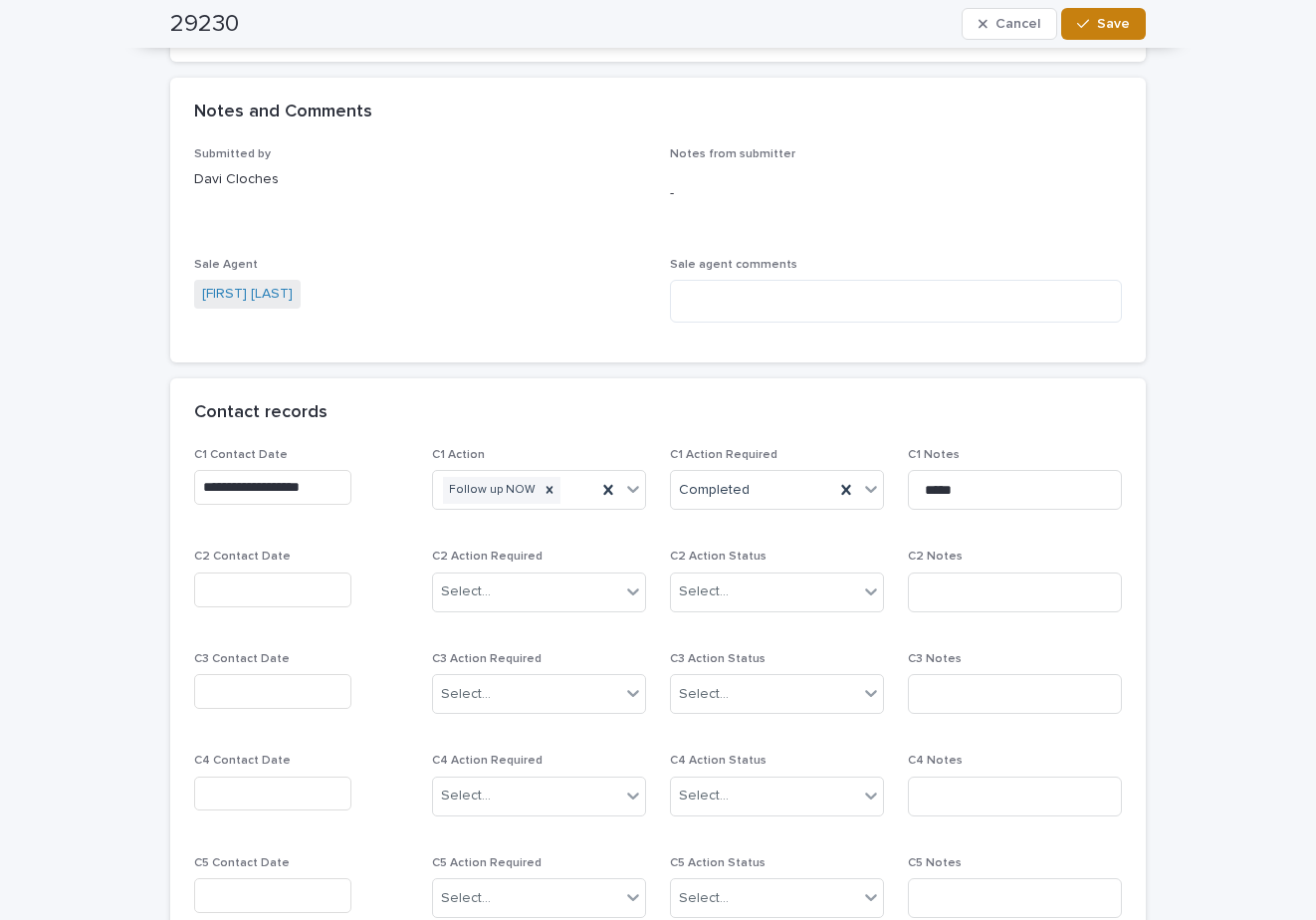 click on "Save" at bounding box center (1113, 24) 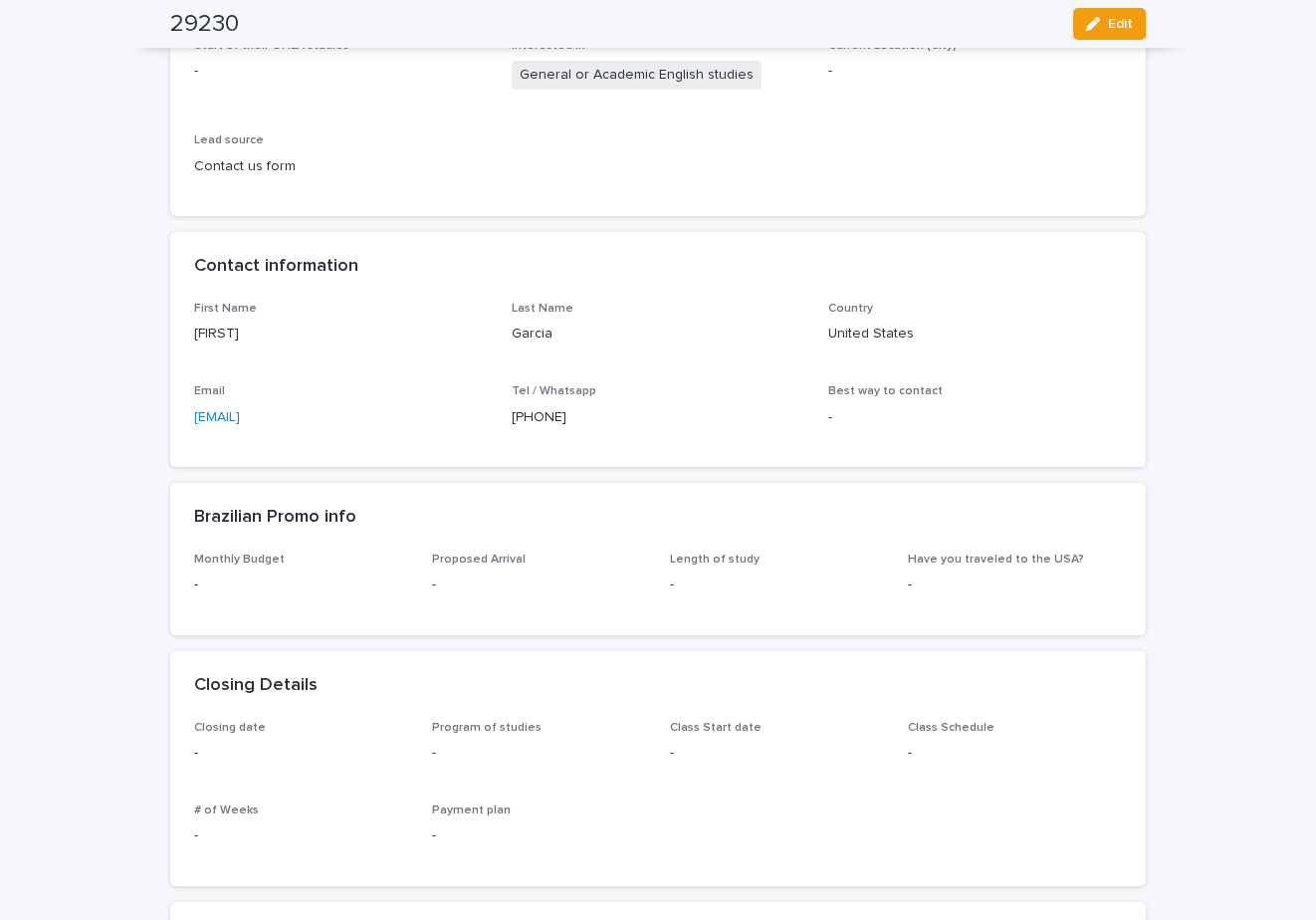 scroll, scrollTop: 398, scrollLeft: 0, axis: vertical 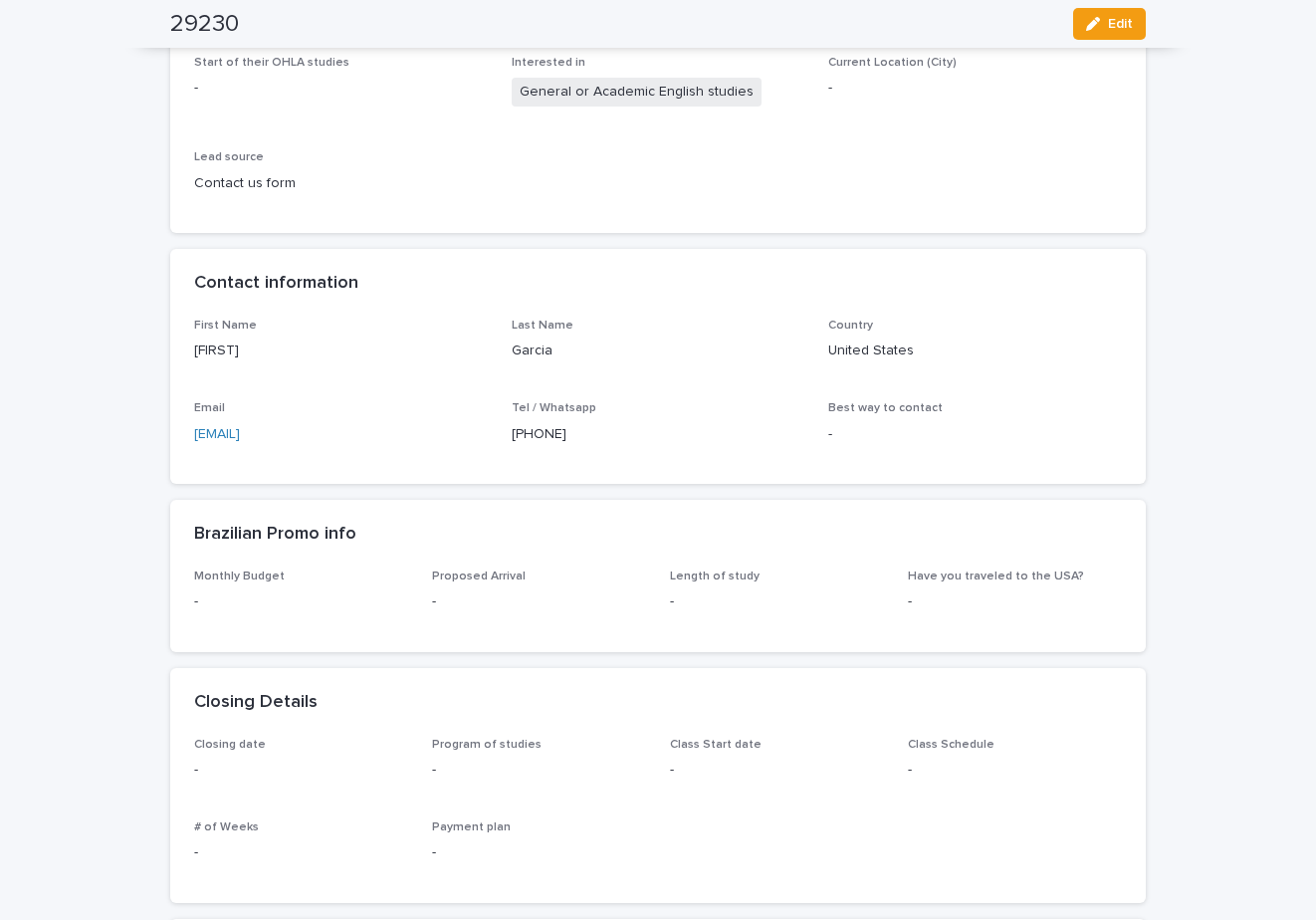 drag, startPoint x: 587, startPoint y: 440, endPoint x: 504, endPoint y: 426, distance: 84.172442 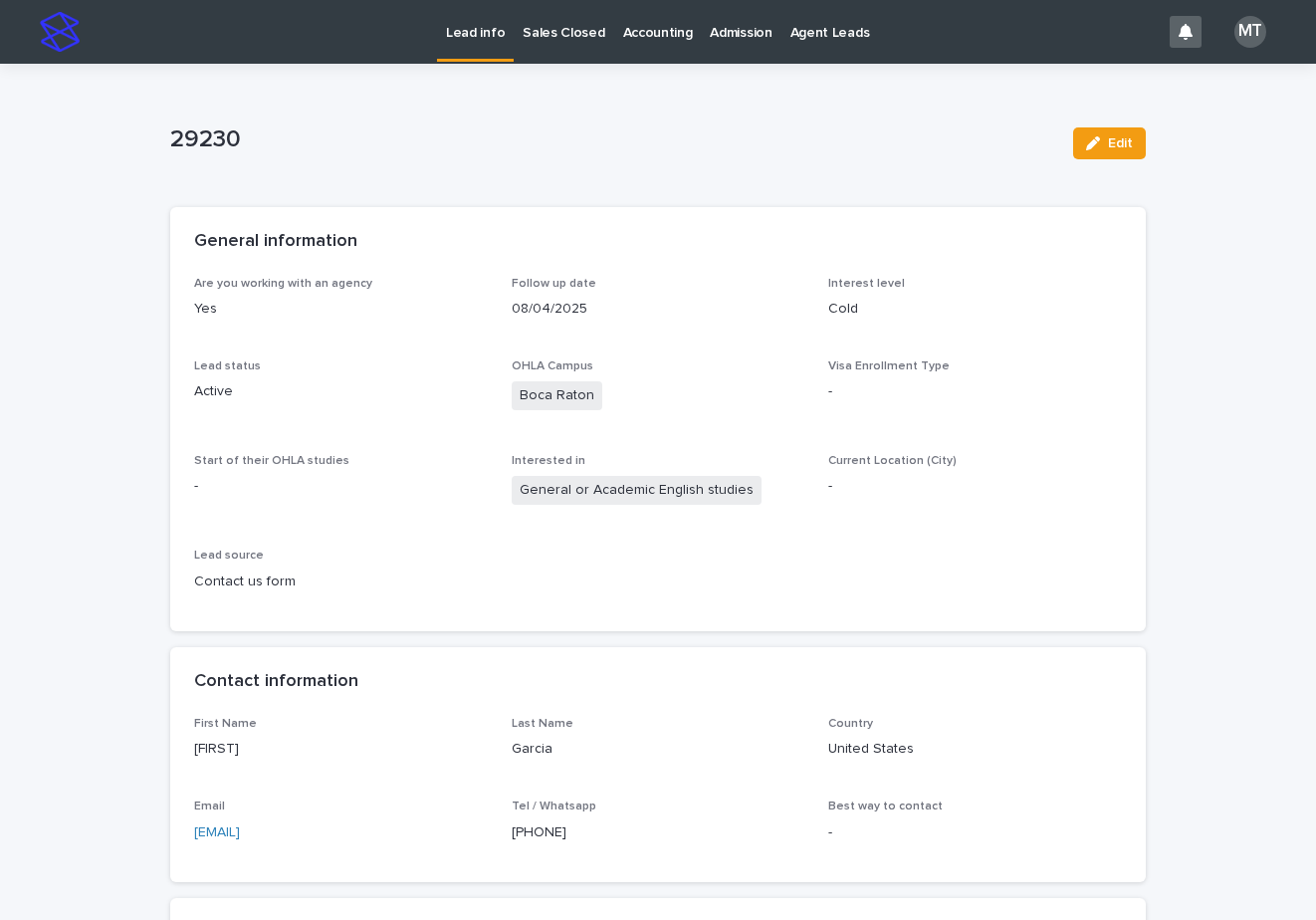 click on "Lead info" at bounding box center (475, 21) 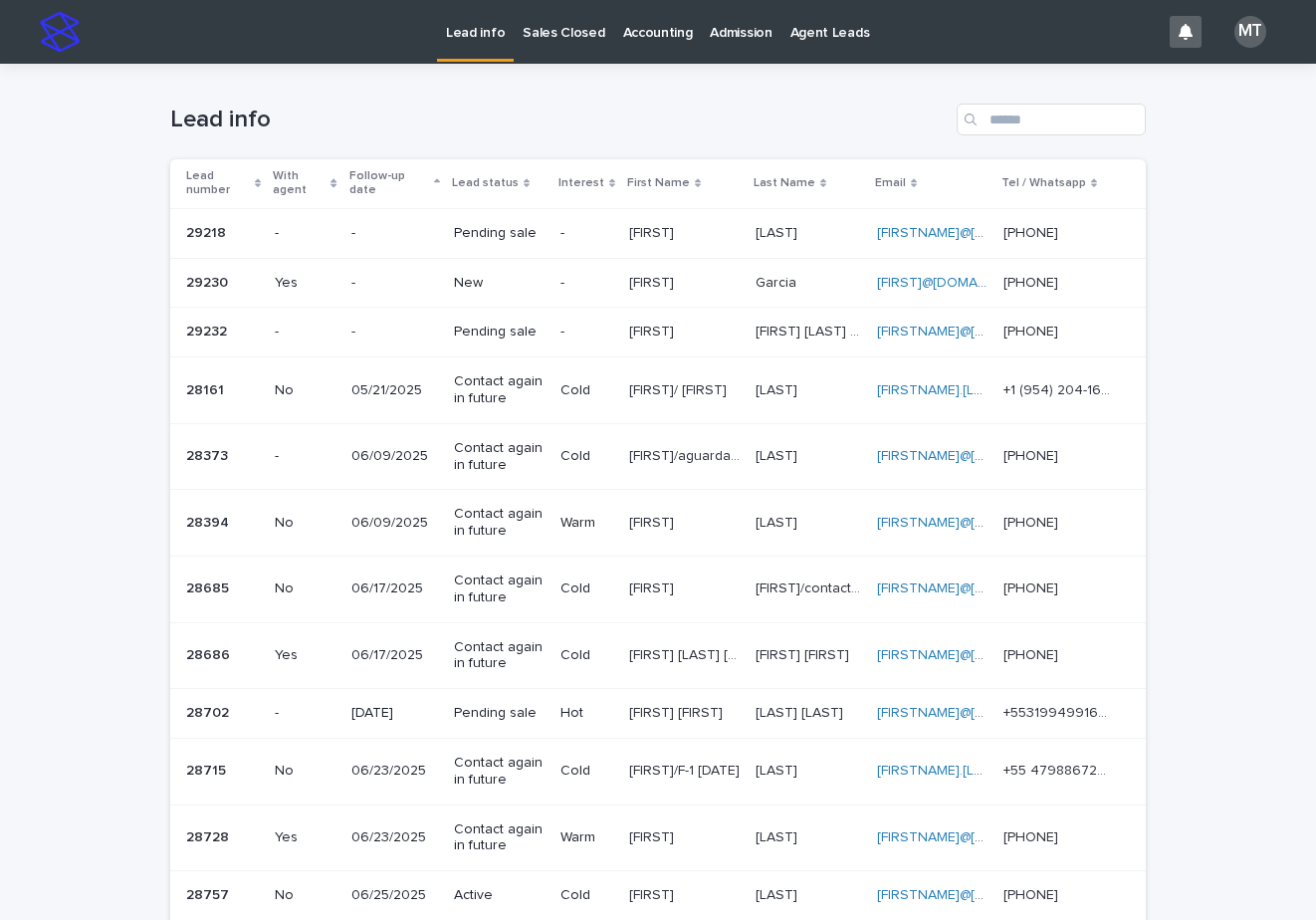 scroll, scrollTop: 0, scrollLeft: 0, axis: both 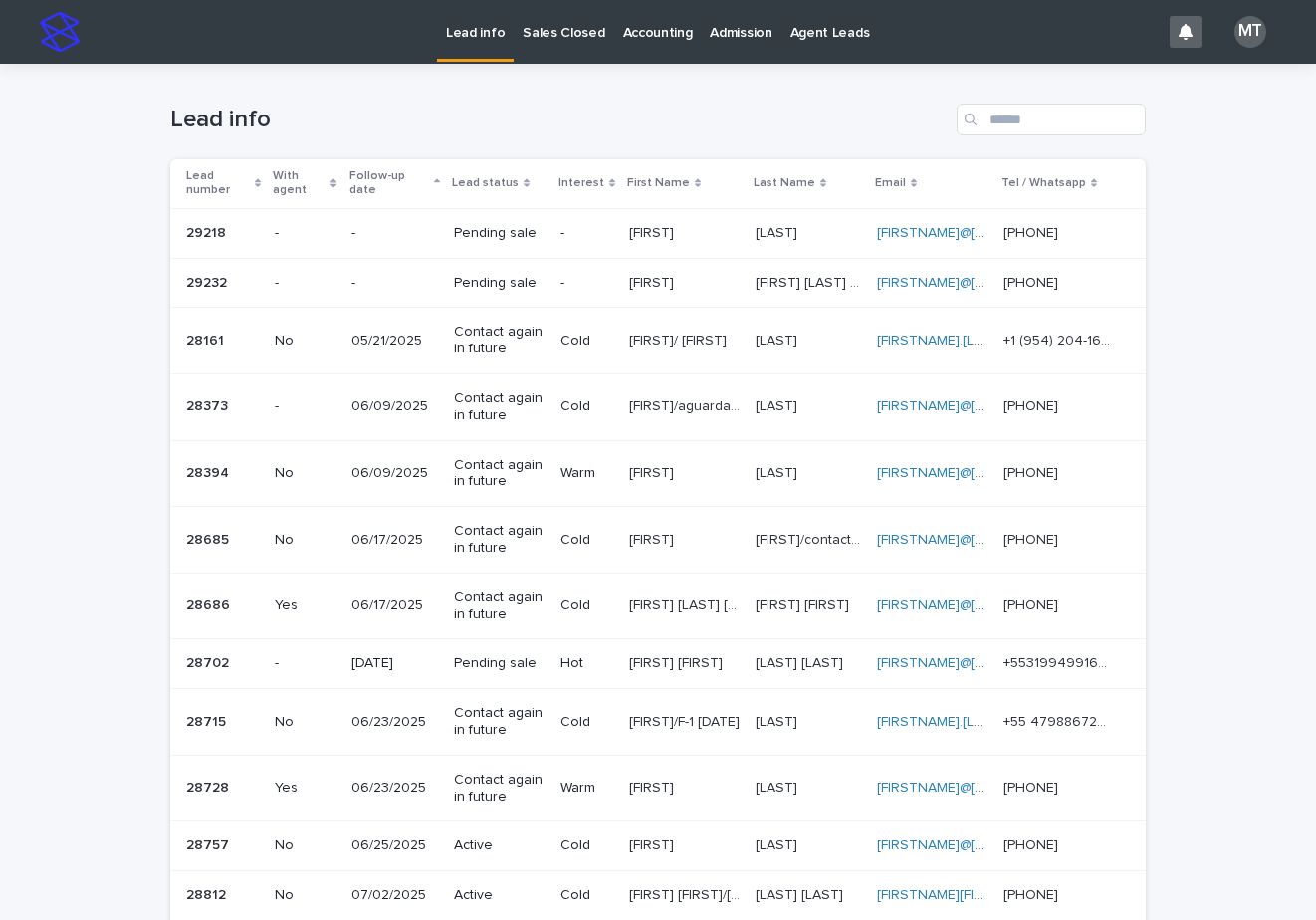 click on "Sales Closed" at bounding box center [563, 21] 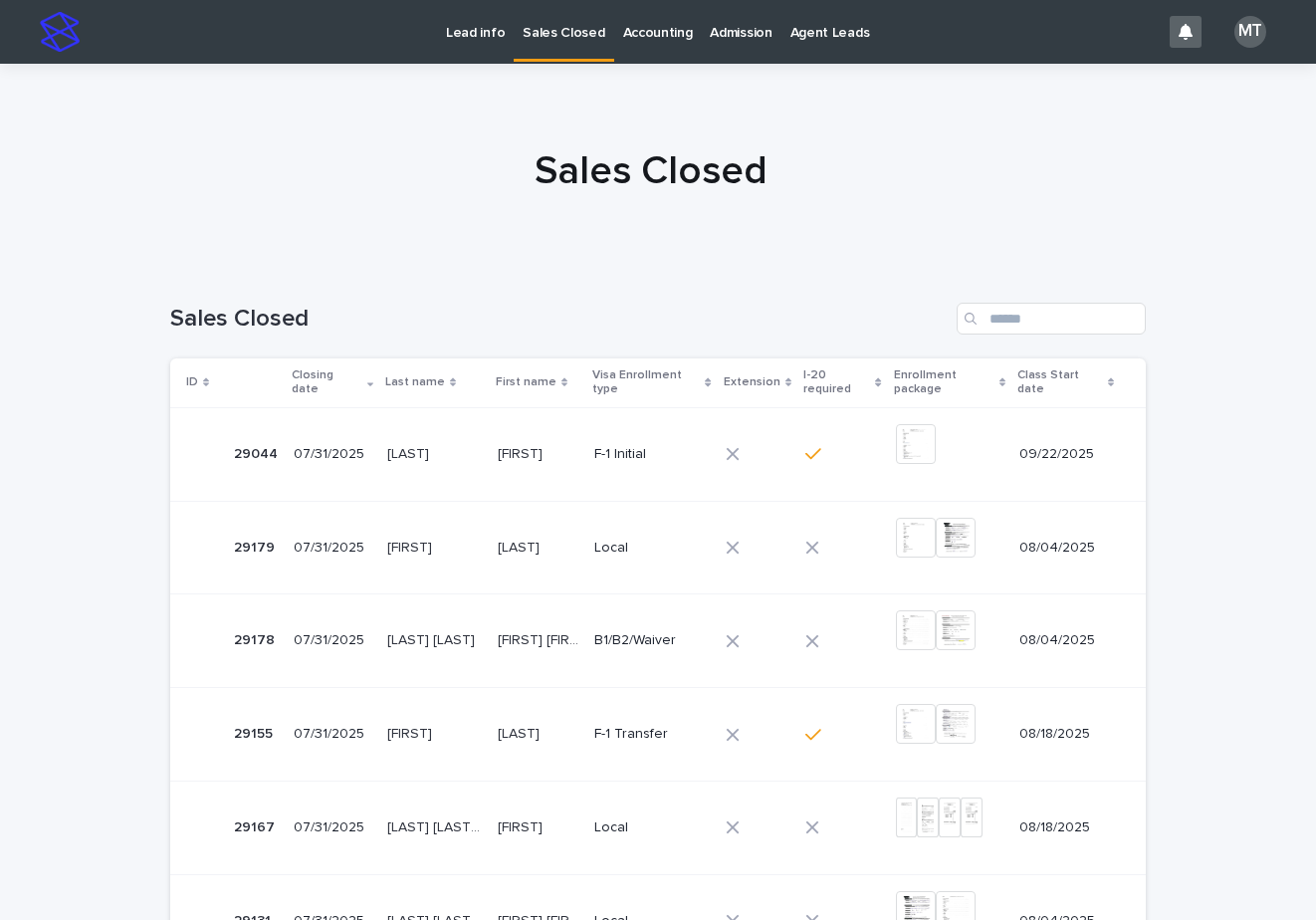 click on "Lead info" at bounding box center [475, 21] 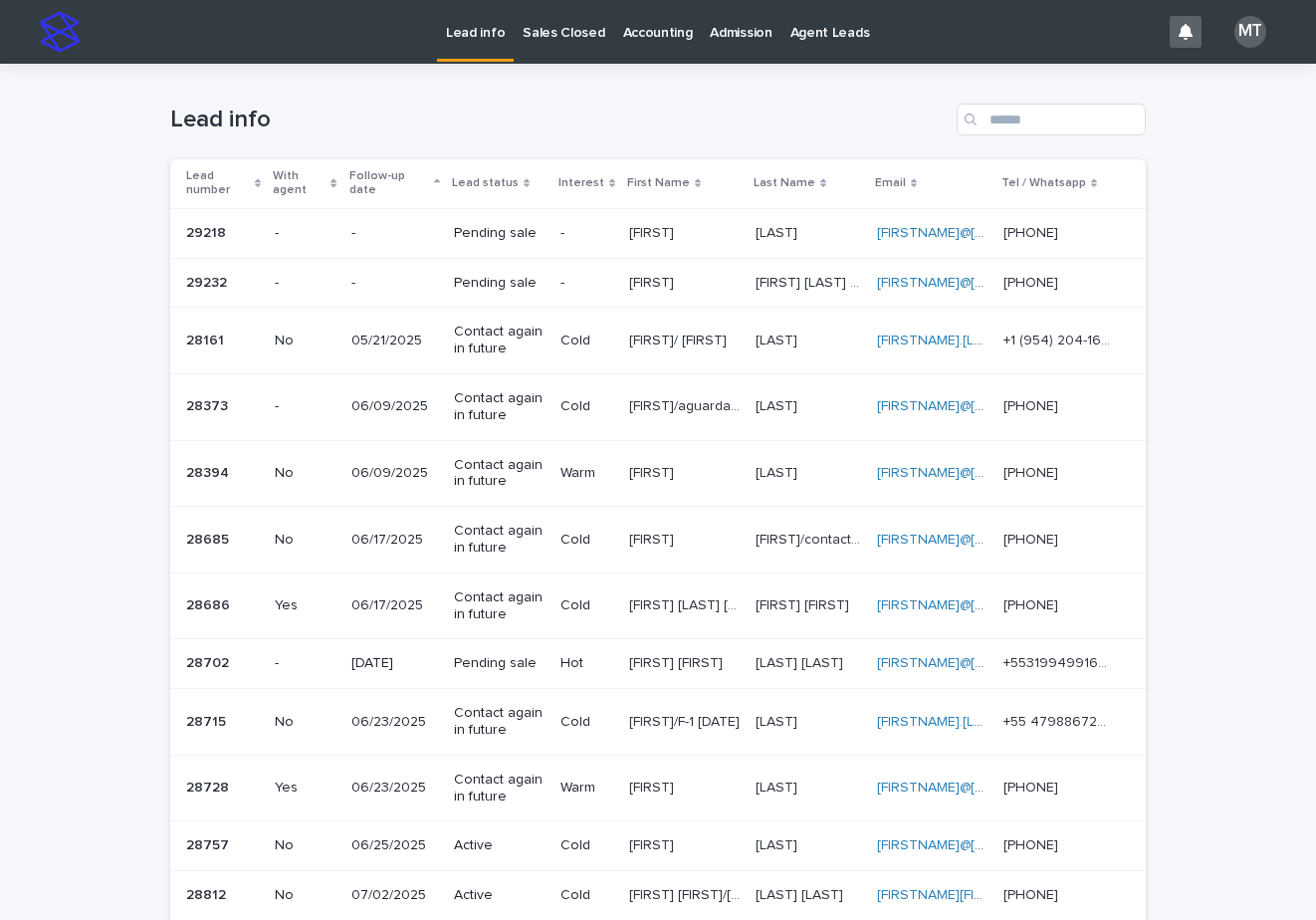 click on "Lead info" at bounding box center [559, 119] 